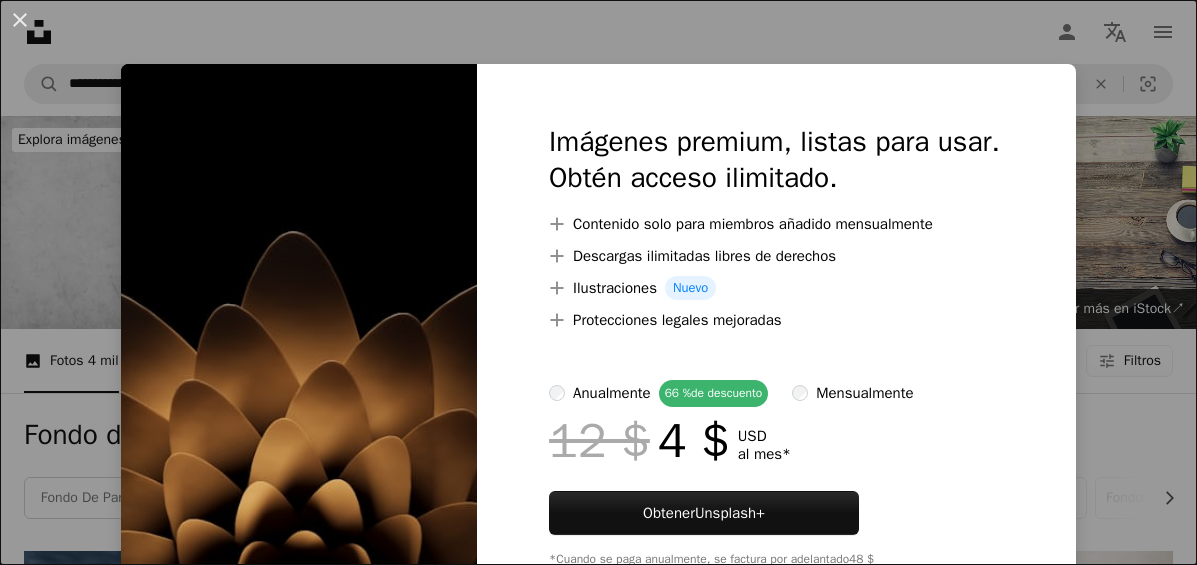 scroll, scrollTop: 1689, scrollLeft: 0, axis: vertical 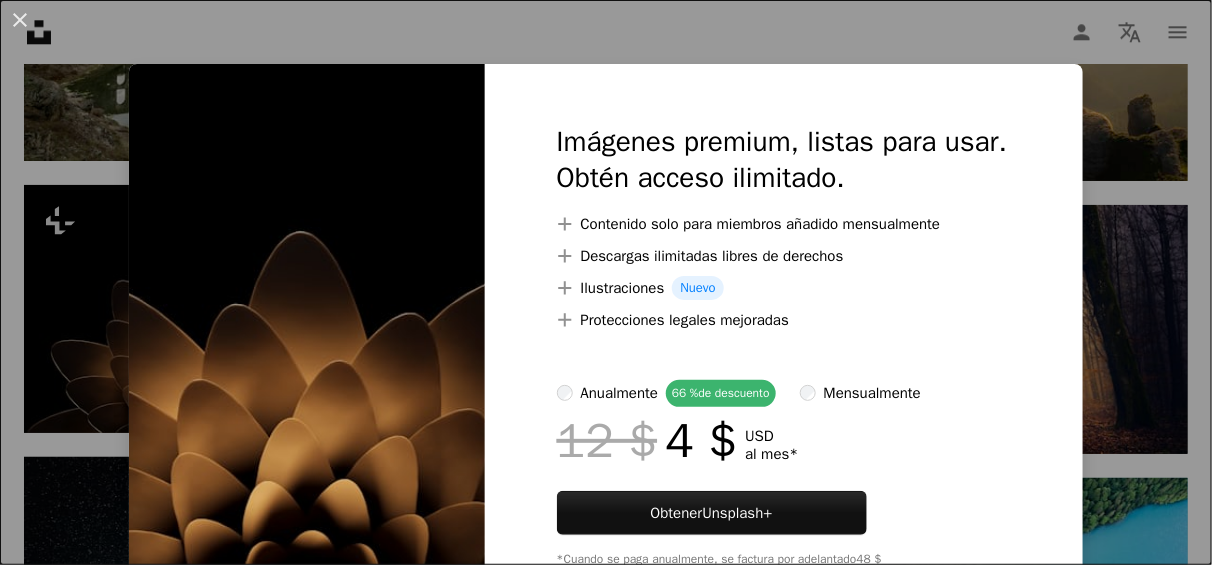 click on "An X shape Imágenes premium, listas para usar. Obtén acceso ilimitado. A plus sign Contenido solo para miembros añadido mensualmente A plus sign Descargas ilimitadas libres de derechos A plus sign Ilustraciones  Nuevo A plus sign Protecciones legales mejoradas anualmente 66 %  de descuento mensualmente 12 $   4 $ USD al mes * Obtener  Unsplash+ *Cuando se paga anualmente, se factura por adelantado  48 $ Más los impuestos aplicables. Se renueva automáticamente. Cancela cuando quieras." at bounding box center [606, 282] 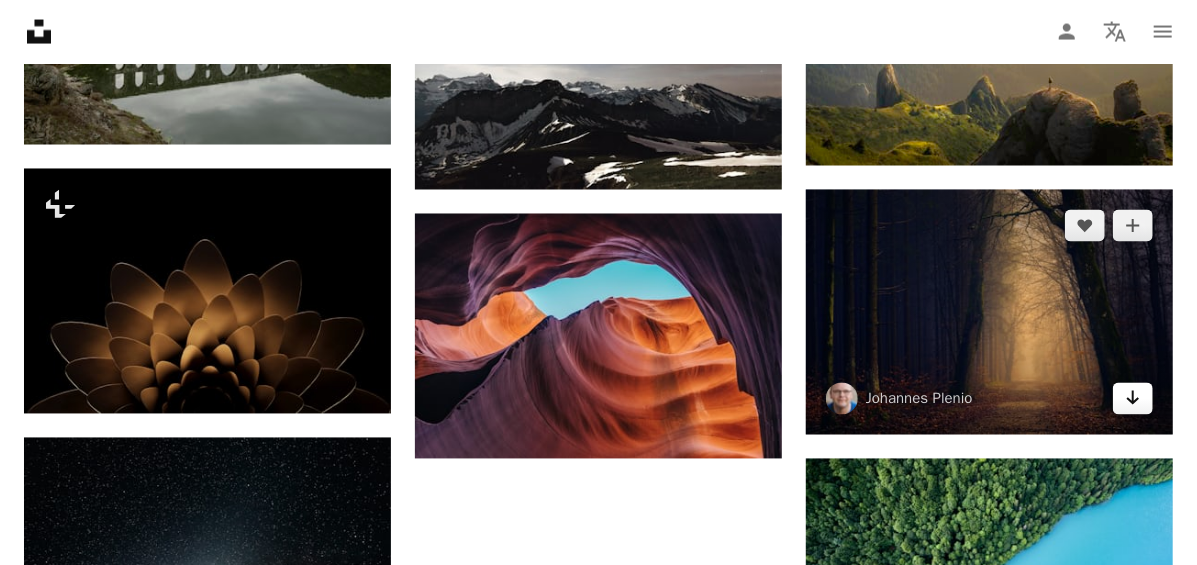 click on "Arrow pointing down" 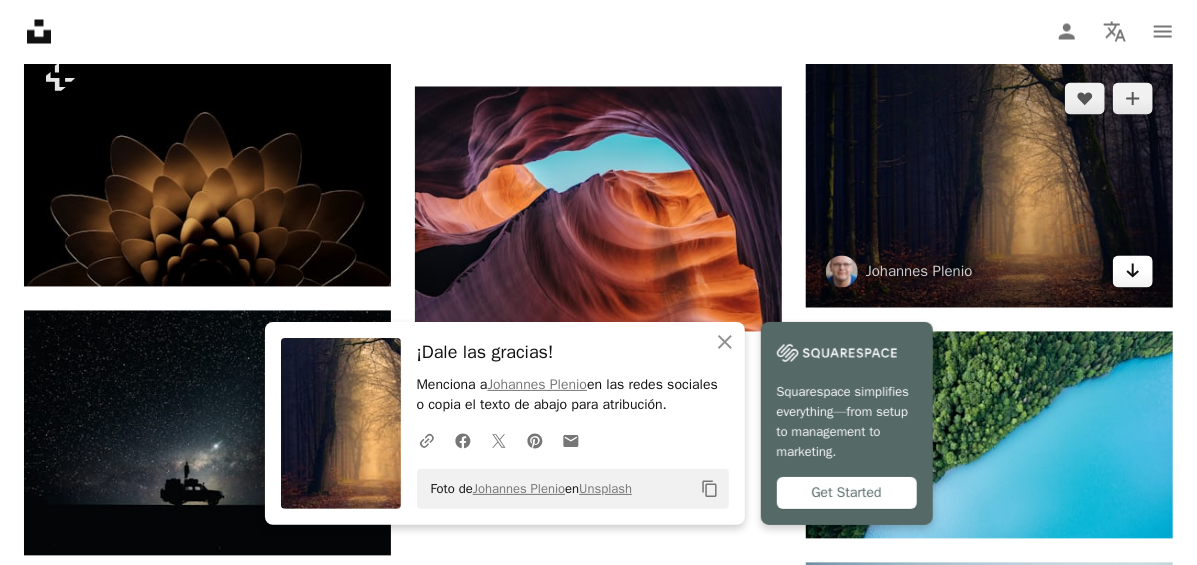 scroll, scrollTop: 1846, scrollLeft: 0, axis: vertical 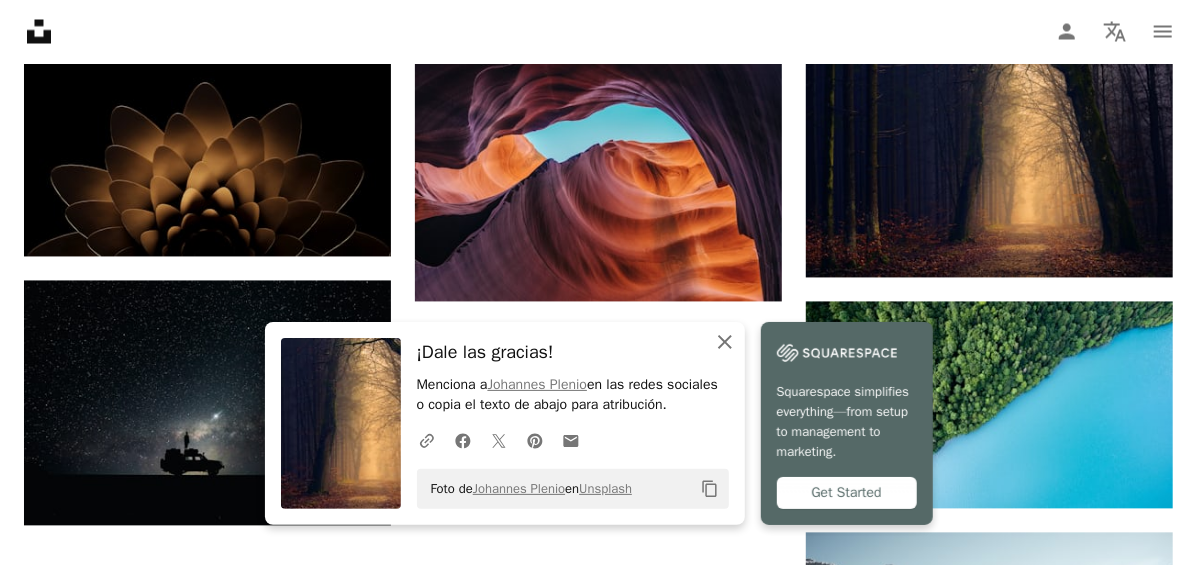 click on "An X shape" 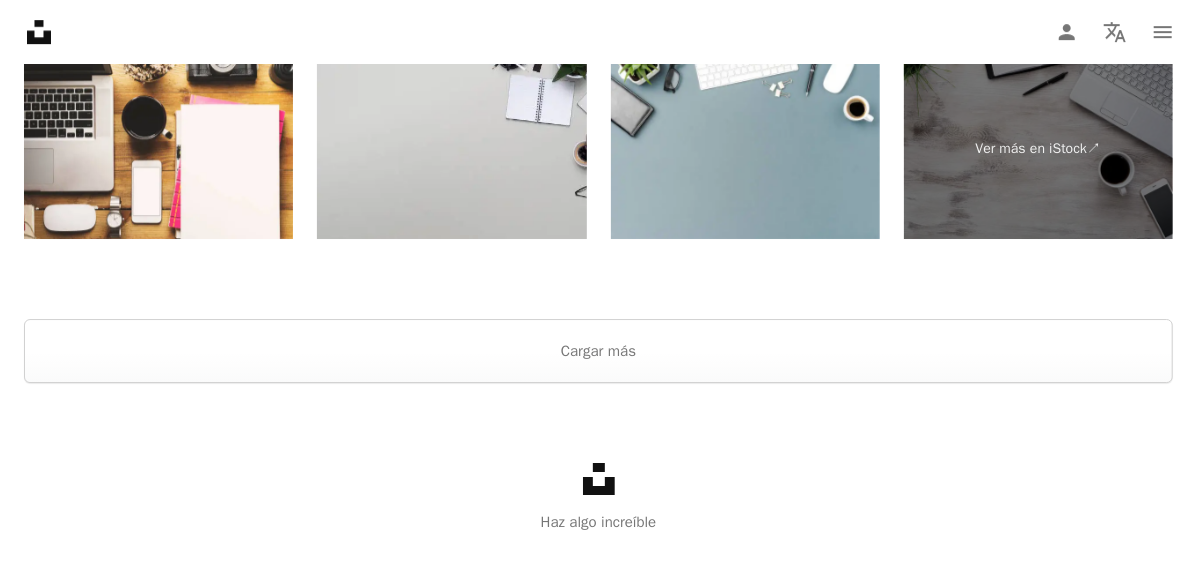 scroll, scrollTop: 3210, scrollLeft: 0, axis: vertical 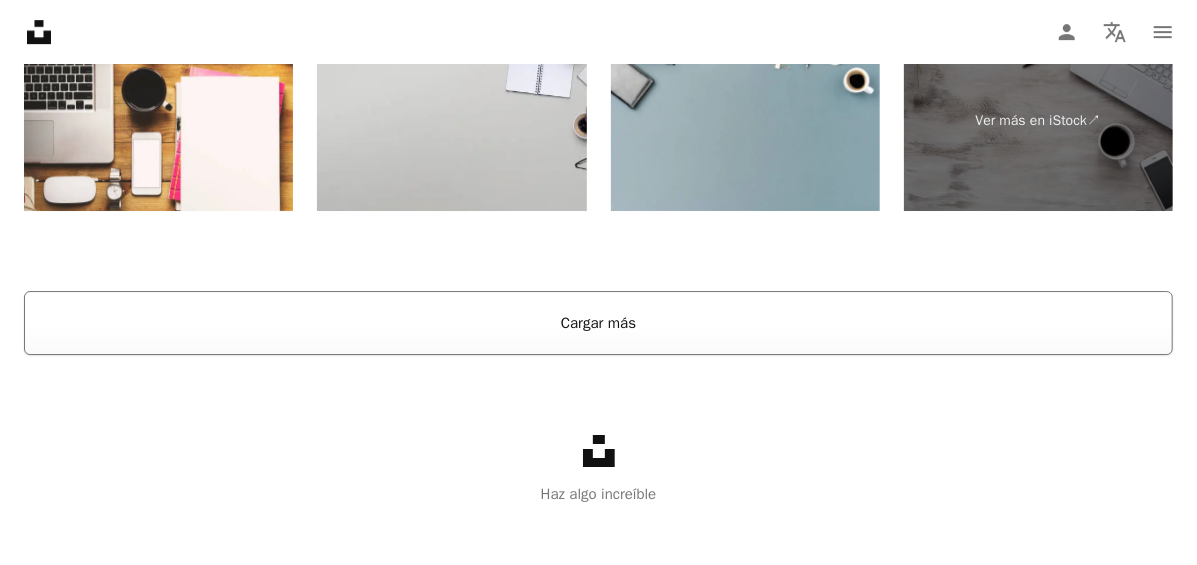 click on "Cargar más" at bounding box center (598, 323) 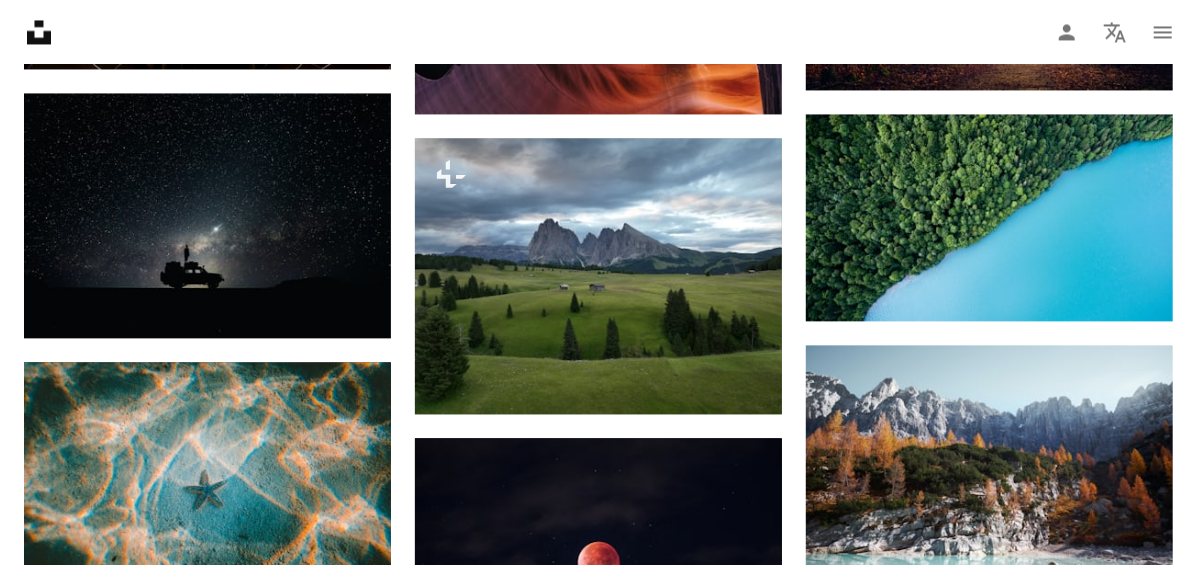 scroll, scrollTop: 2032, scrollLeft: 0, axis: vertical 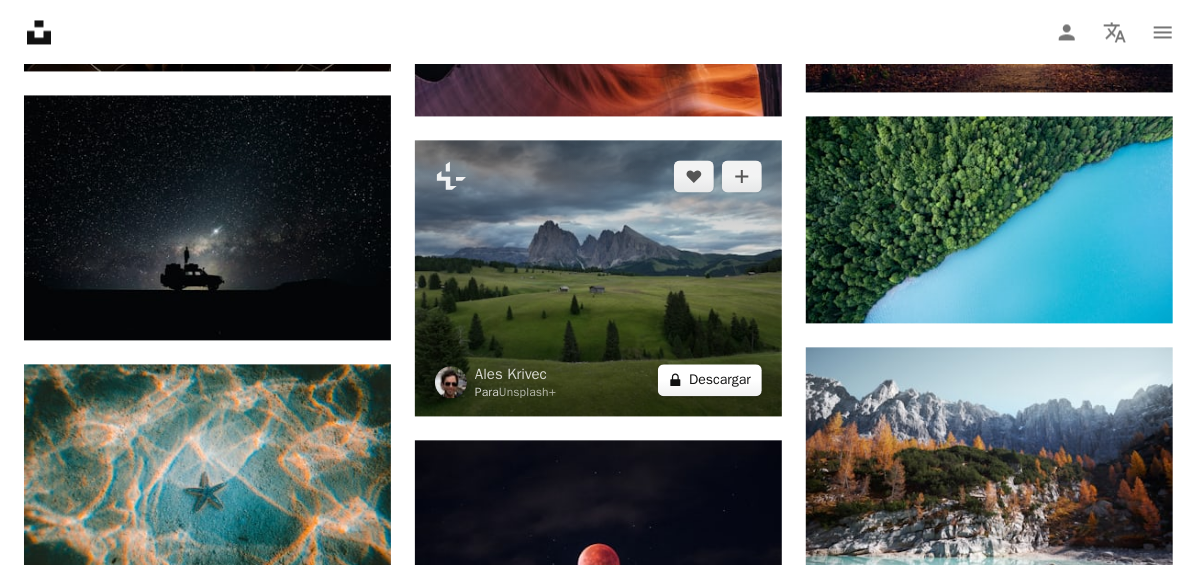 click on "A lock   Descargar" at bounding box center (710, 380) 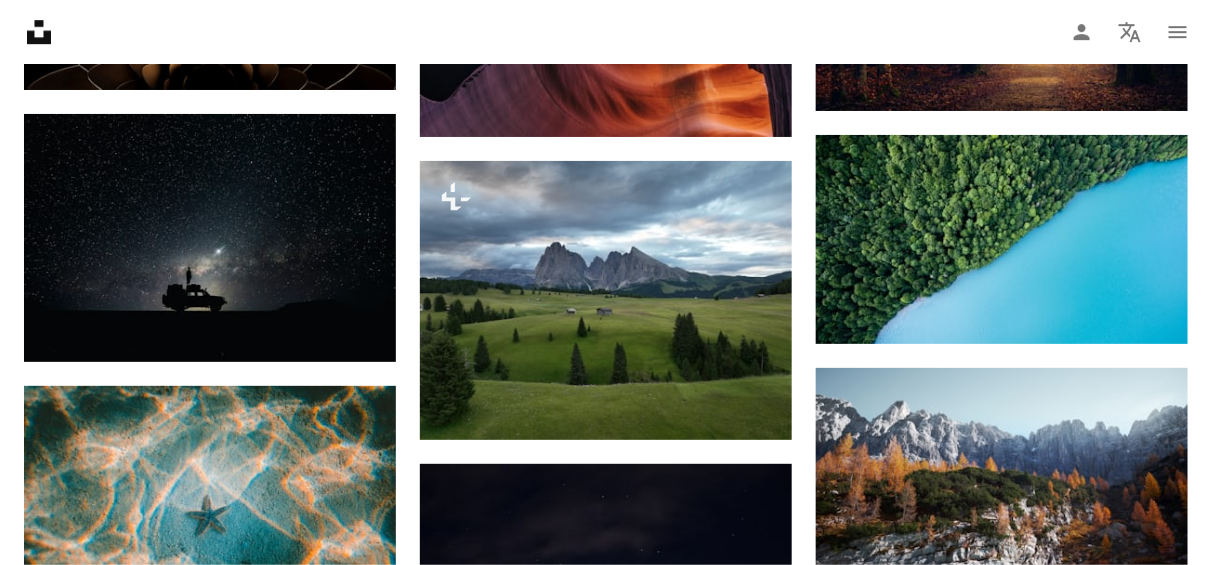 click on "An X shape Imágenes premium, listas para usar. Obtén acceso ilimitado. A plus sign Contenido solo para miembros añadido mensualmente A plus sign Descargas ilimitadas libres de derechos A plus sign Ilustraciones  Nuevo A plus sign Protecciones legales mejoradas anualmente 66 %  de descuento mensualmente 12 $   4 $ USD al mes * Obtener  Unsplash+ *Cuando se paga anualmente, se factura por adelantado  48 $ Más los impuestos aplicables. Se renueva automáticamente. Cancela cuando quieras." at bounding box center (606, 5305) 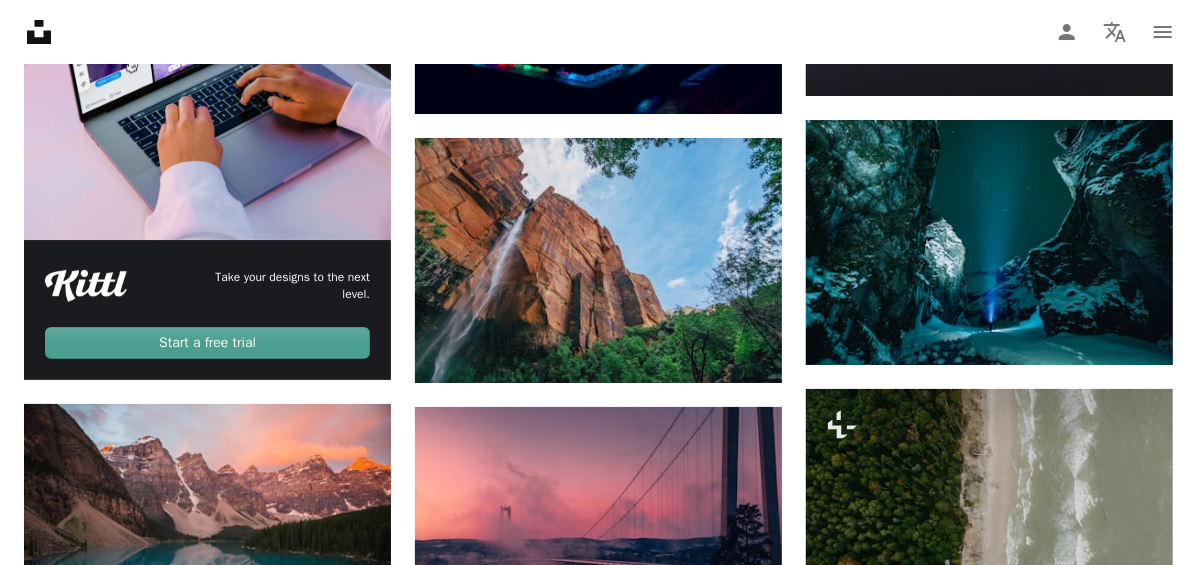 scroll, scrollTop: 3642, scrollLeft: 0, axis: vertical 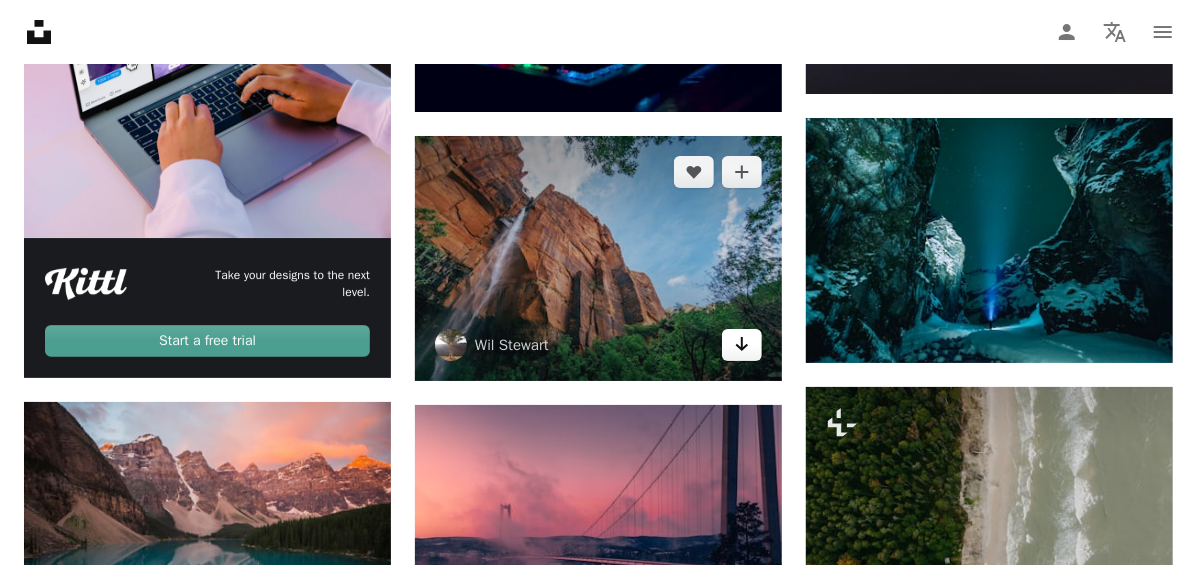 click 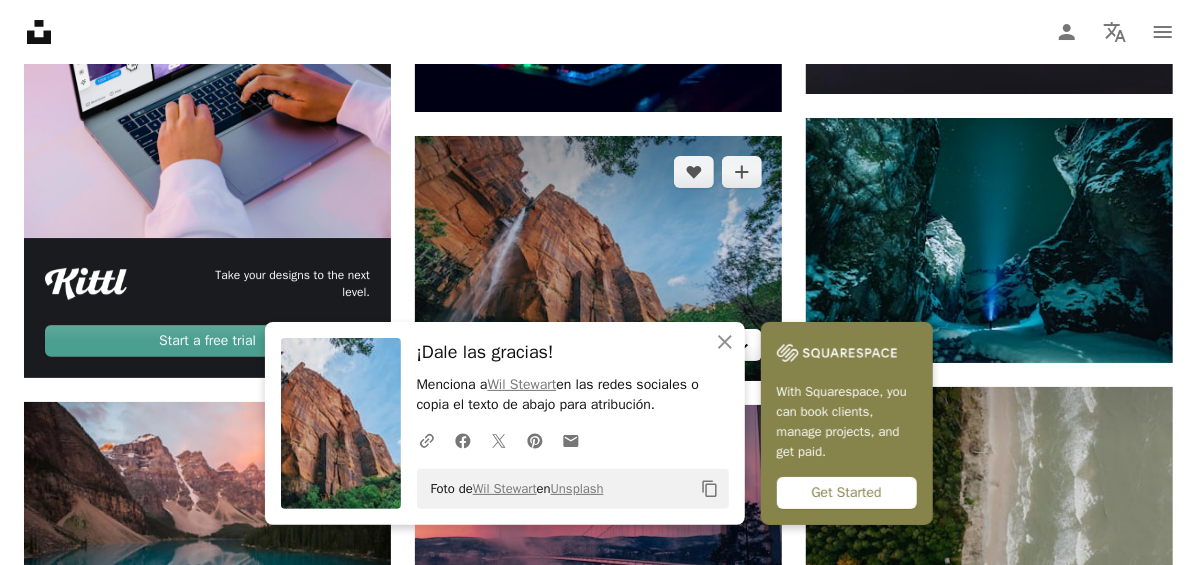 click on "Arrow pointing down" at bounding box center (742, 345) 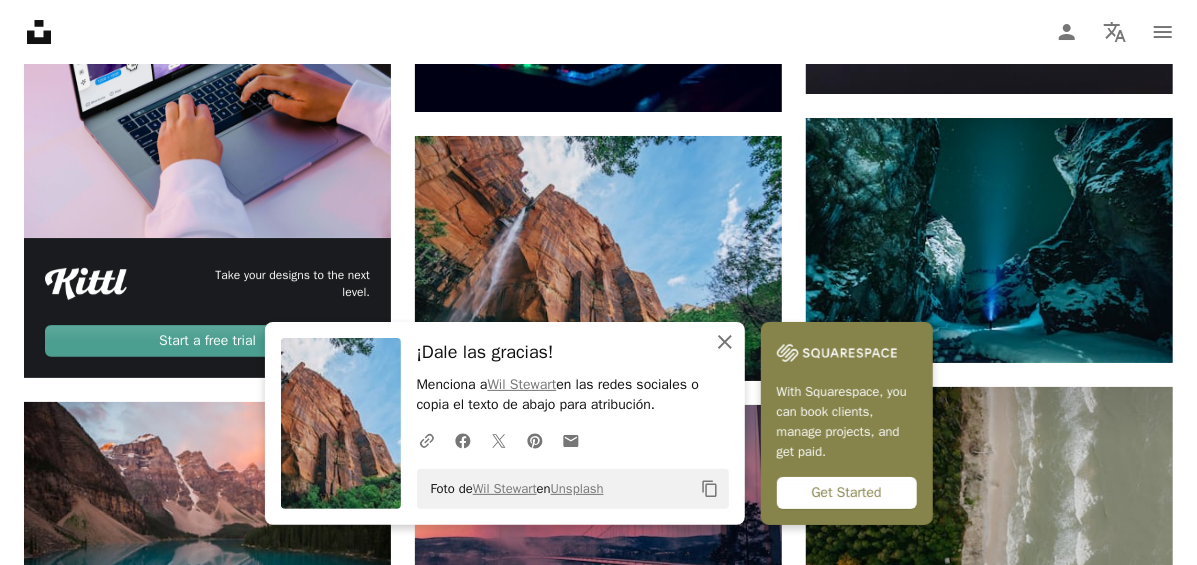click on "An X shape" 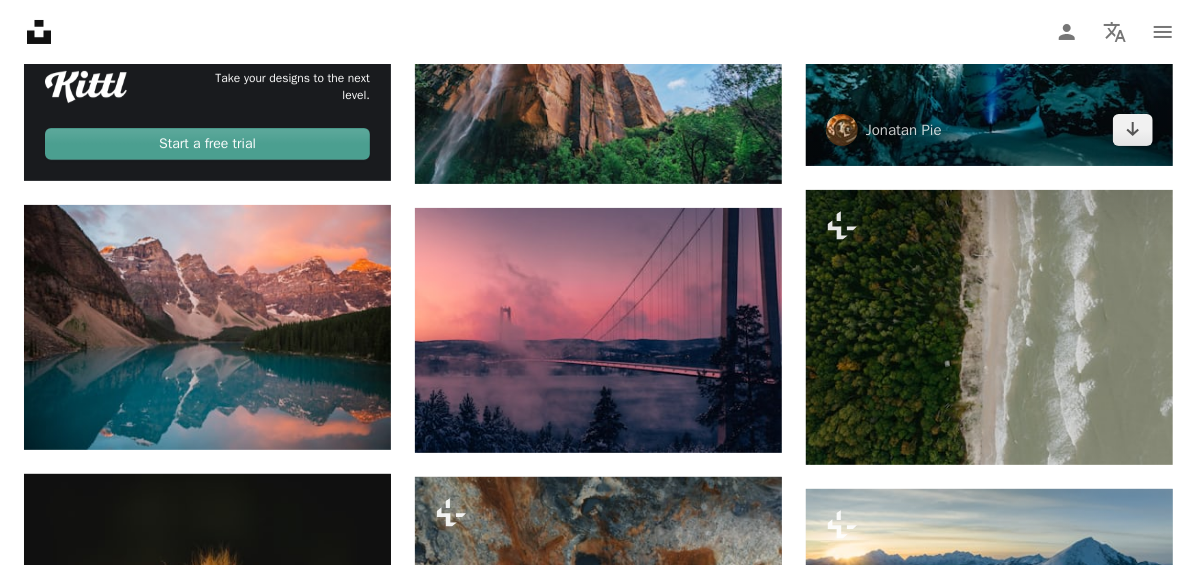 scroll, scrollTop: 3878, scrollLeft: 0, axis: vertical 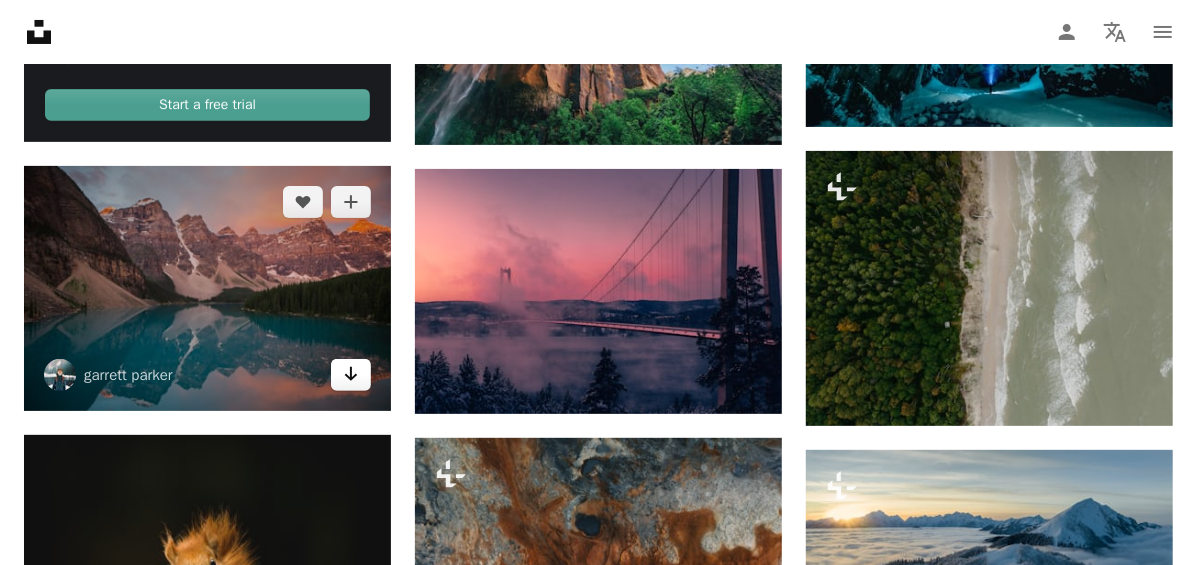 click on "Arrow pointing down" 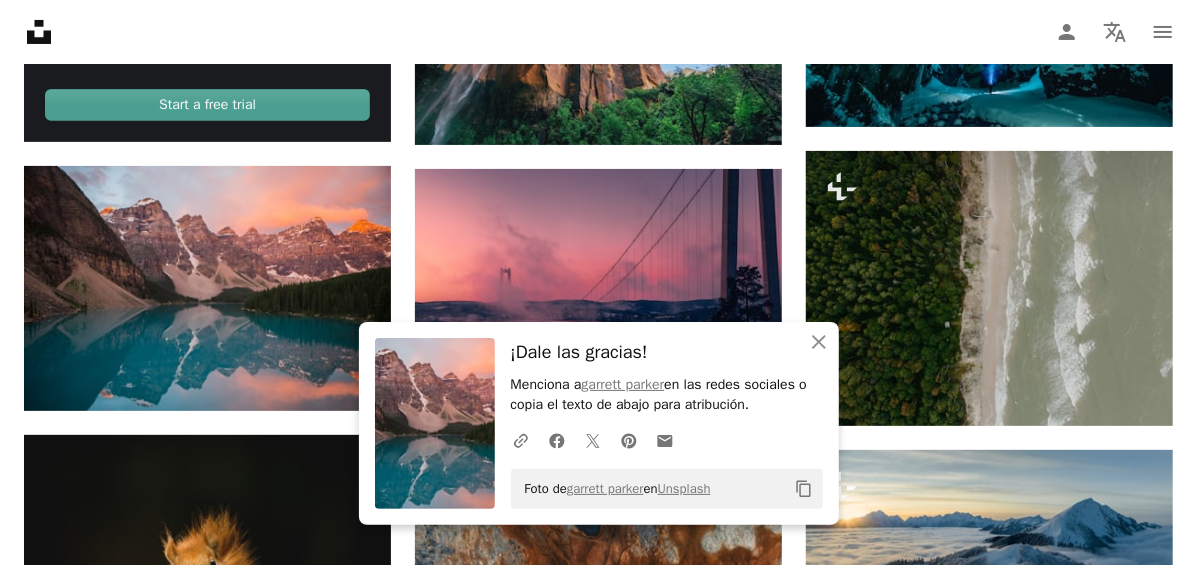 click on "An X shape Cerrar ¡Dale las gracias! Menciona a  [FIRST] [LAST]  en las redes sociales o copia el texto de abajo para atribución. A URL sharing icon (chains) Facebook icon X (formerly Twitter) icon Pinterest icon An envelope Foto de  [FIRST] [LAST]  en  Unsplash
Copy content" at bounding box center (599, 423) 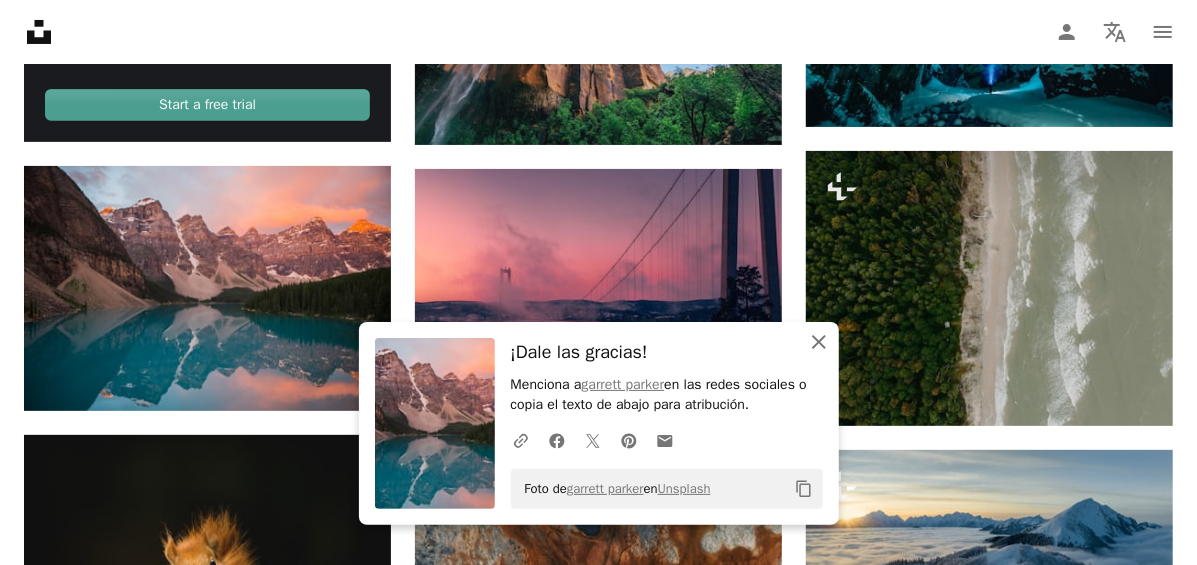click on "An X shape" 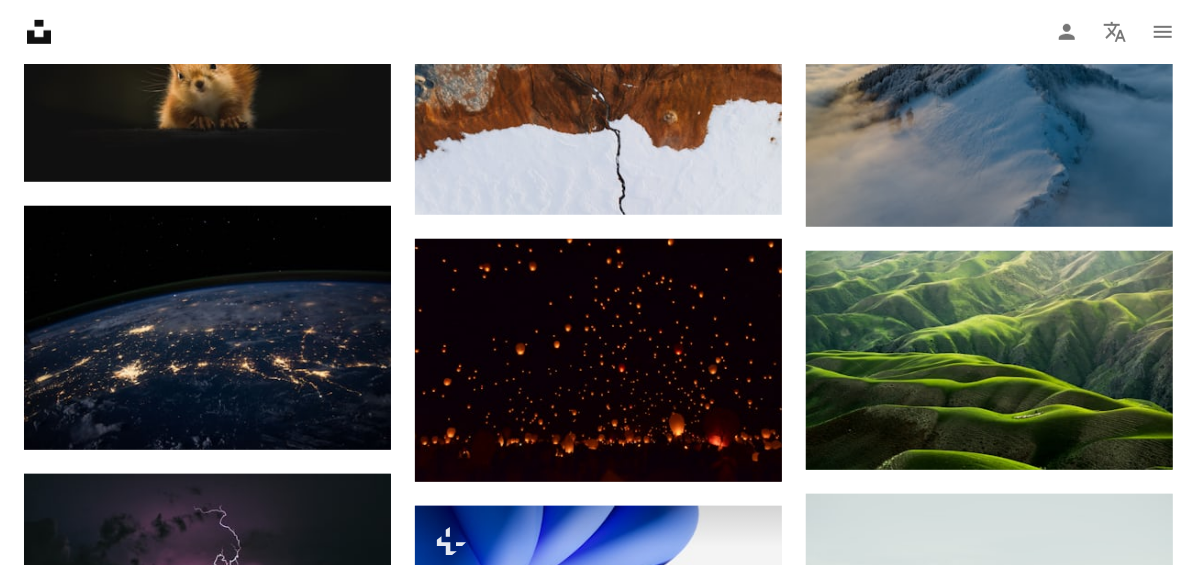 scroll, scrollTop: 4428, scrollLeft: 0, axis: vertical 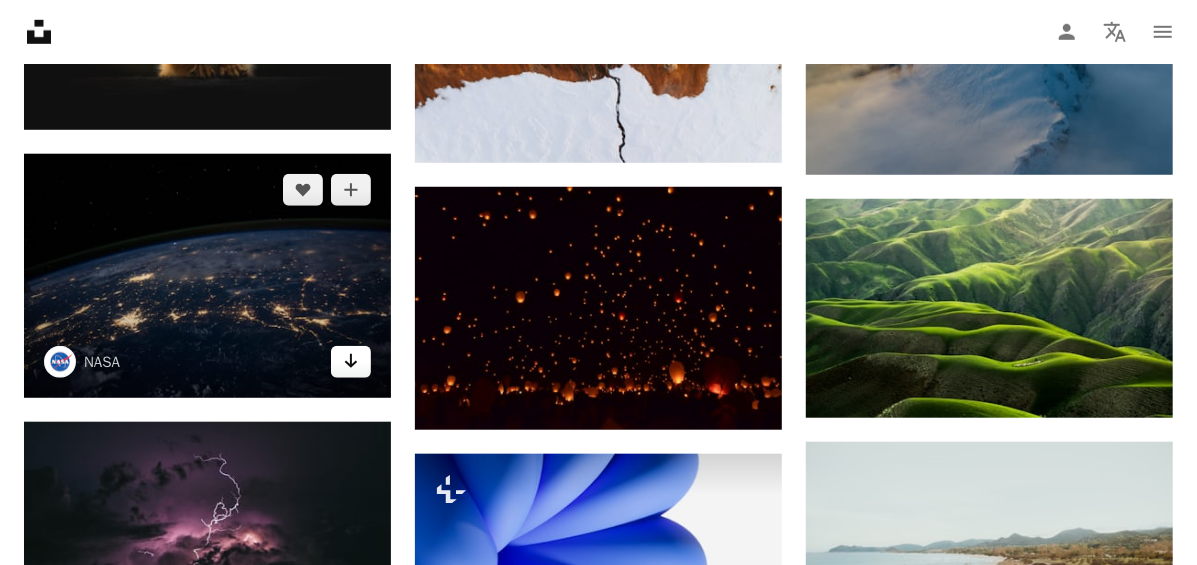 click on "Arrow pointing down" 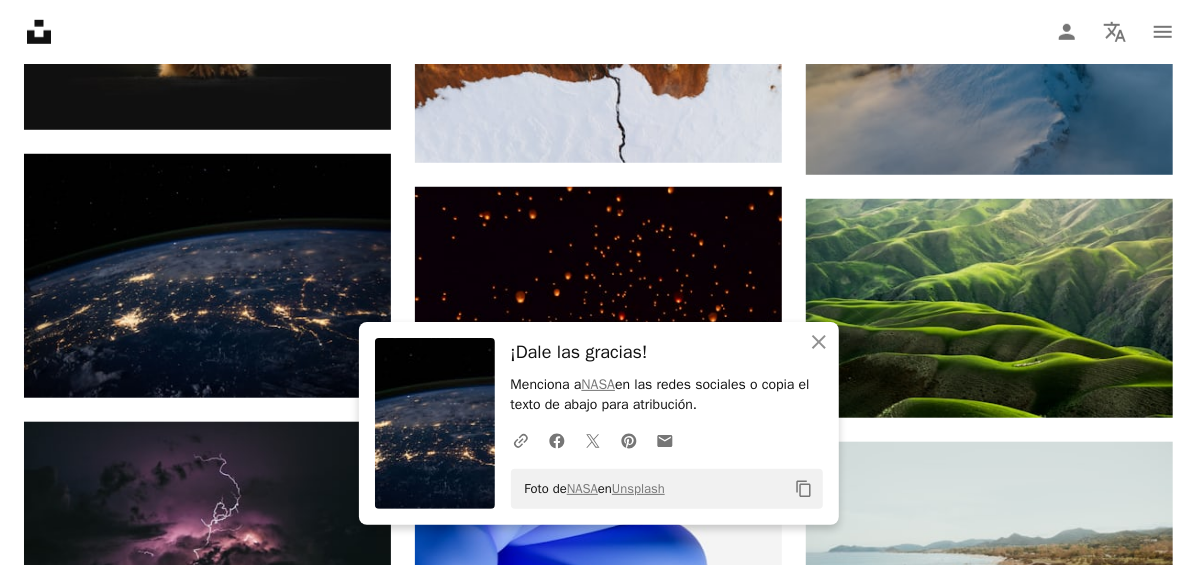 click on "¡Dale las gracias!" at bounding box center [667, 352] 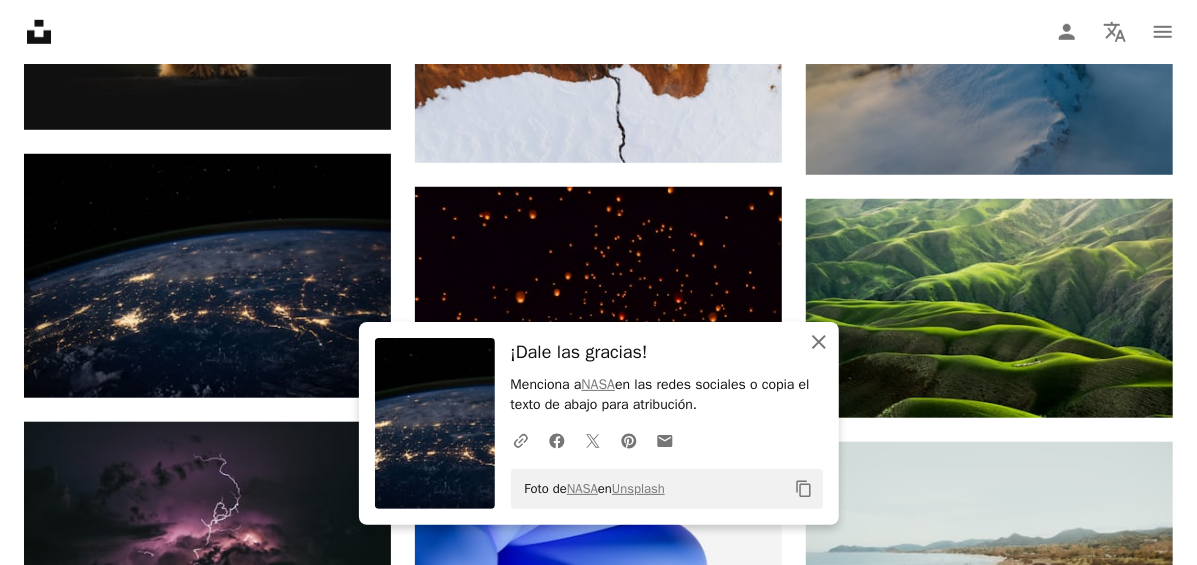 click on "An X shape" 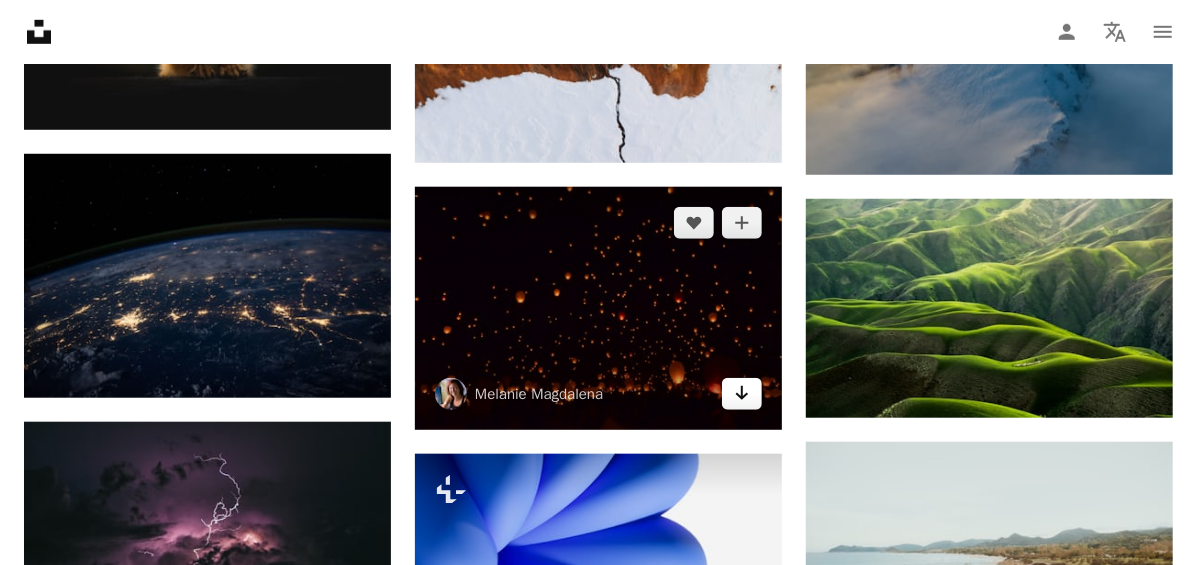 click on "Arrow pointing down" 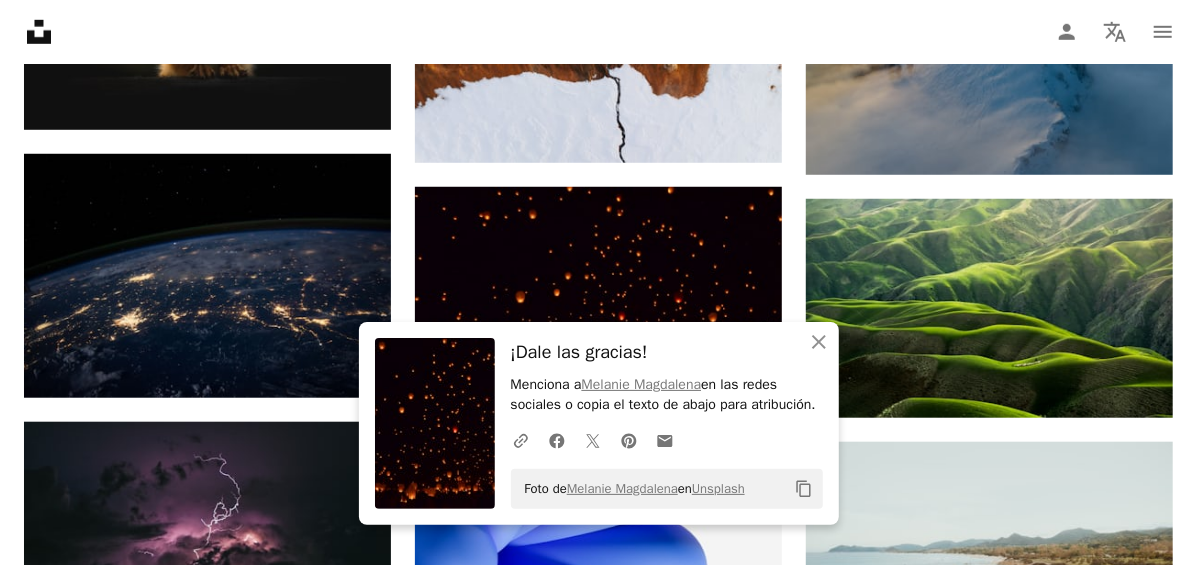 click on "¡Dale las gracias!" at bounding box center (667, 352) 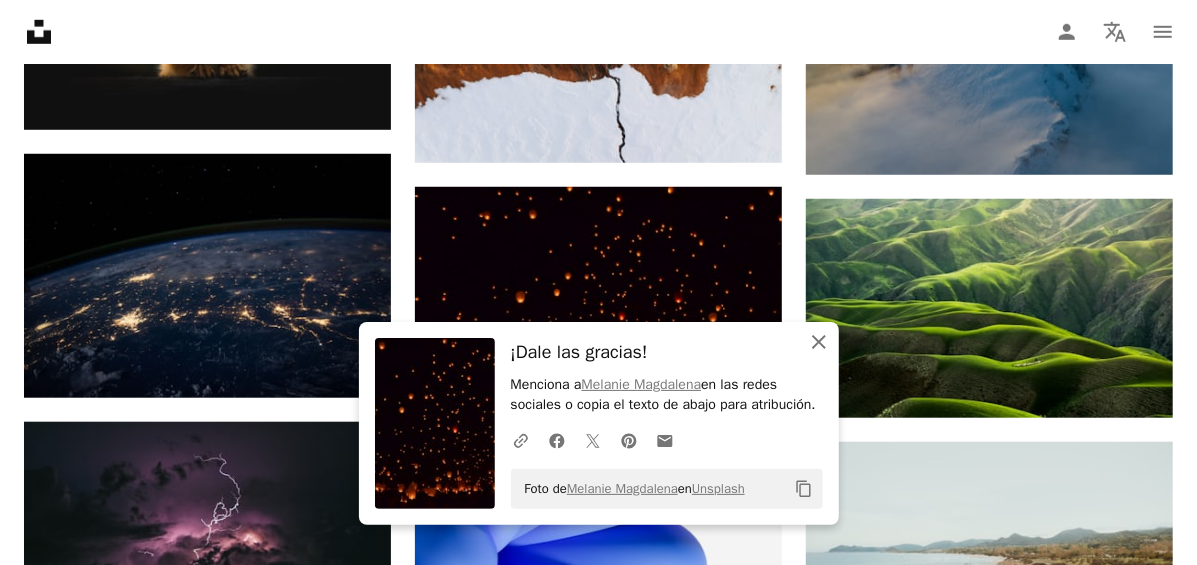 click 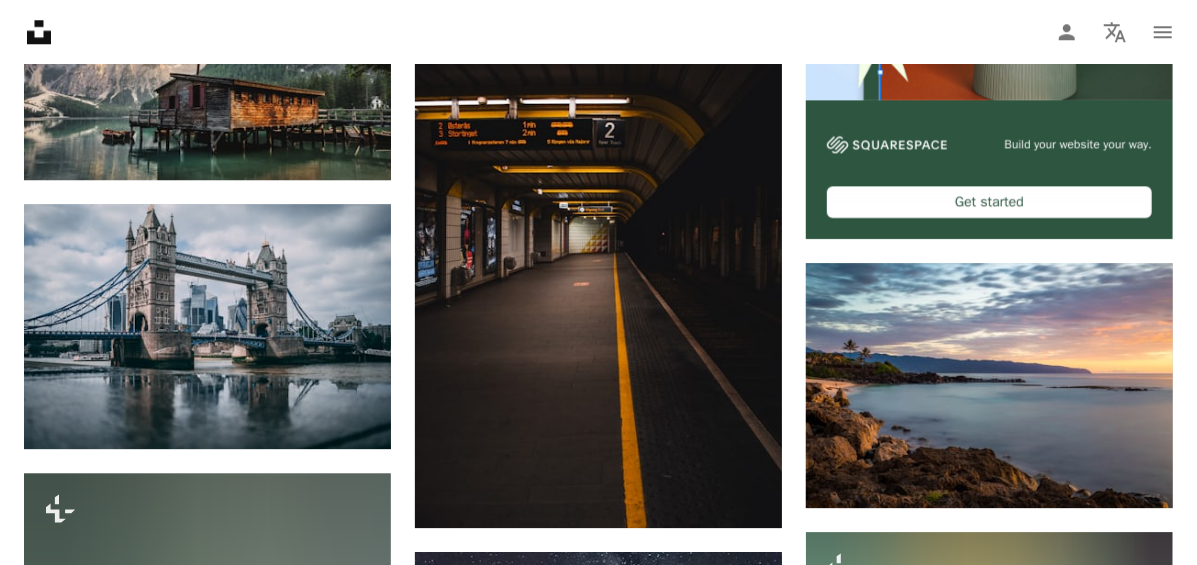 scroll, scrollTop: 6510, scrollLeft: 0, axis: vertical 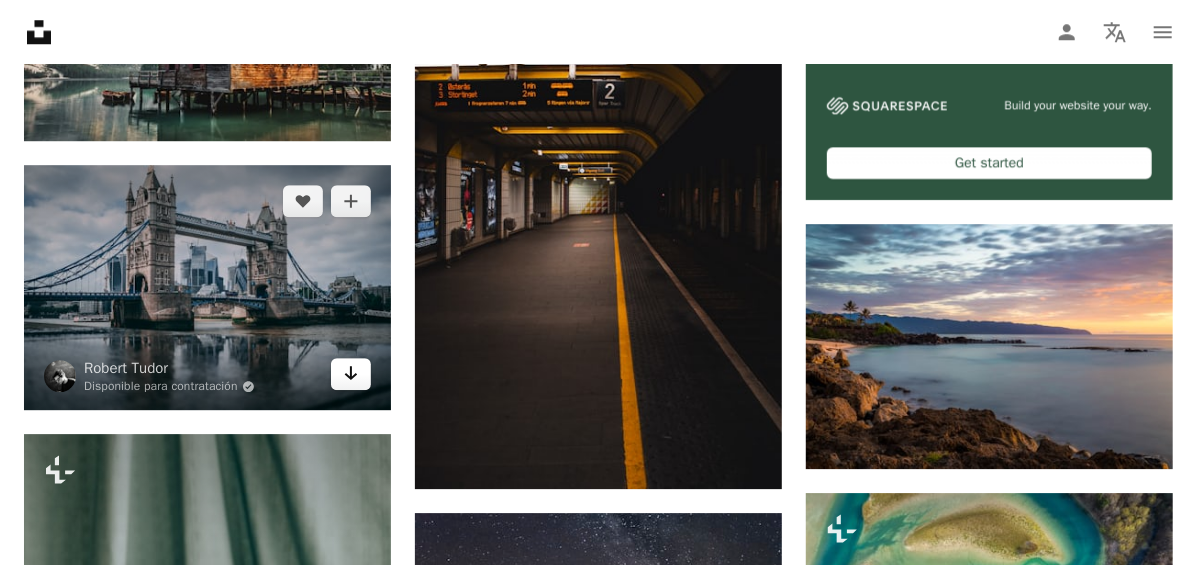 click on "Arrow pointing down" 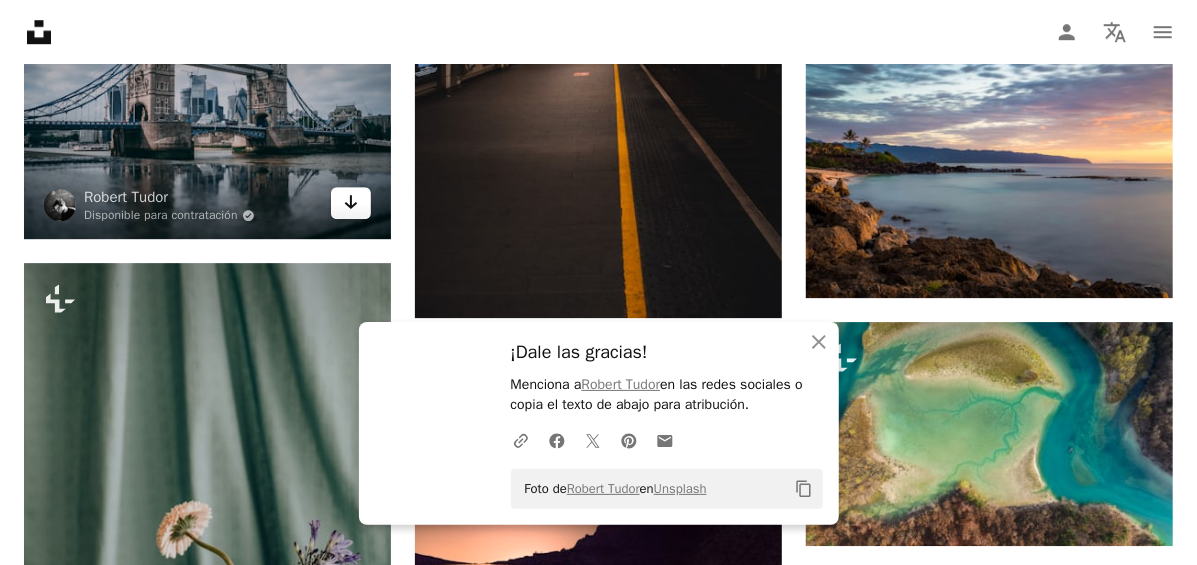 scroll, scrollTop: 6707, scrollLeft: 0, axis: vertical 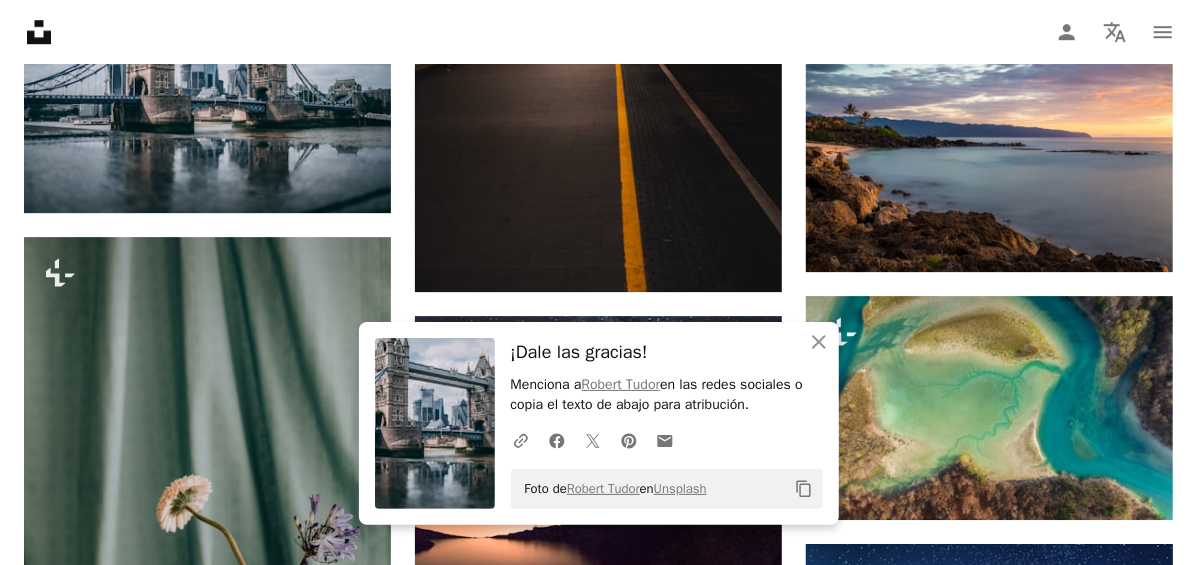 click on "An X shape Cerrar ¡Dale las gracias! Menciona a  [FIRST] [LAST]  en las redes sociales o copia el texto de abajo para atribución. A URL sharing icon (chains) Facebook icon X (formerly Twitter) icon Pinterest icon An envelope Foto de  [FIRST] [LAST]  en  Unsplash
Copy content" at bounding box center [599, 423] 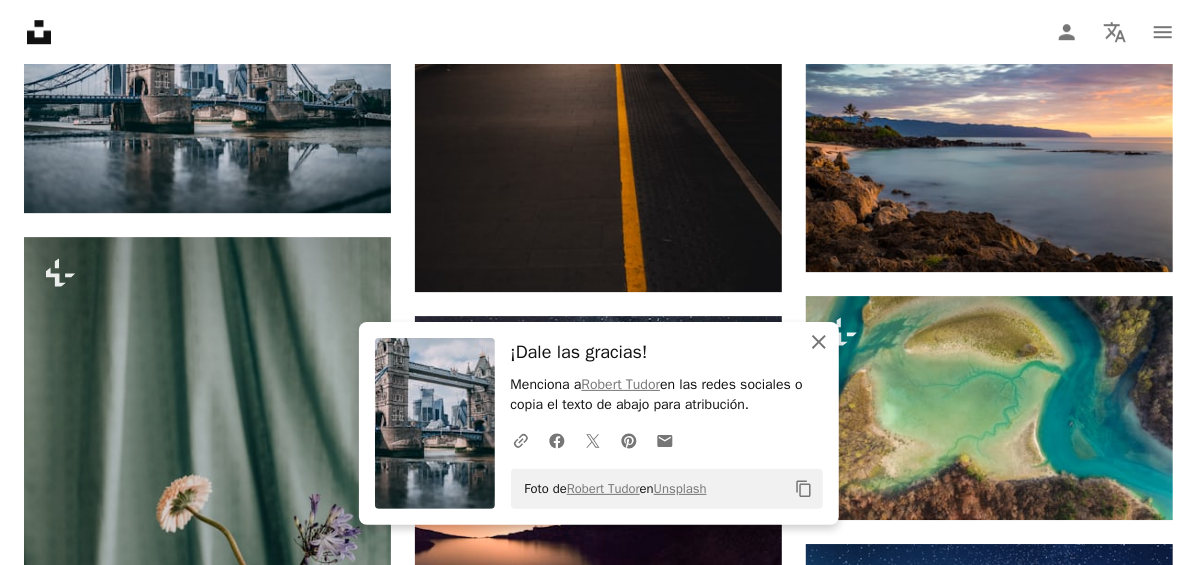 click 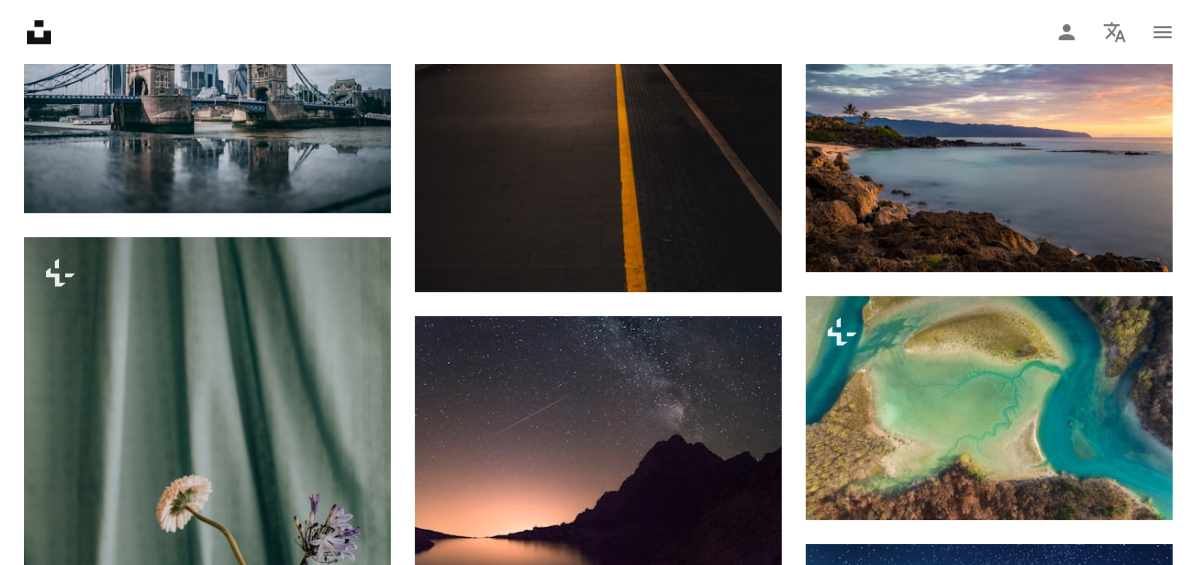 type 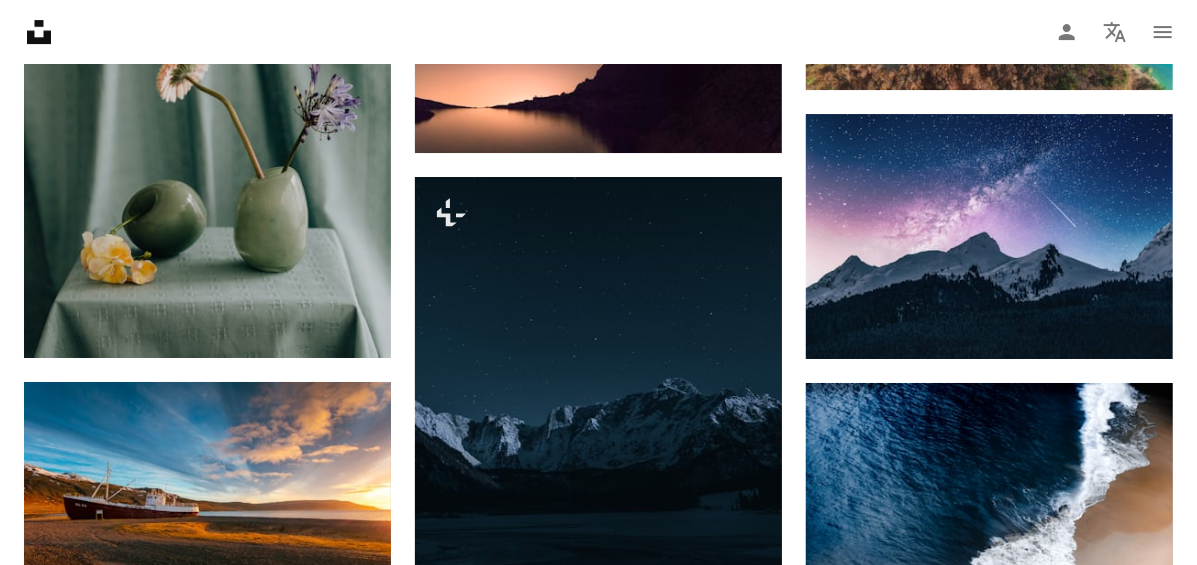 scroll, scrollTop: 7139, scrollLeft: 0, axis: vertical 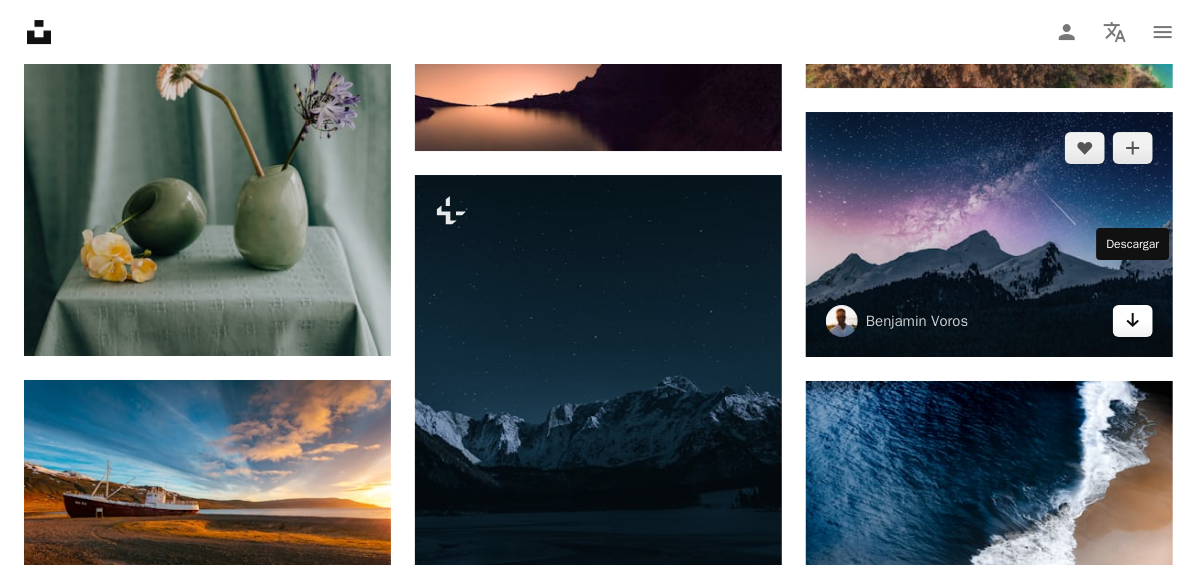 click on "Arrow pointing down" 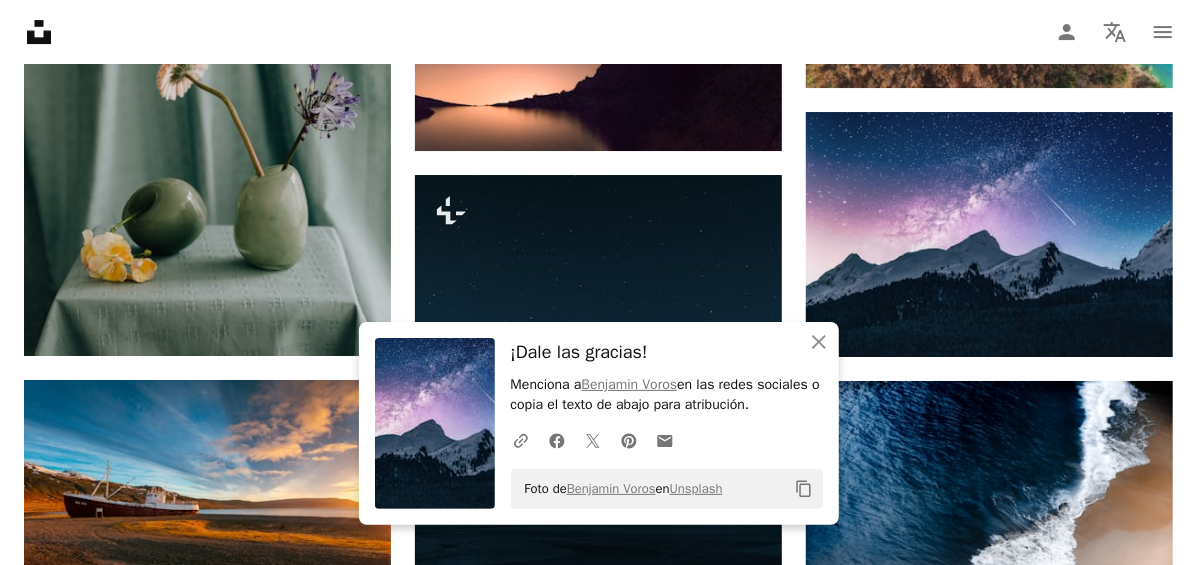 click on "An X shape Cerrar ¡Dale las gracias! Menciona a  [FIRST] [LAST]  en las redes sociales o copia el texto de abajo para atribución. A URL sharing icon (chains) Facebook icon X (formerly Twitter) icon Pinterest icon An envelope Foto de  [FIRST] [LAST]  en  Unsplash
Copy content" at bounding box center (599, 423) 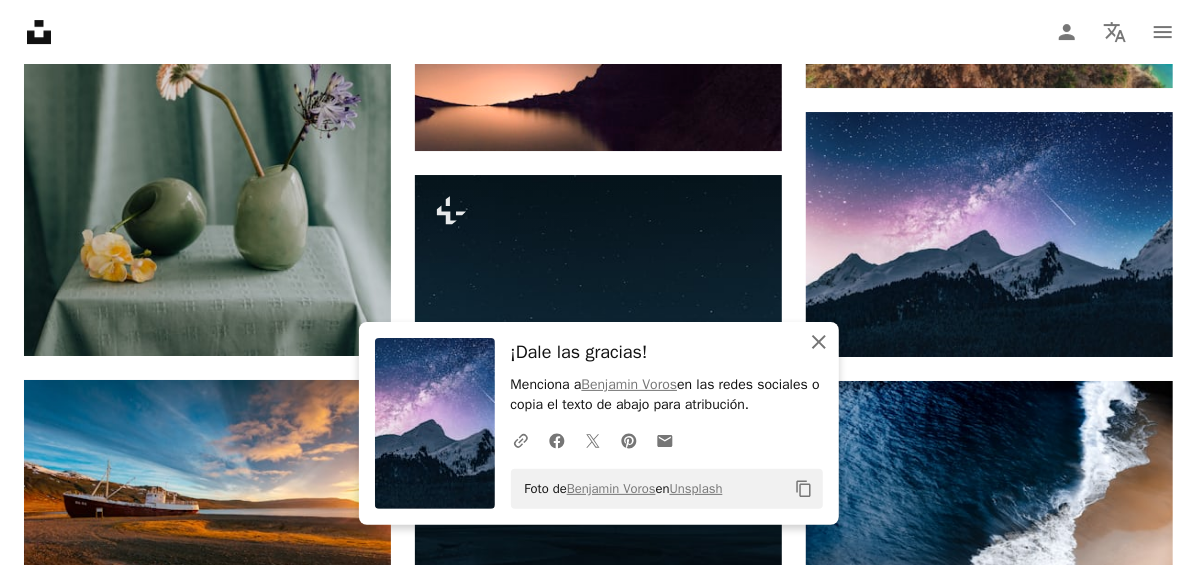 click on "An X shape" 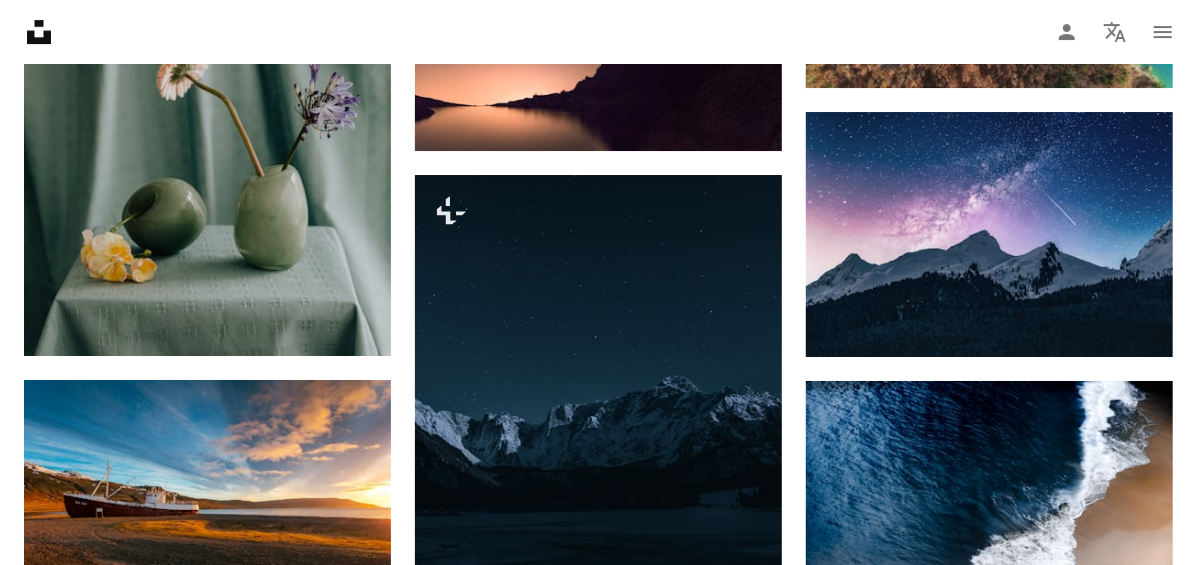 type 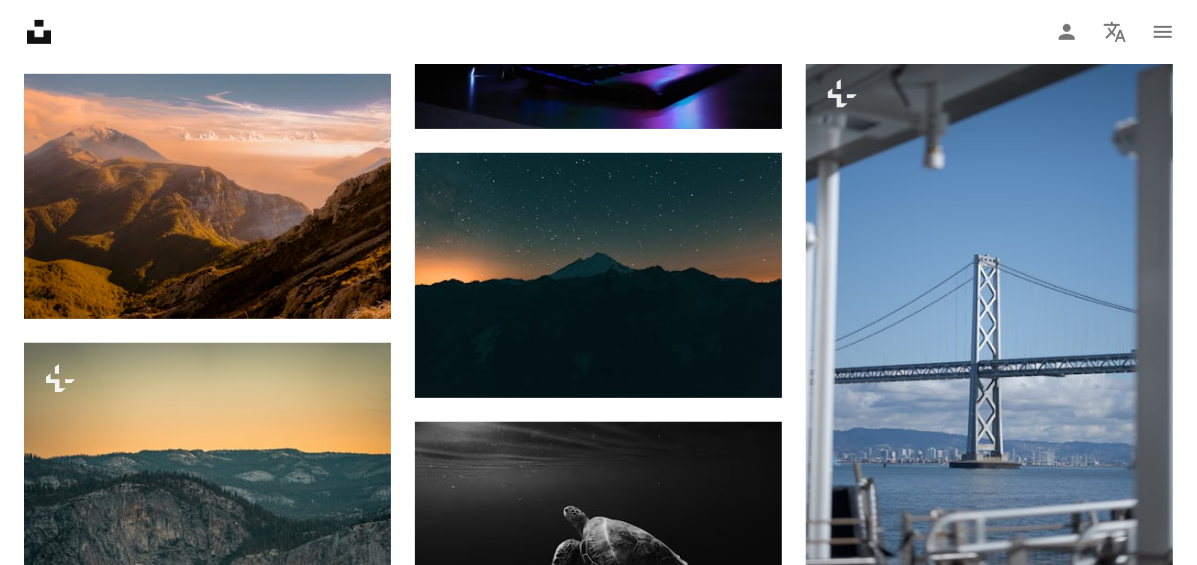 scroll, scrollTop: 8003, scrollLeft: 0, axis: vertical 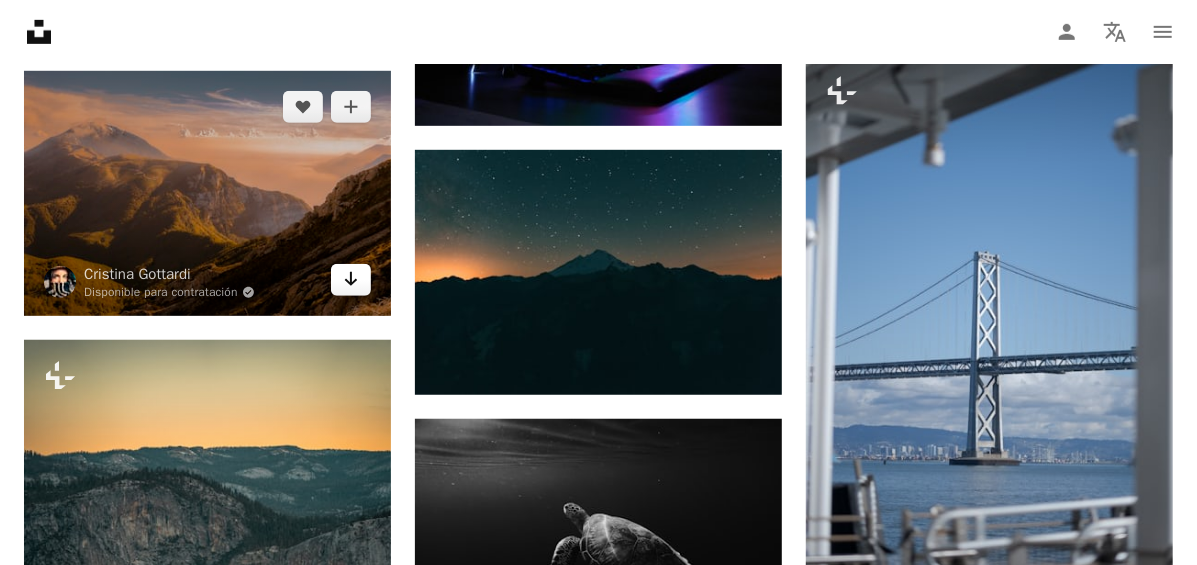 click on "Arrow pointing down" at bounding box center (351, 280) 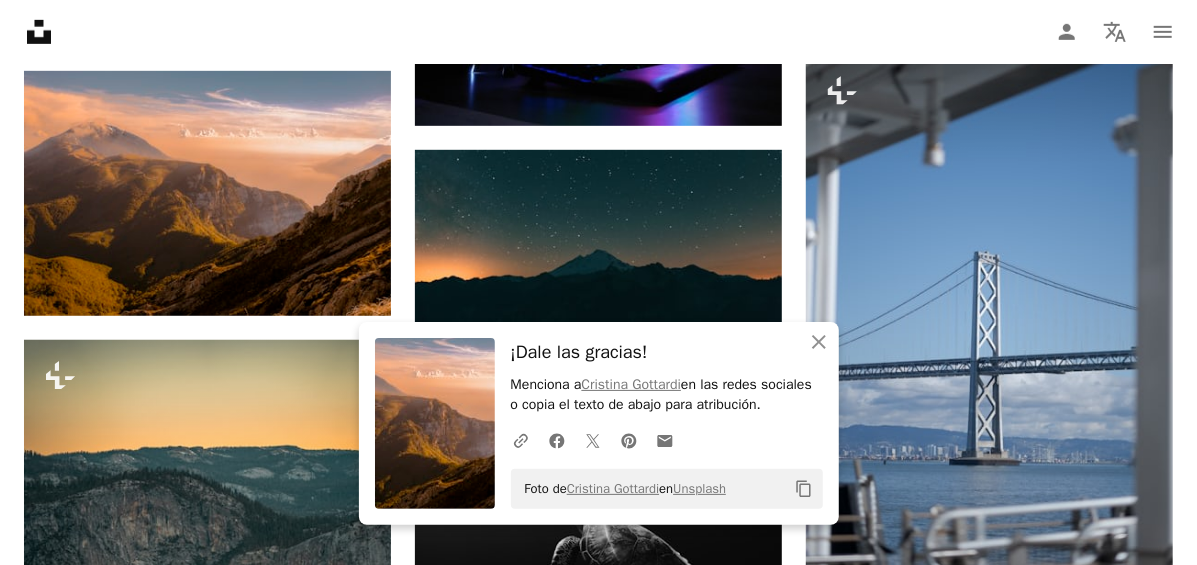 click on "¡Dale las gracias!" at bounding box center (667, 352) 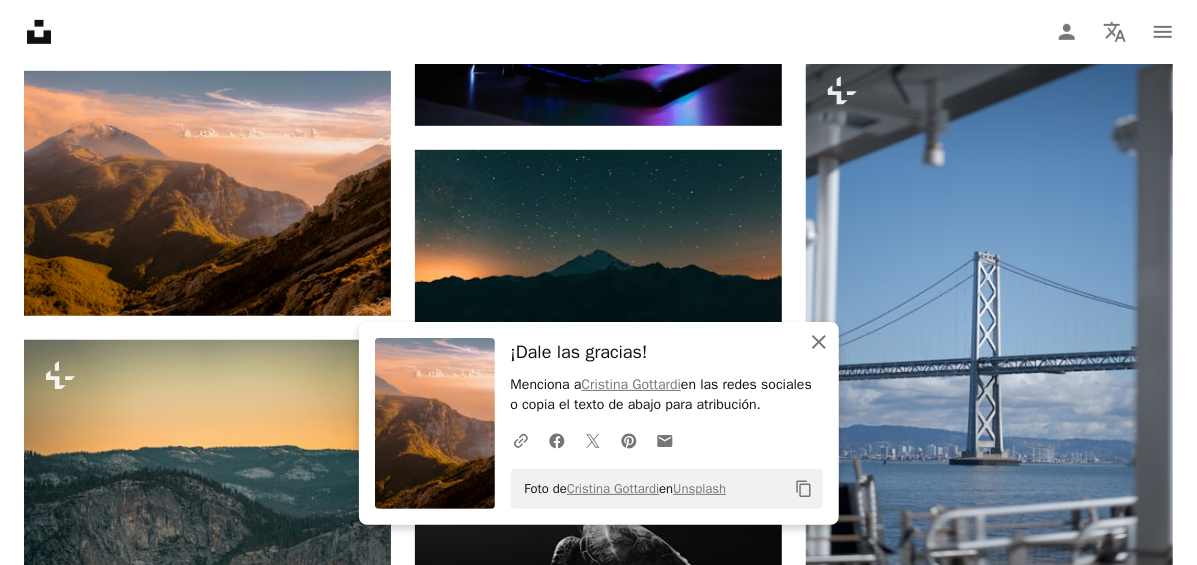 click on "An X shape" 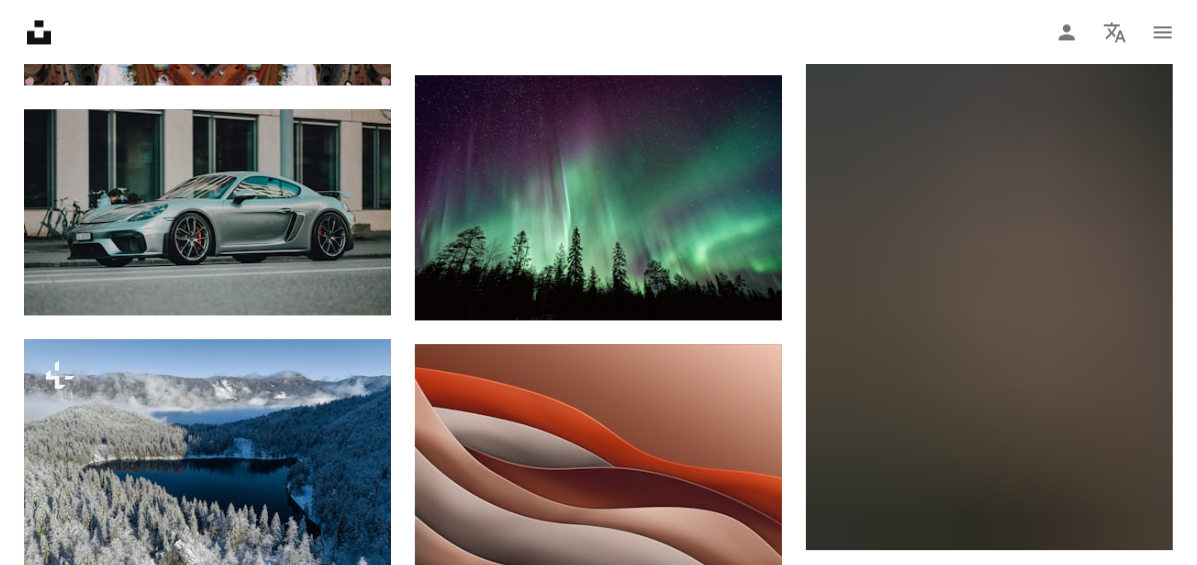 scroll, scrollTop: 9575, scrollLeft: 0, axis: vertical 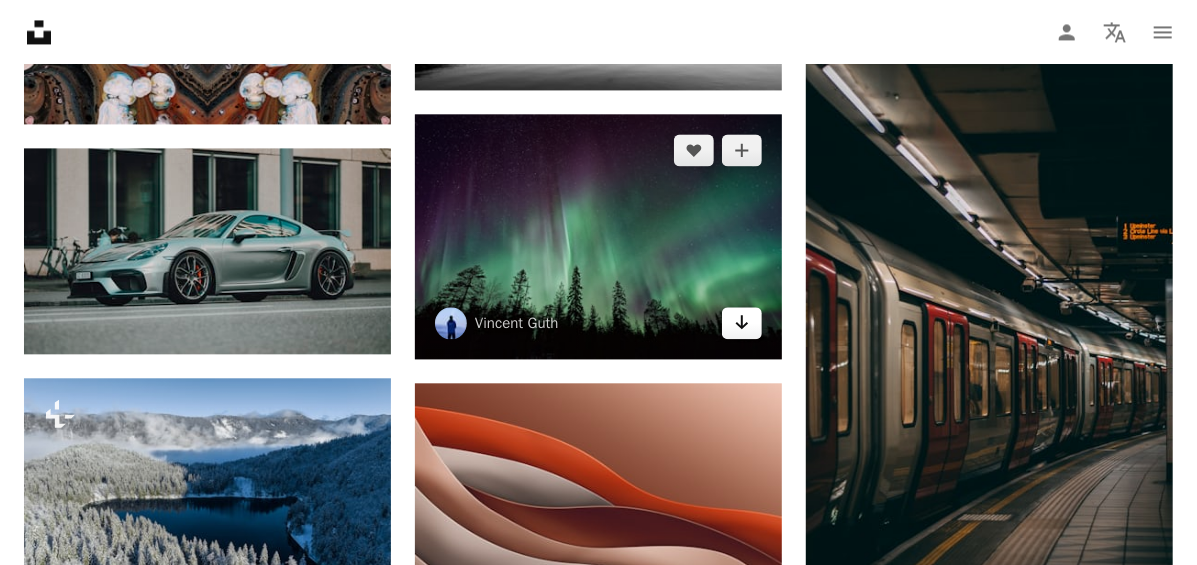 click on "Arrow pointing down" 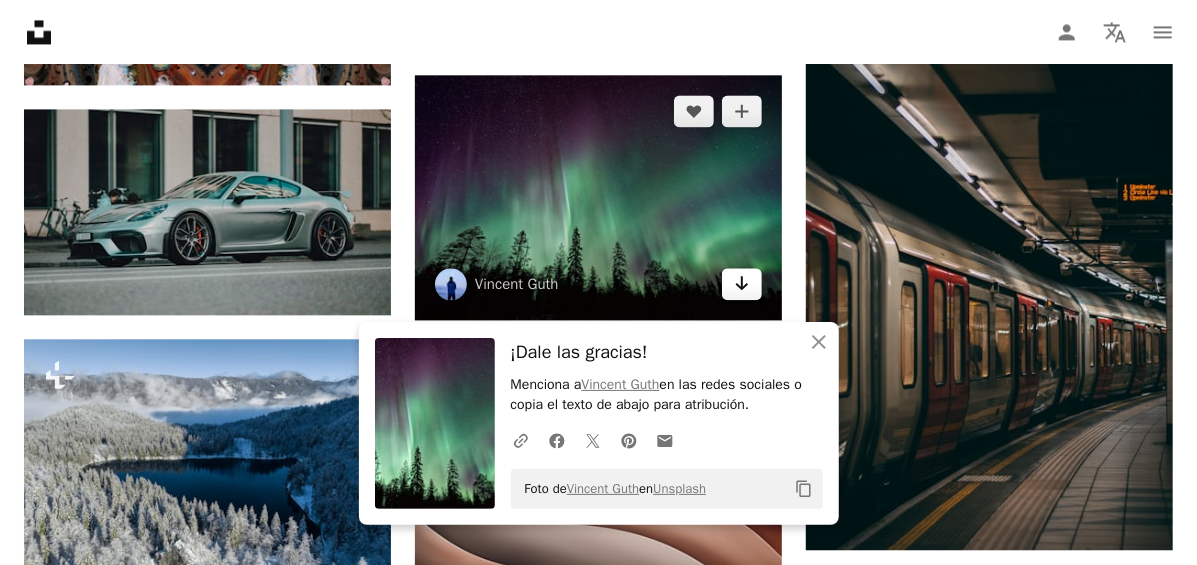 scroll, scrollTop: 9653, scrollLeft: 0, axis: vertical 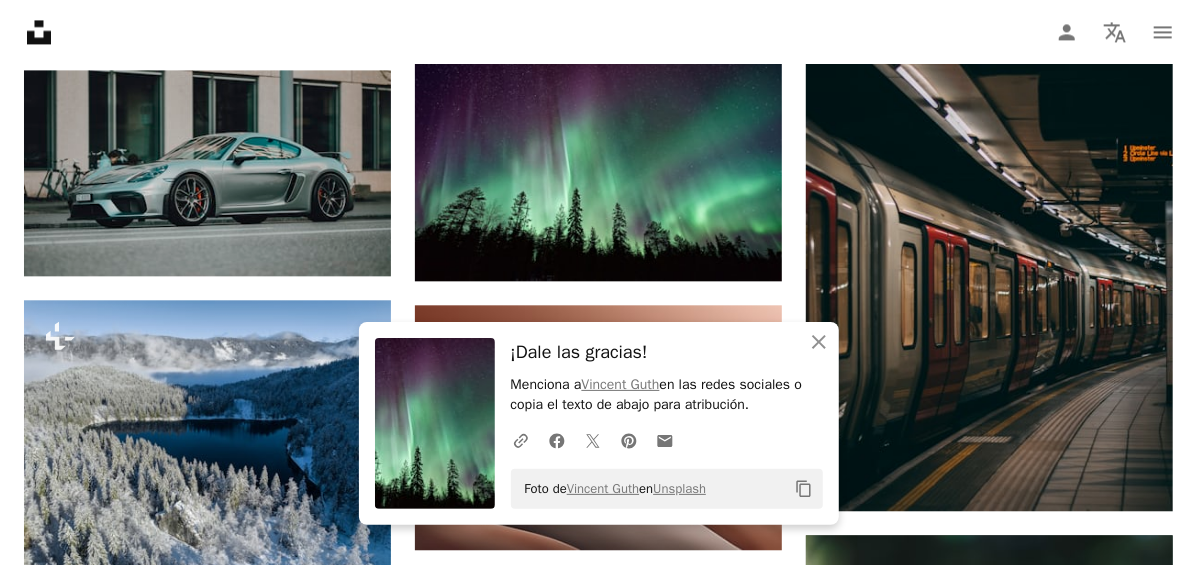 click on "An X shape Cerrar ¡Dale las gracias! Menciona a  [FIRST] [LAST]  en las redes sociales o copia el texto de abajo para atribución. A URL sharing icon (chains) Facebook icon X (formerly Twitter) icon Pinterest icon An envelope Foto de  [FIRST] [LAST]  en  Unsplash
Copy content" at bounding box center [599, 423] 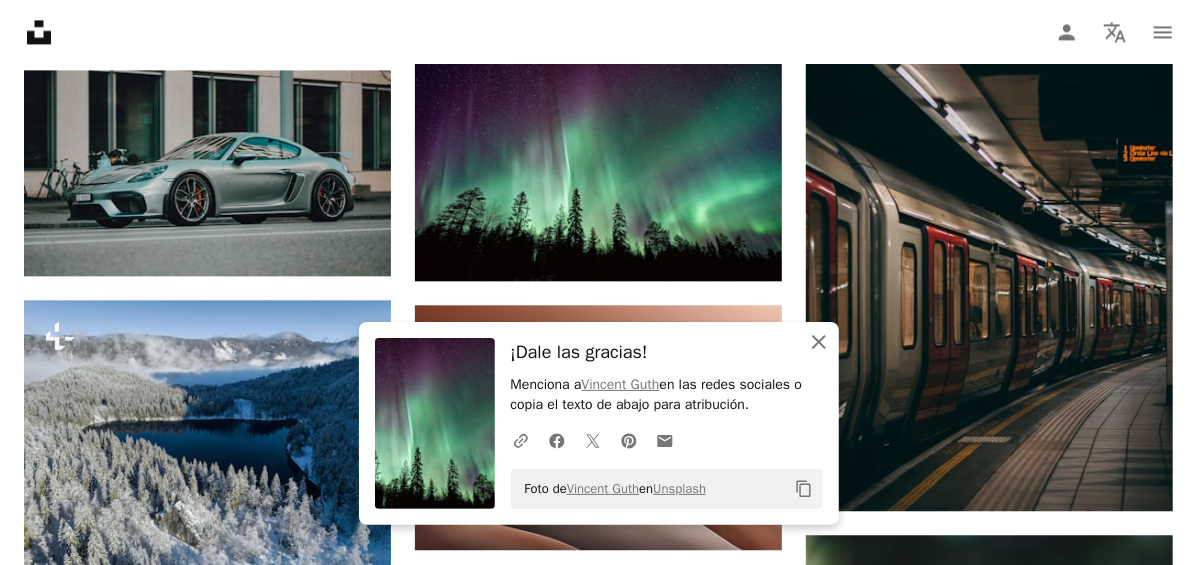 click on "An X shape" 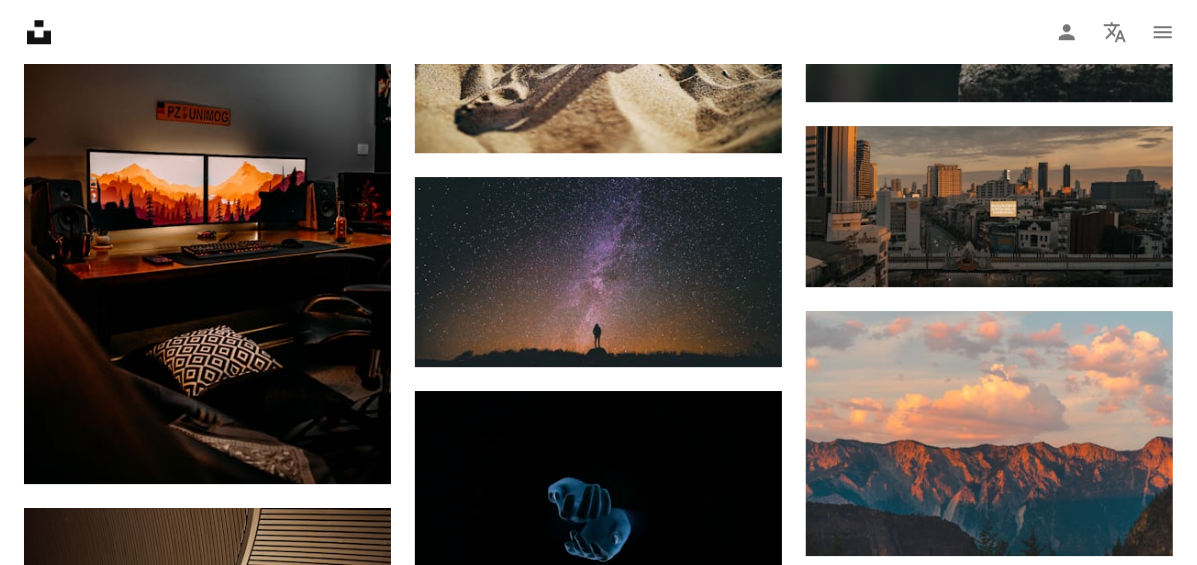 scroll, scrollTop: 10321, scrollLeft: 0, axis: vertical 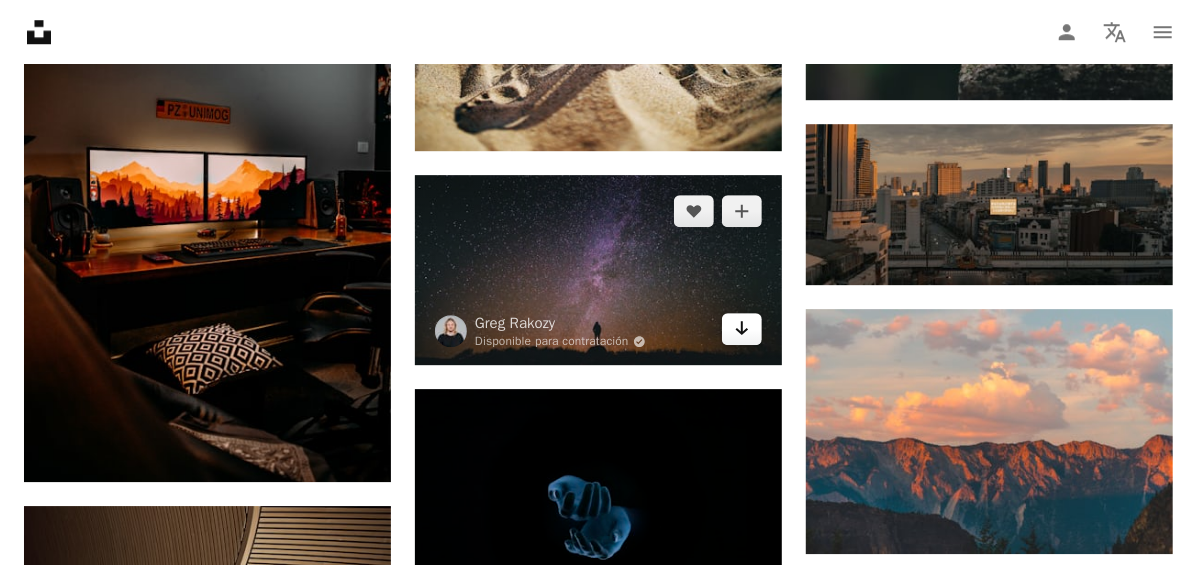 click on "Arrow pointing down" 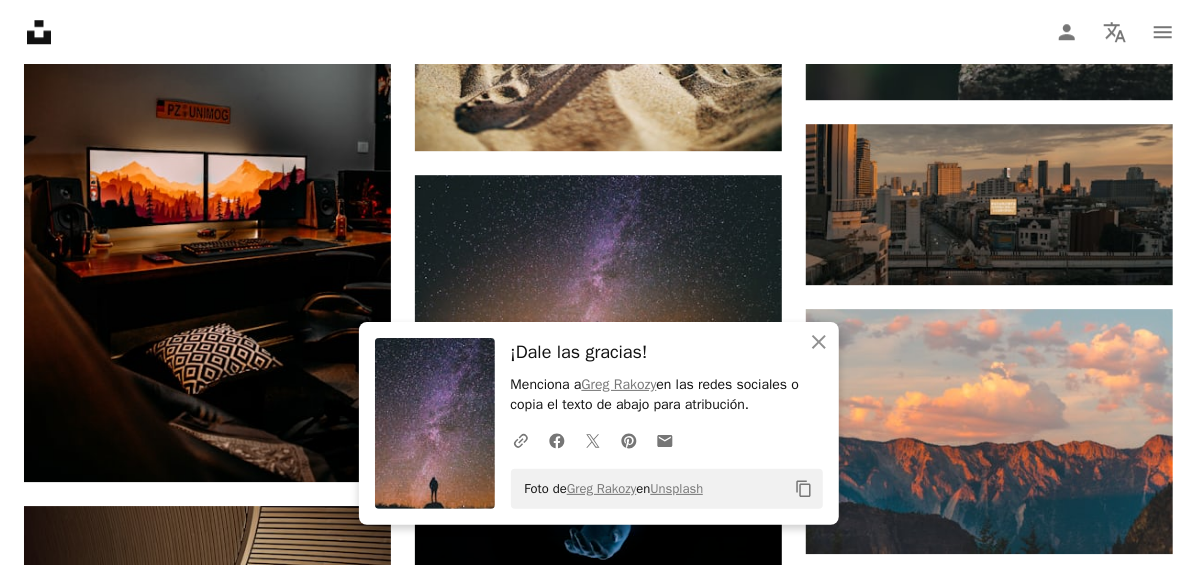 click on "An X shape Cerrar ¡Dale las gracias! Menciona a  [FIRST] [LAST]  en las redes sociales o copia el texto de abajo para atribución. A URL sharing icon (chains) Facebook icon X (formerly Twitter) icon Pinterest icon An envelope Foto de  [FIRST] [LAST]  en  Unsplash
Copy content" at bounding box center [599, 423] 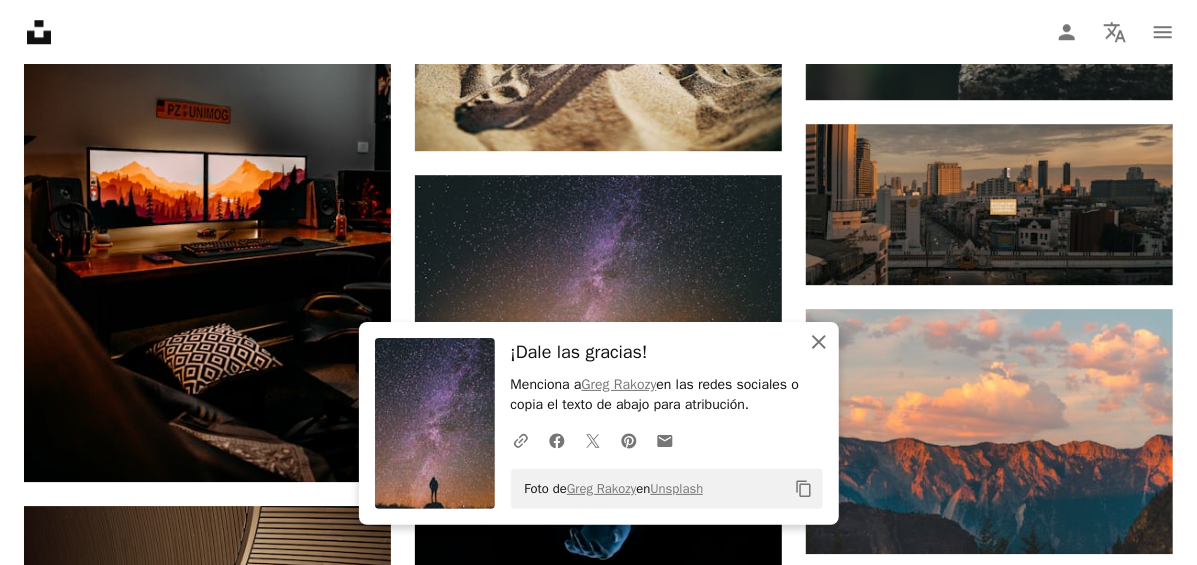 click on "An X shape" 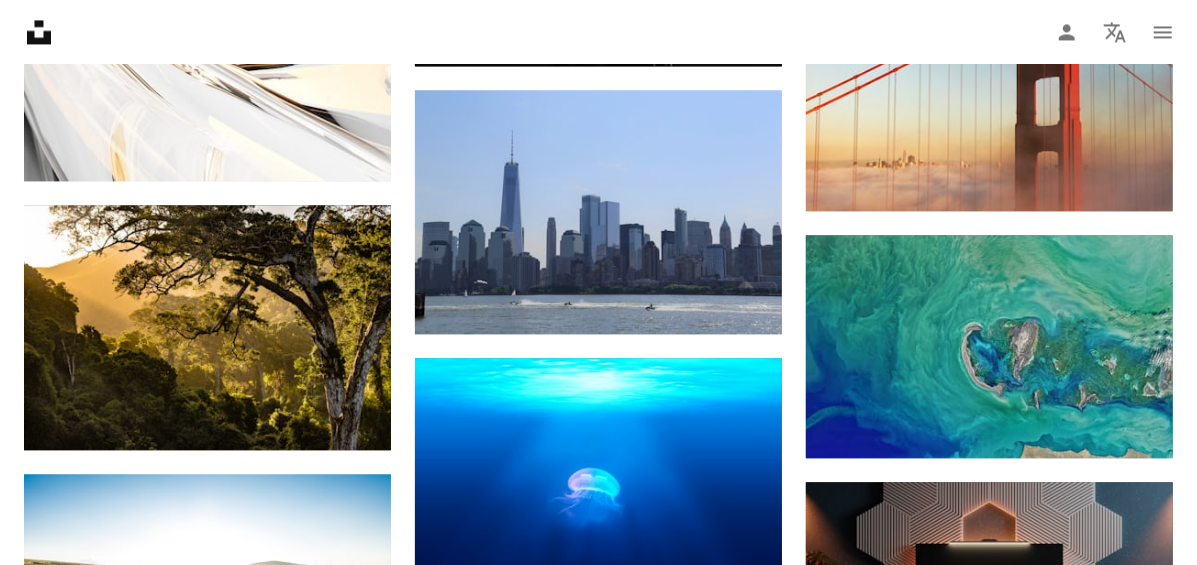 scroll, scrollTop: 13346, scrollLeft: 0, axis: vertical 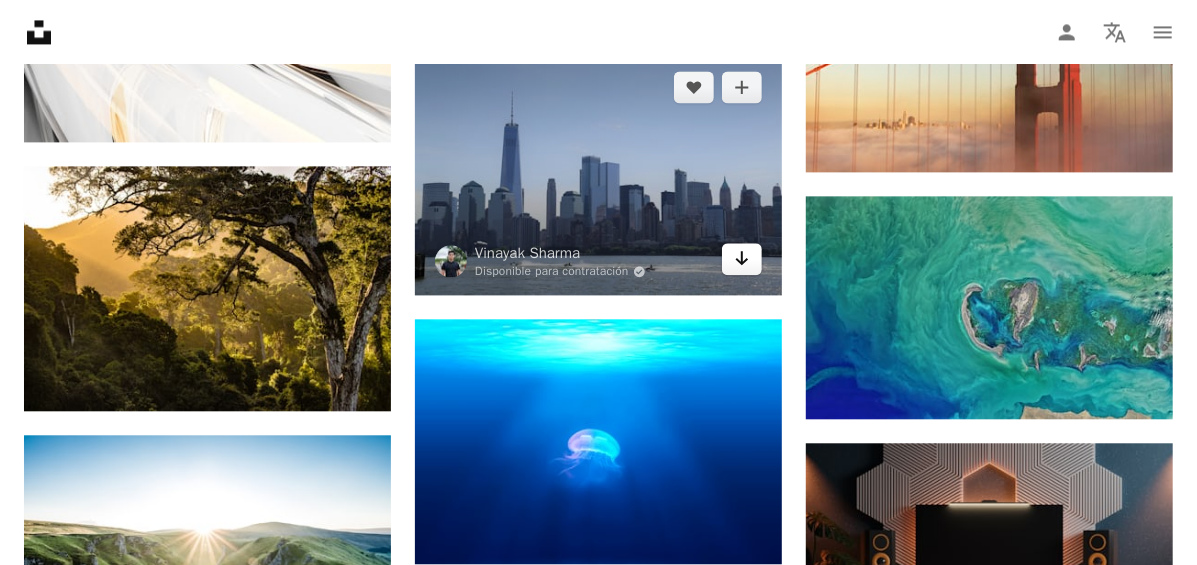 click on "Arrow pointing down" 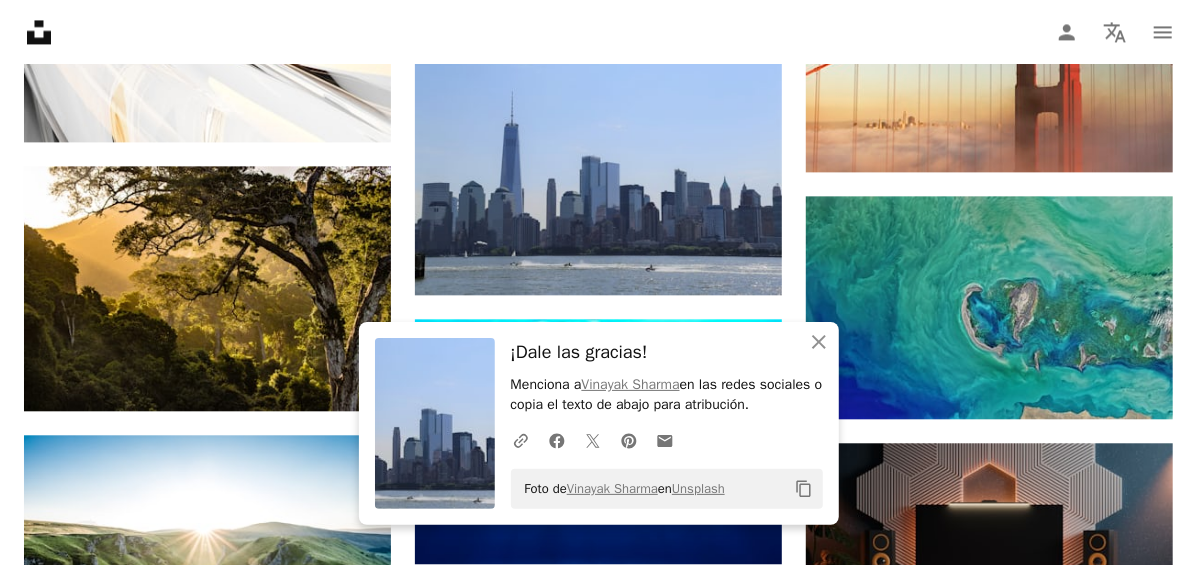 click on "¡Dale las gracias!" at bounding box center [667, 352] 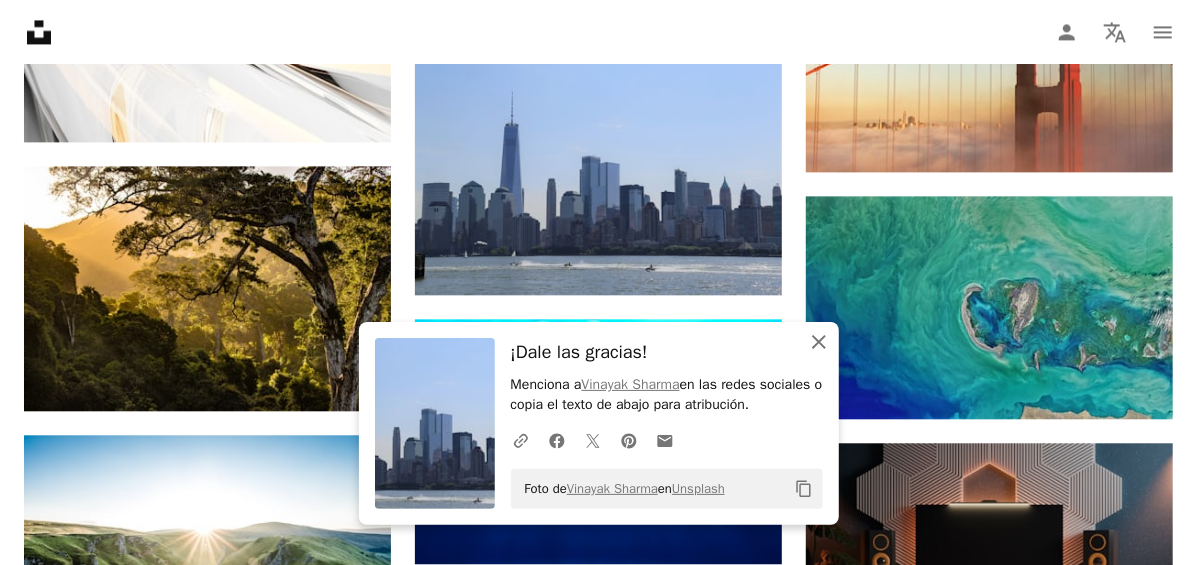 click 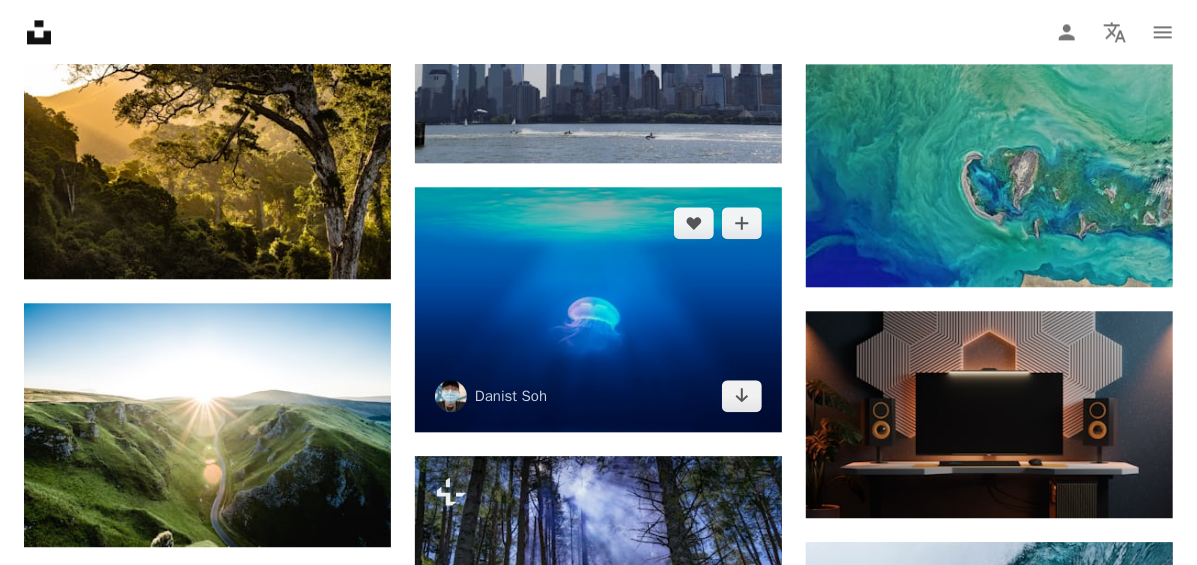 scroll, scrollTop: 13503, scrollLeft: 0, axis: vertical 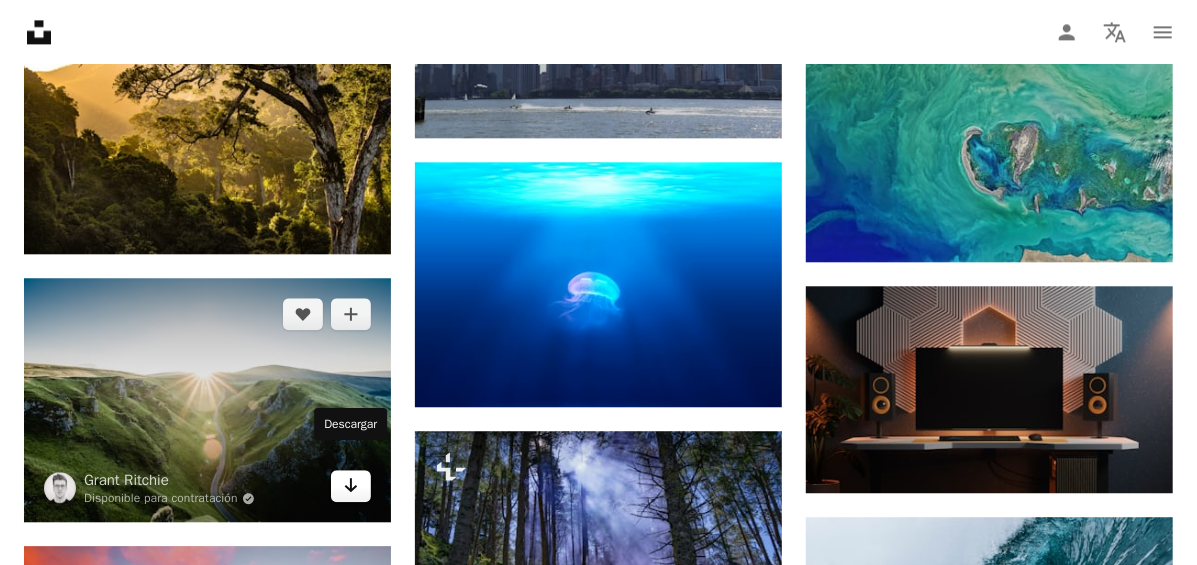 click on "Arrow pointing down" 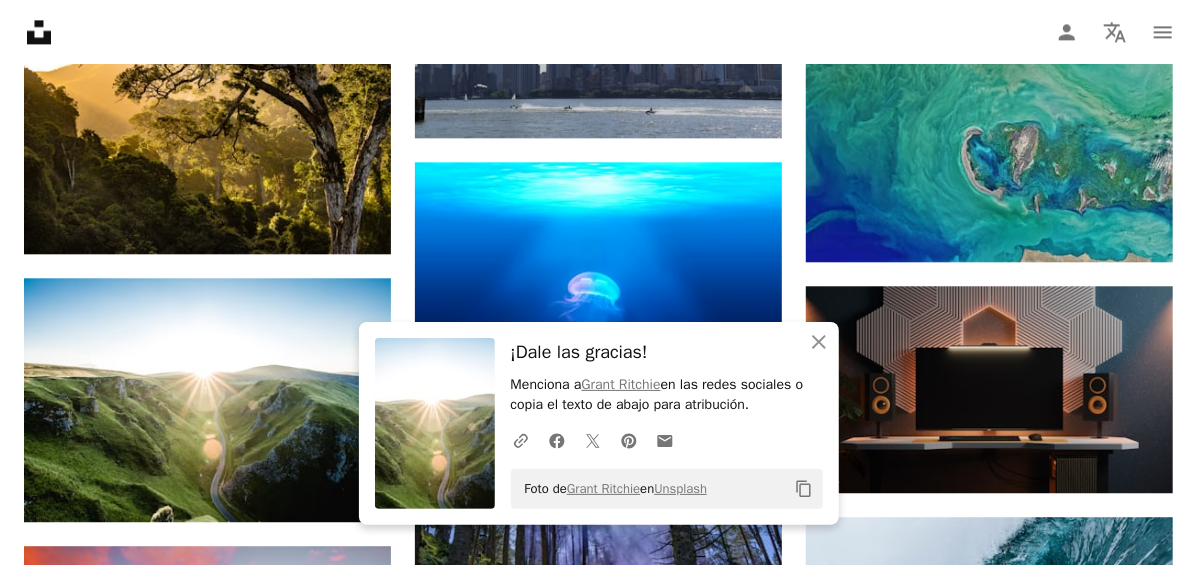 click on "¡Dale las gracias!" at bounding box center (667, 352) 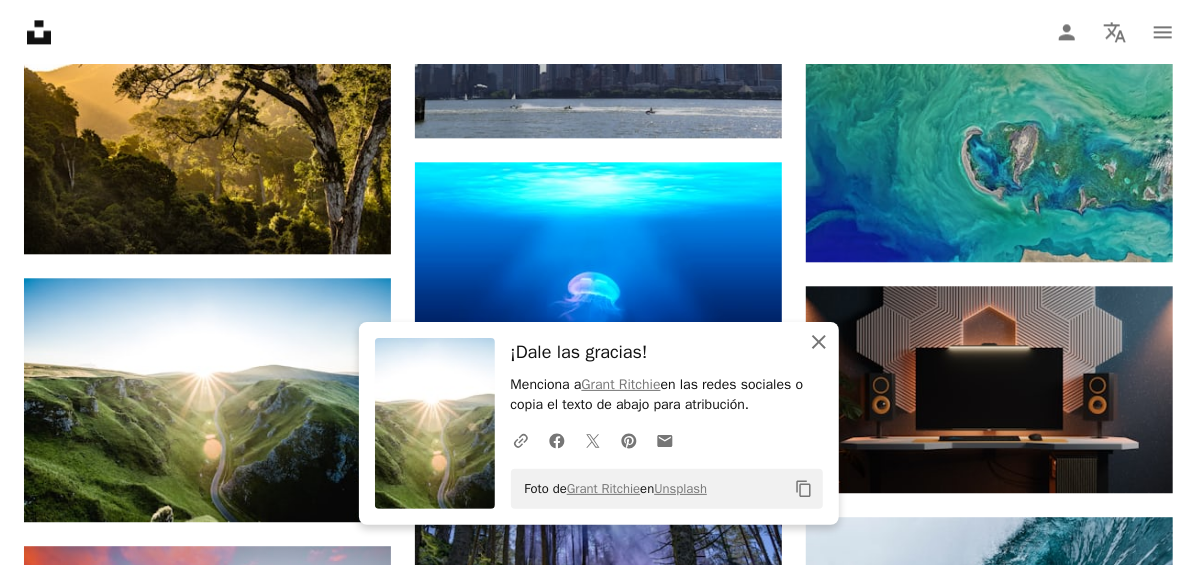 click on "An X shape" 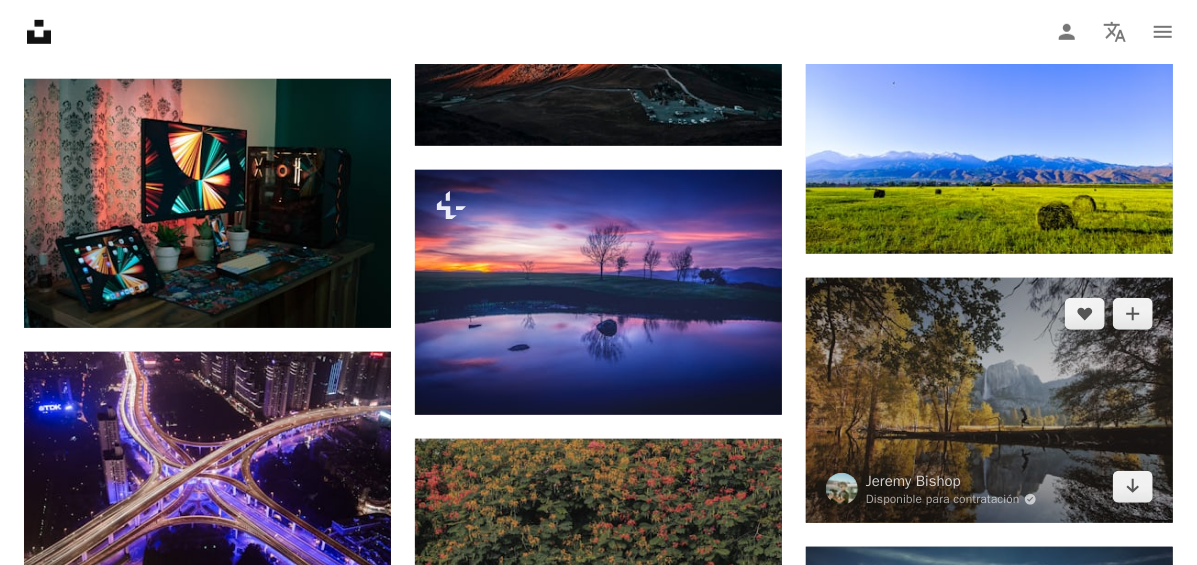 scroll, scrollTop: 15625, scrollLeft: 0, axis: vertical 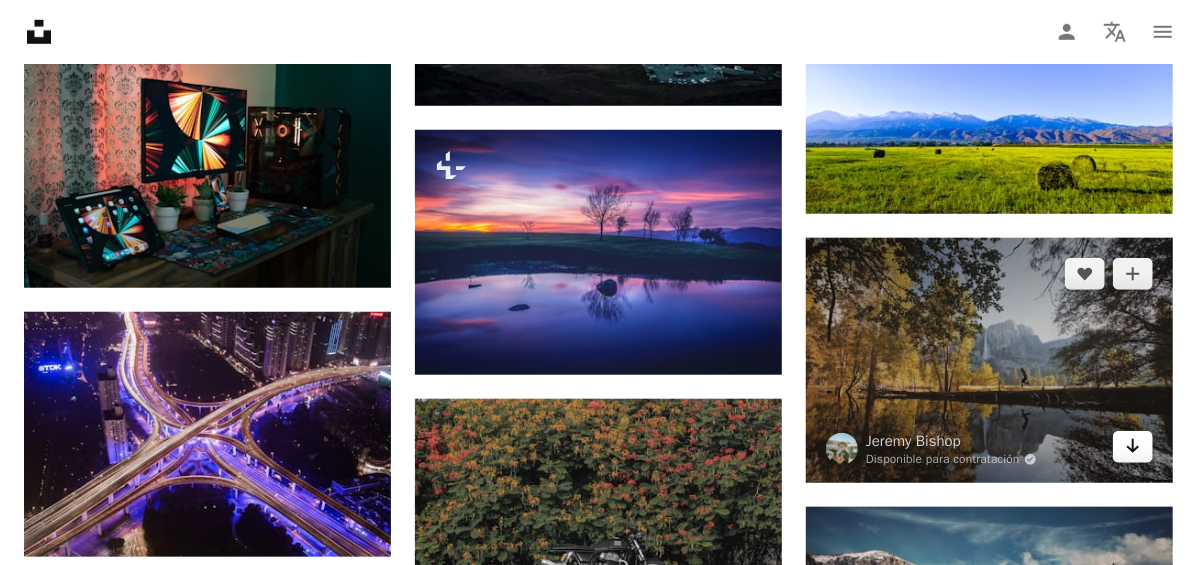 click 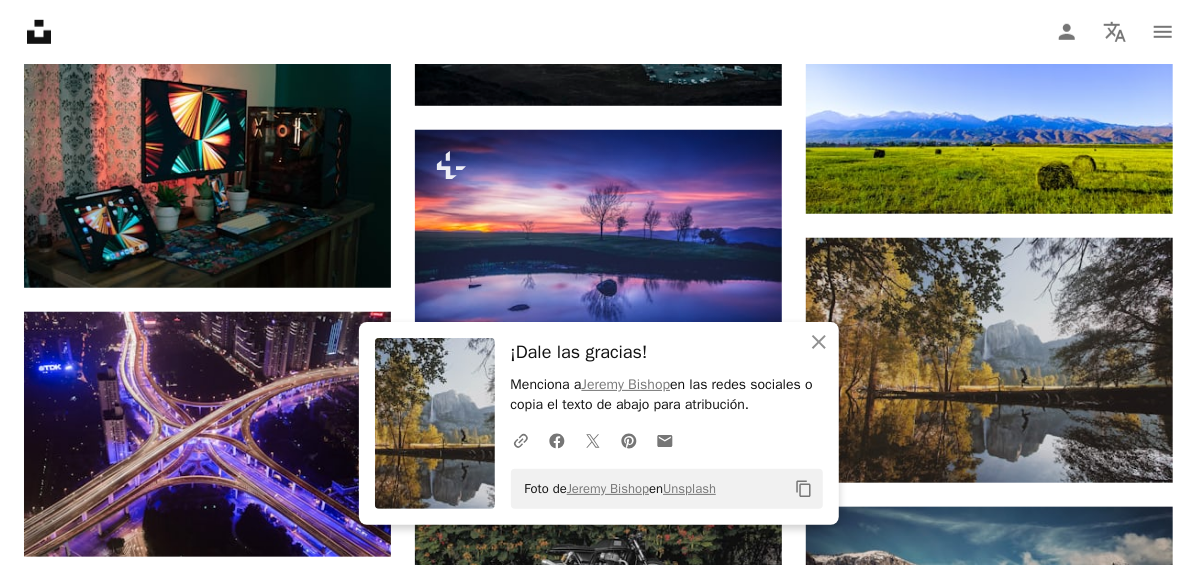 click on "¡Dale las gracias!" at bounding box center (667, 352) 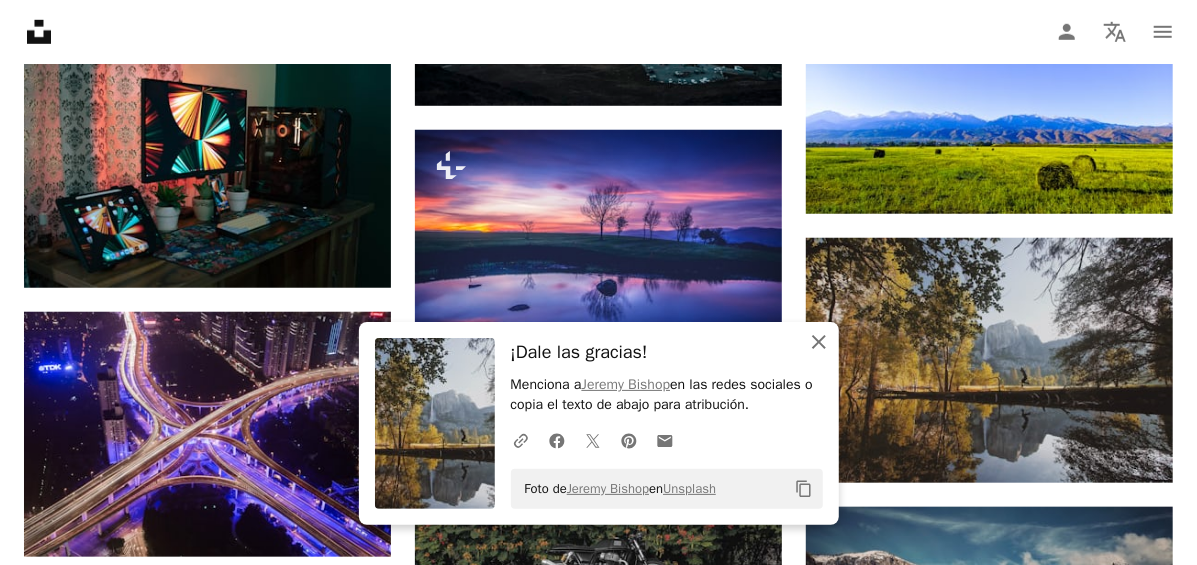 click on "An X shape" 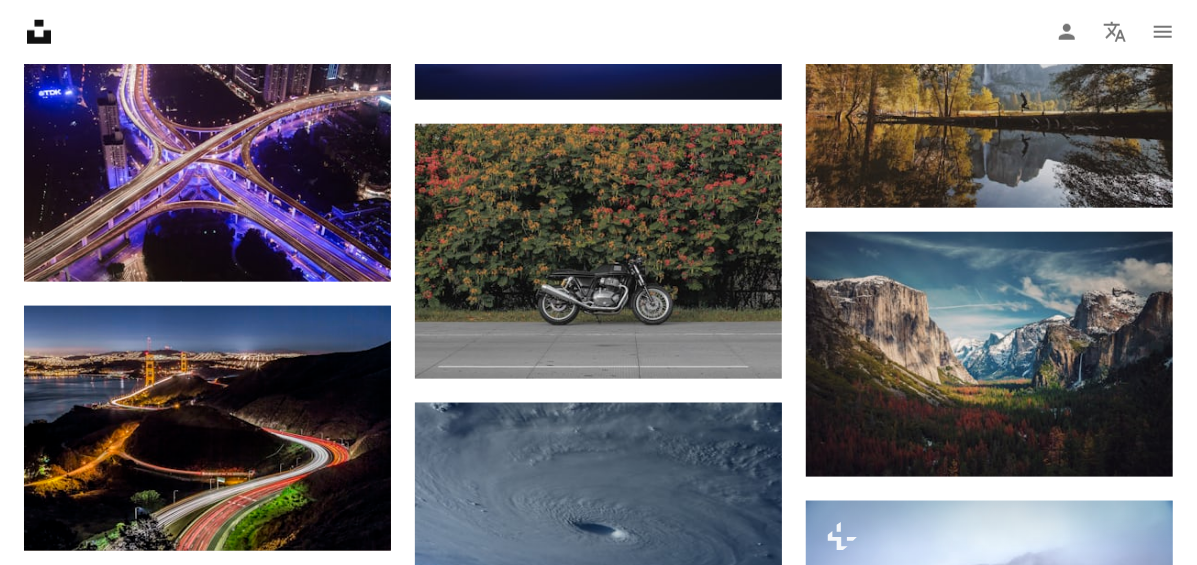 scroll, scrollTop: 15939, scrollLeft: 0, axis: vertical 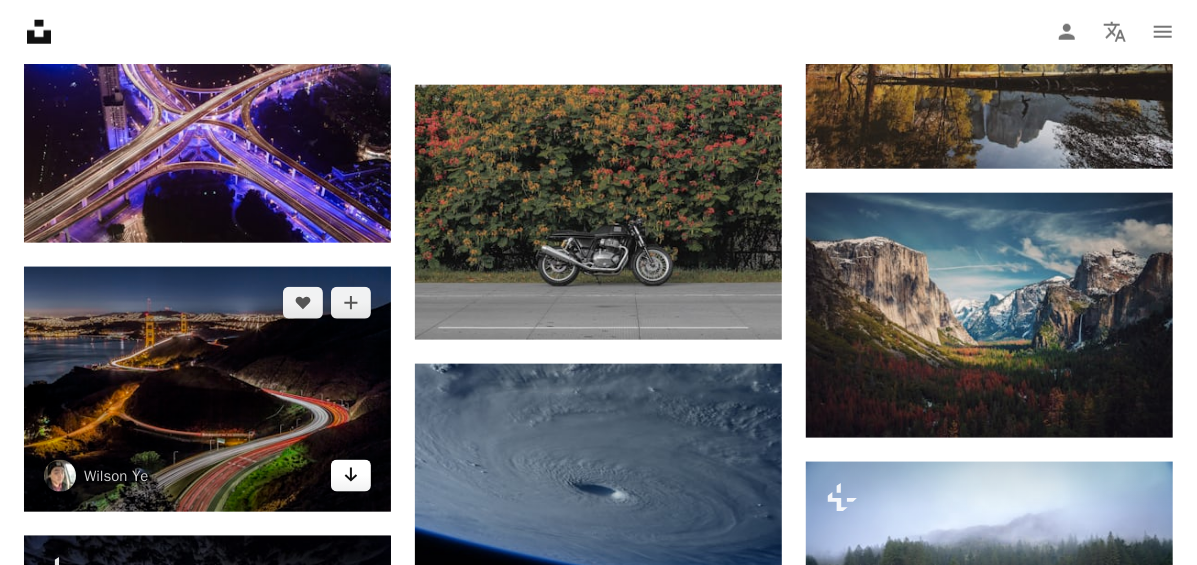 click on "Arrow pointing down" 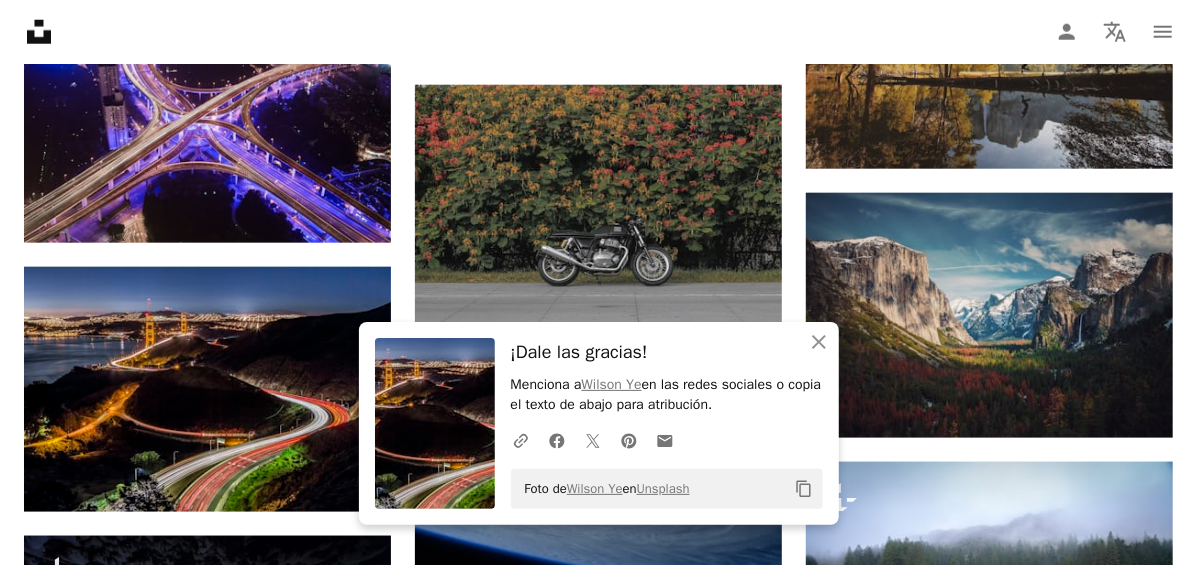 click on "¡Dale las gracias!" at bounding box center (667, 352) 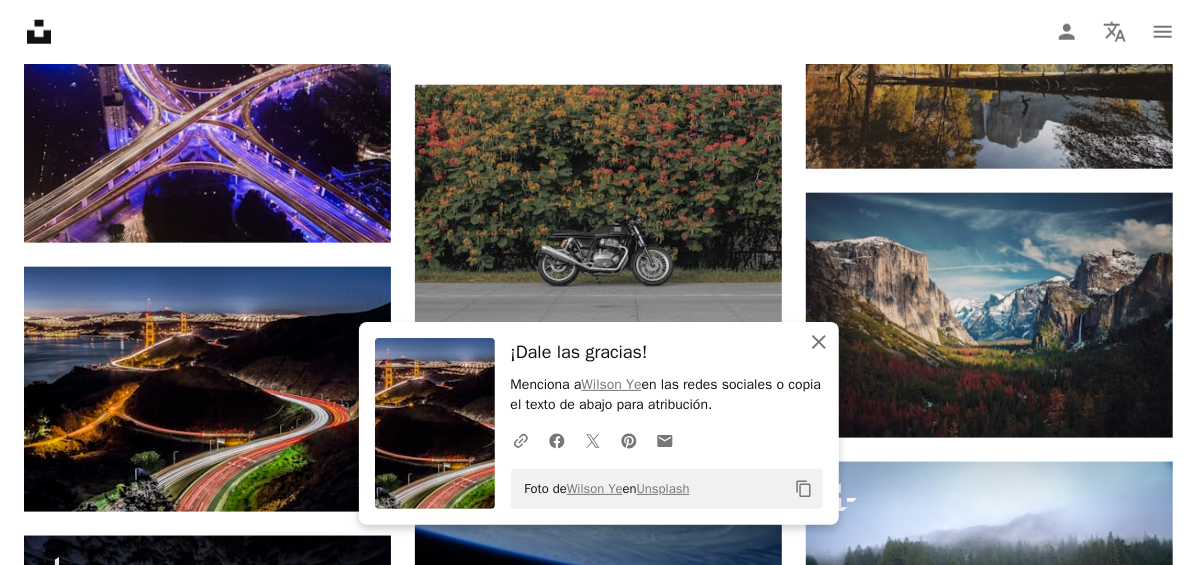 click on "An X shape" 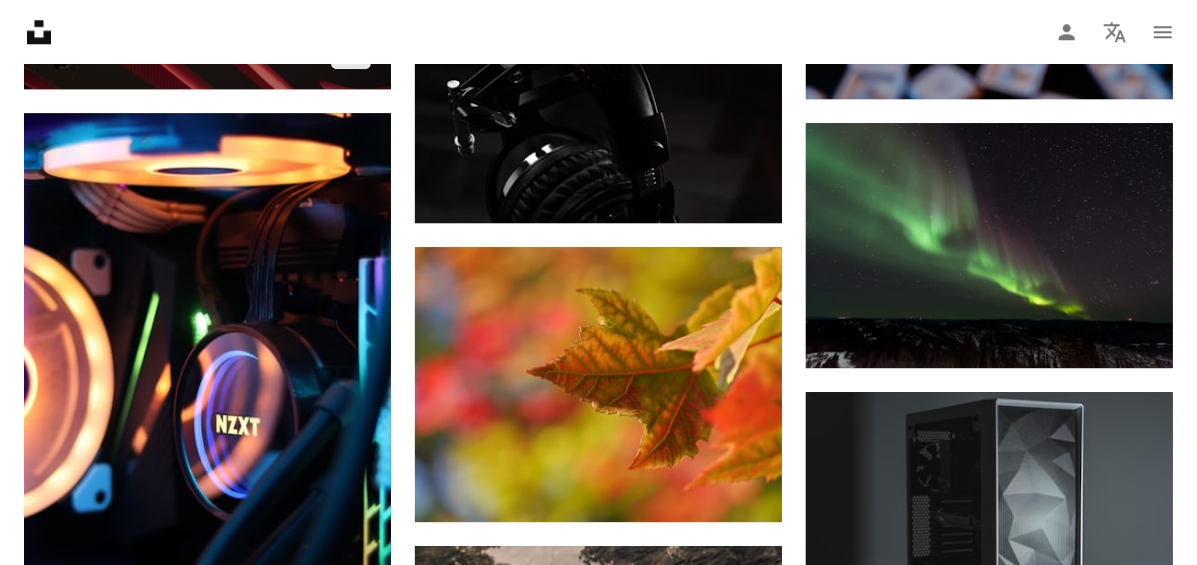 scroll, scrollTop: 17667, scrollLeft: 0, axis: vertical 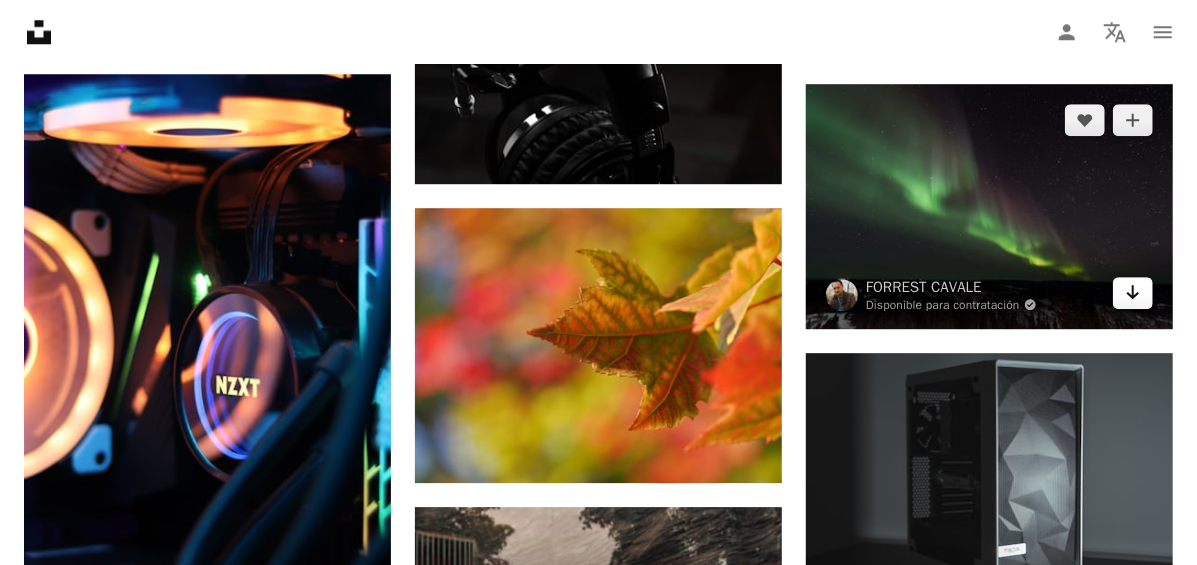 click 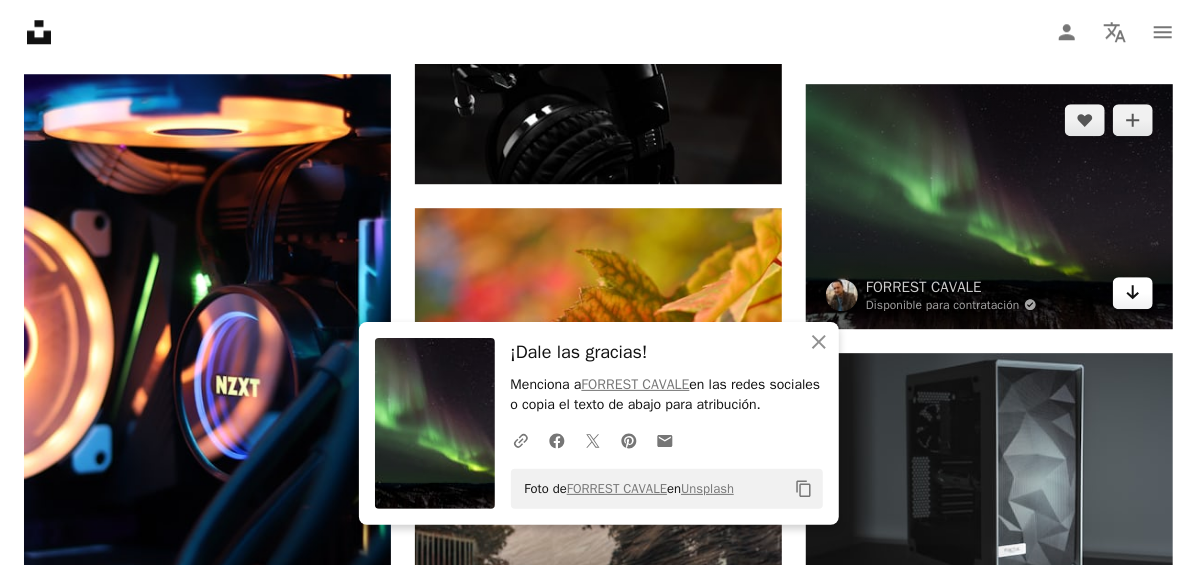 scroll, scrollTop: 17707, scrollLeft: 0, axis: vertical 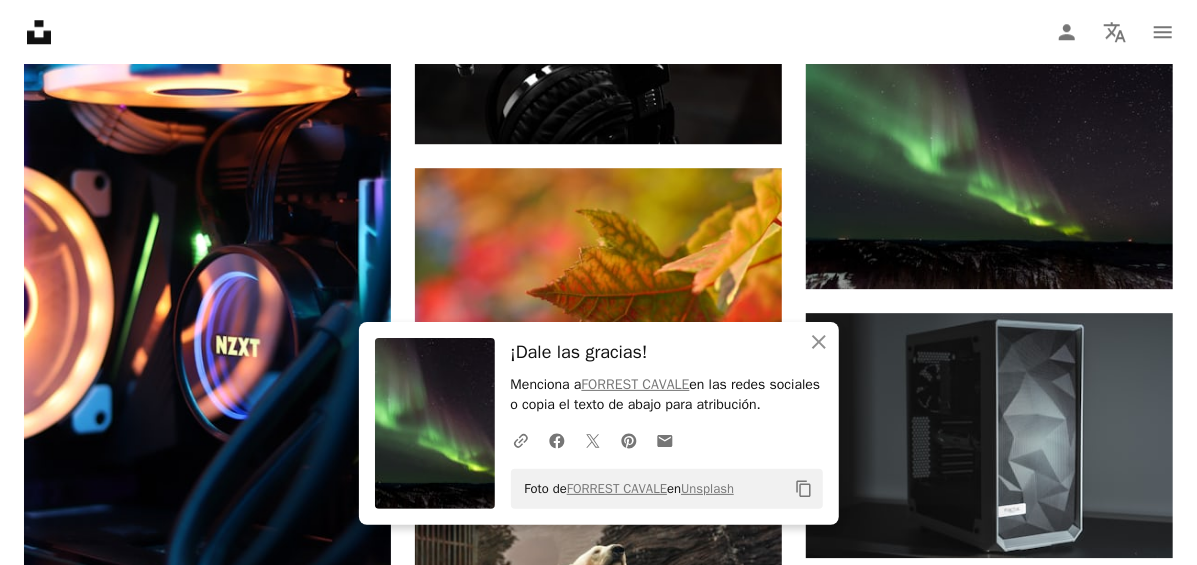 click on "¡Dale las gracias!" at bounding box center (667, 352) 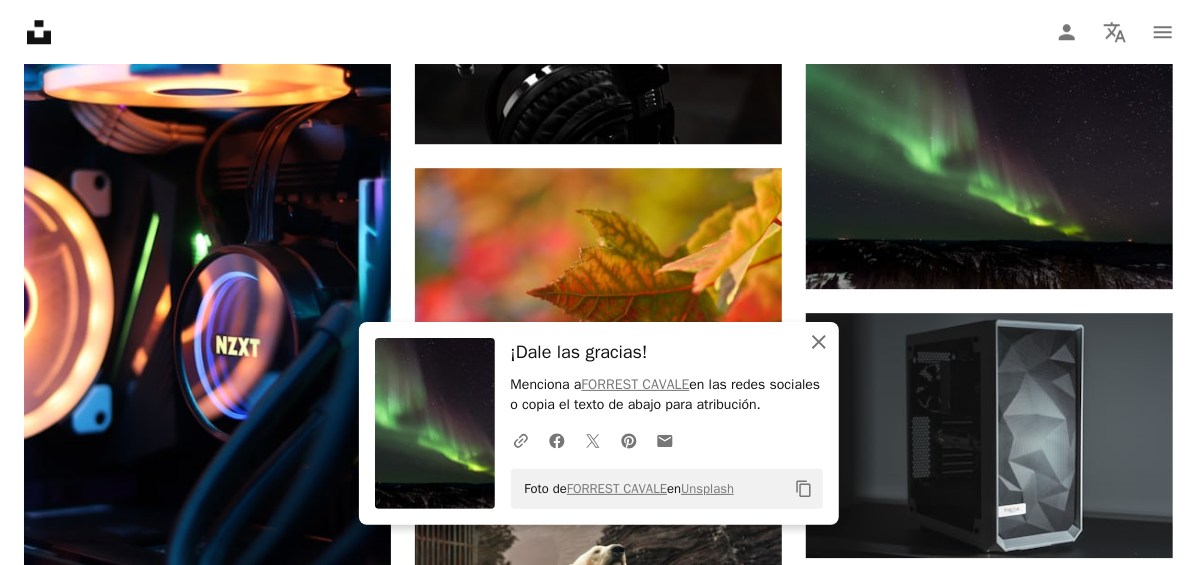 click on "An X shape" 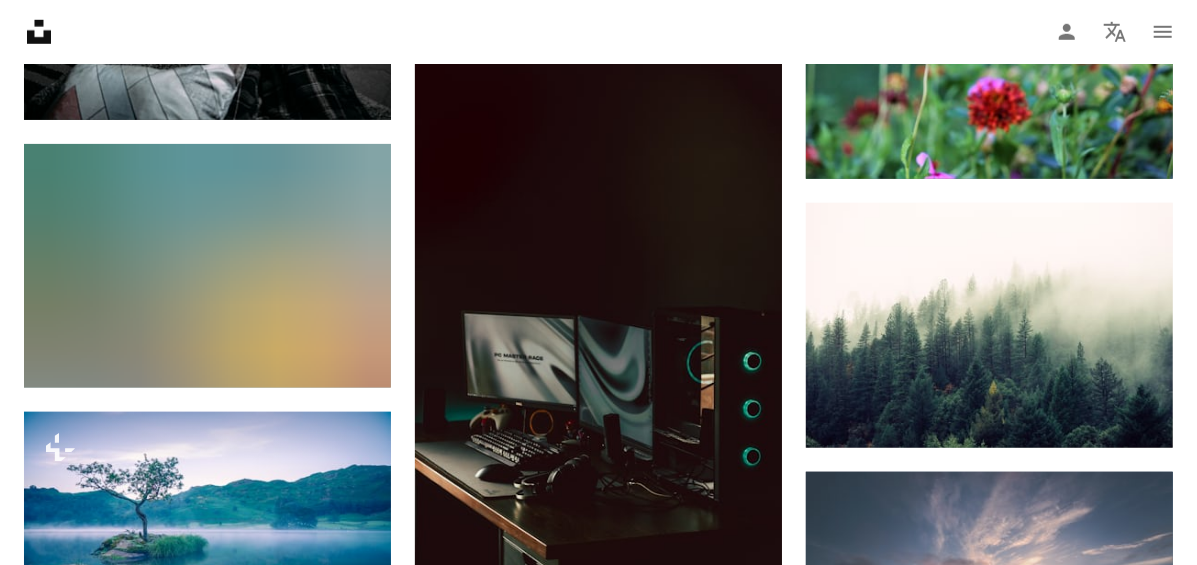 scroll, scrollTop: 19396, scrollLeft: 0, axis: vertical 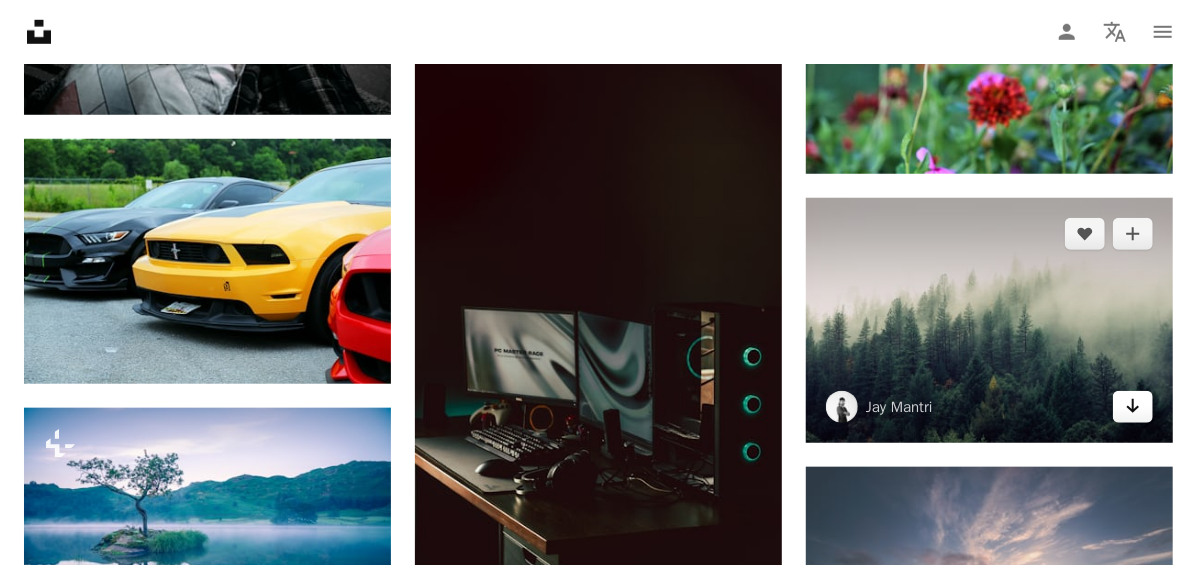 click on "Arrow pointing down" 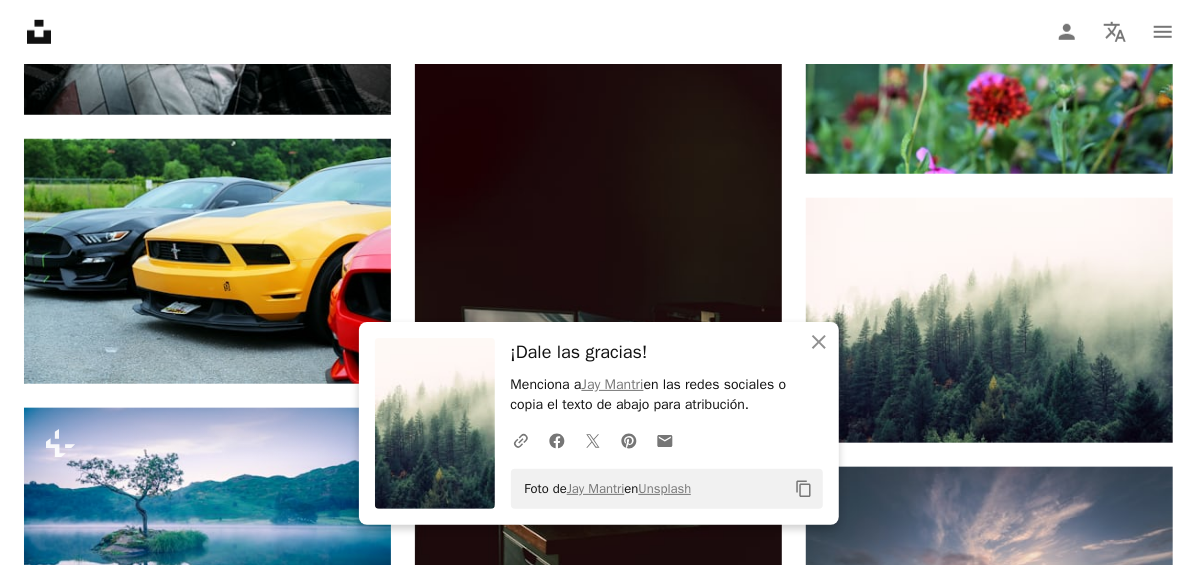 click on "¡Dale las gracias!" at bounding box center (667, 352) 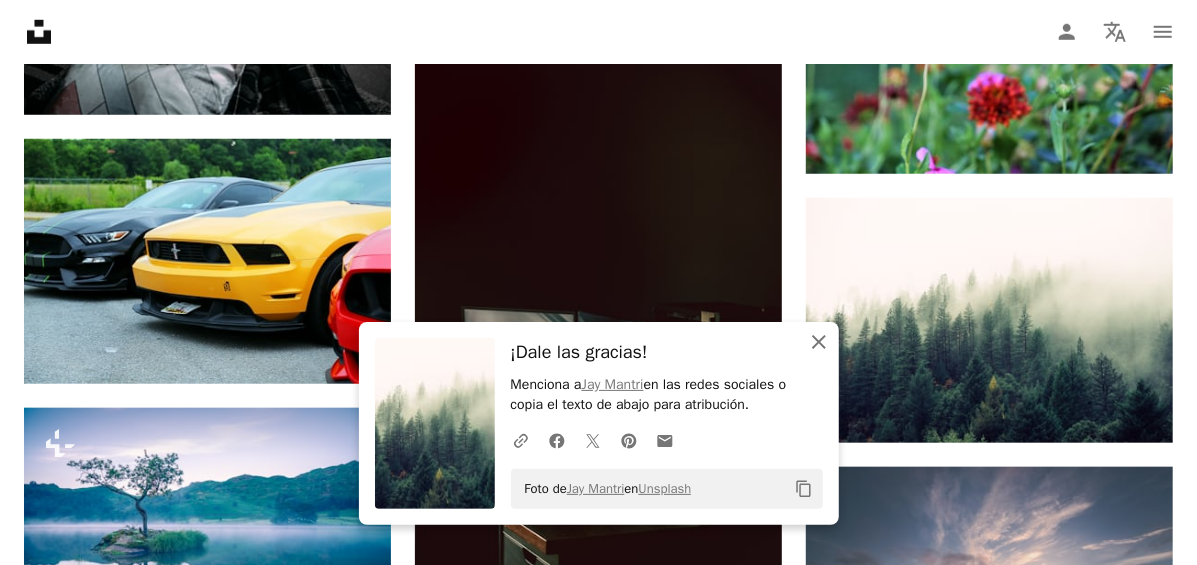 click on "An X shape" 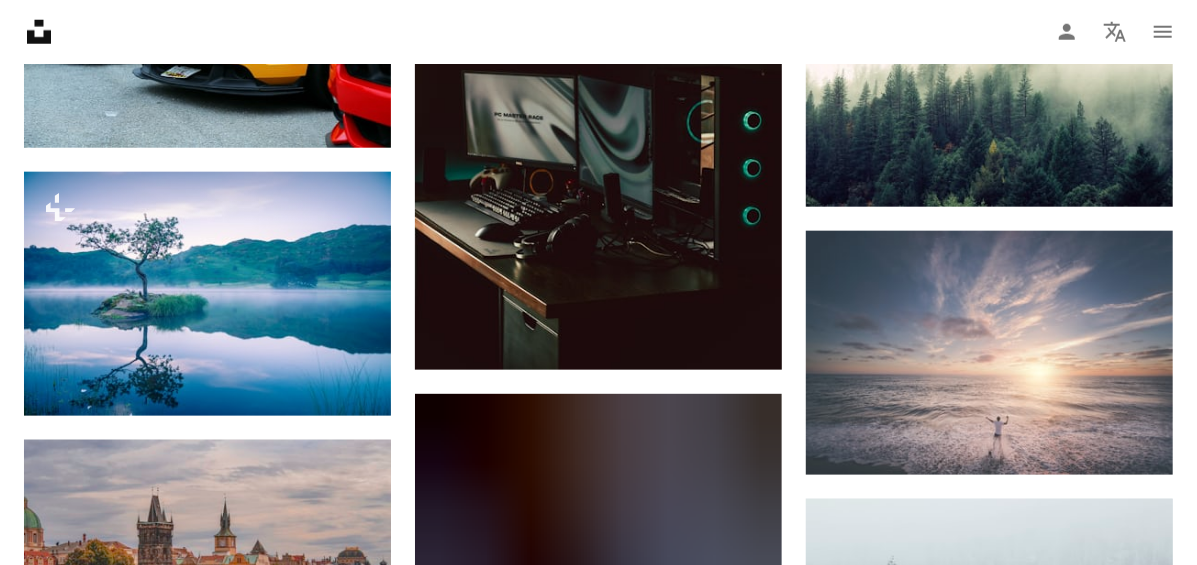 scroll, scrollTop: 19671, scrollLeft: 0, axis: vertical 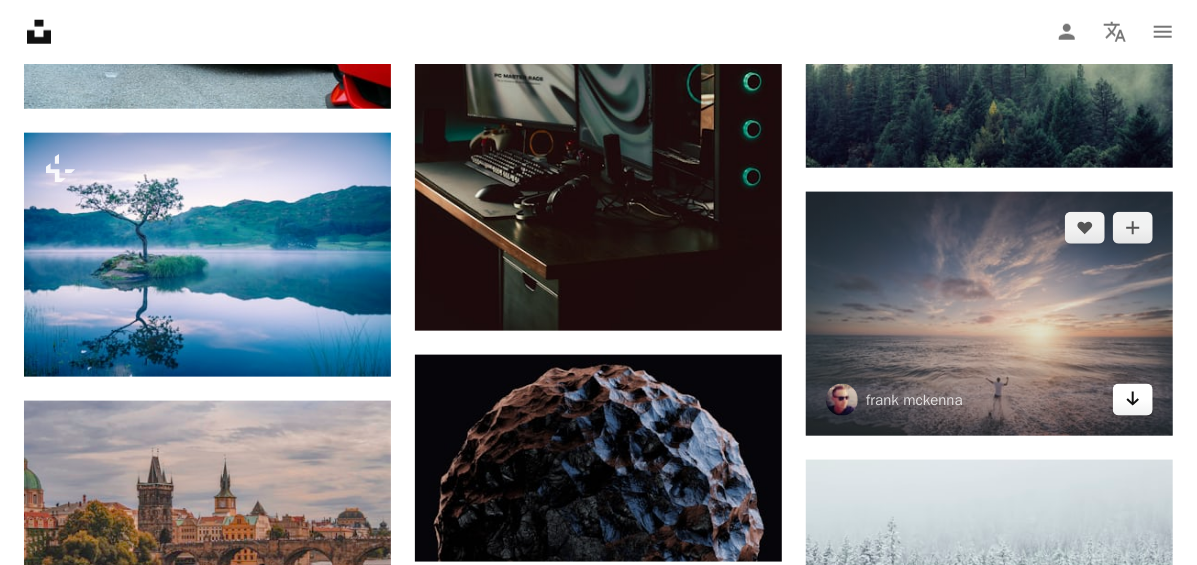 click on "Arrow pointing down" at bounding box center (1133, 400) 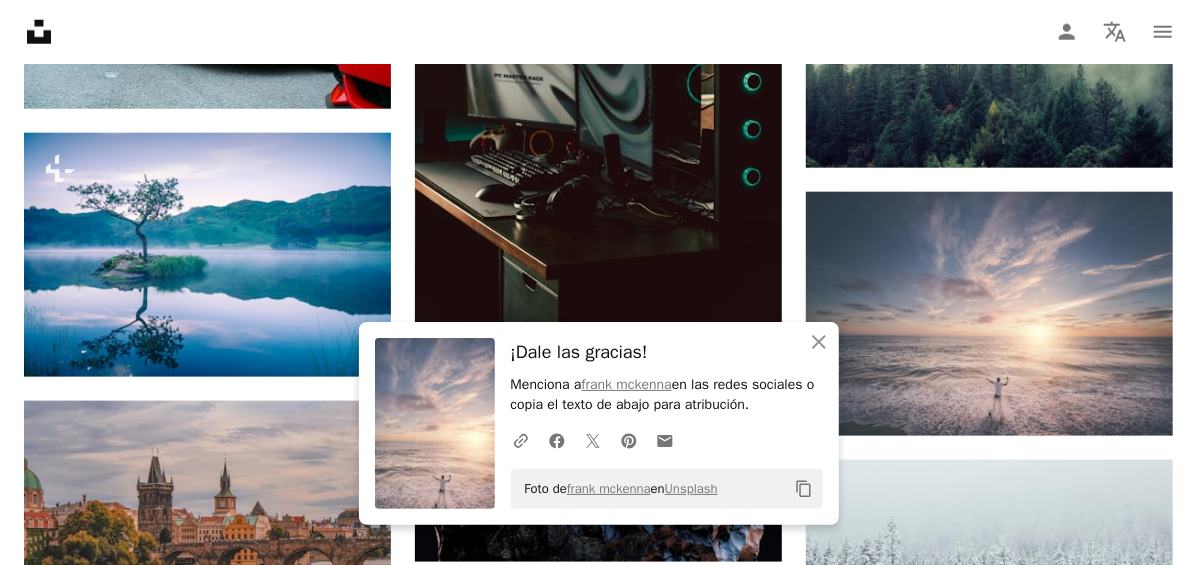 click on "¡Dale las gracias!" at bounding box center (667, 352) 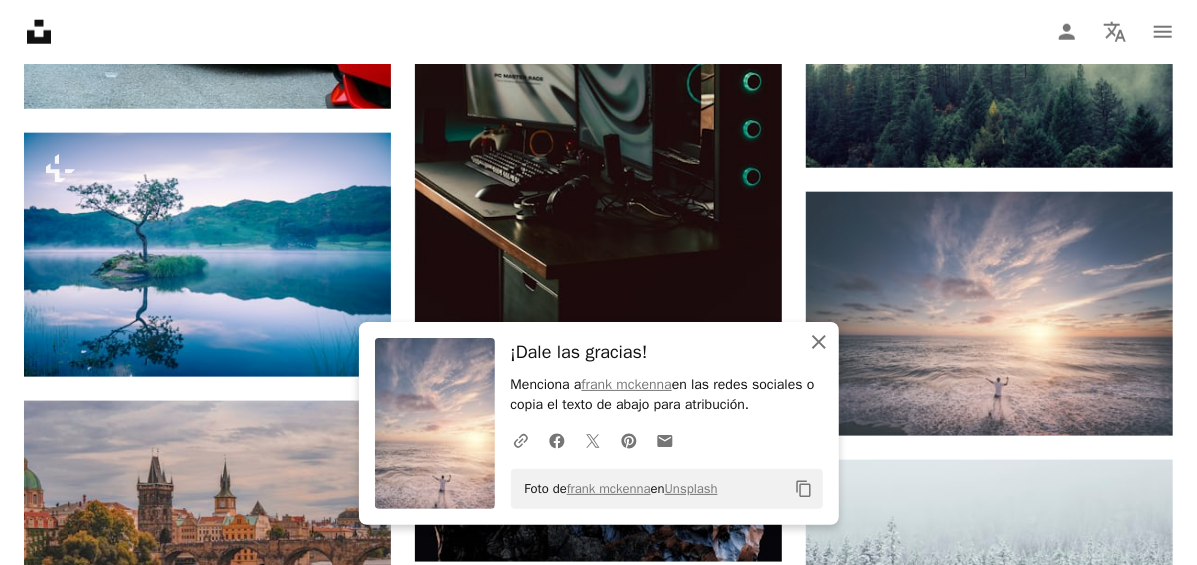 click on "An X shape" 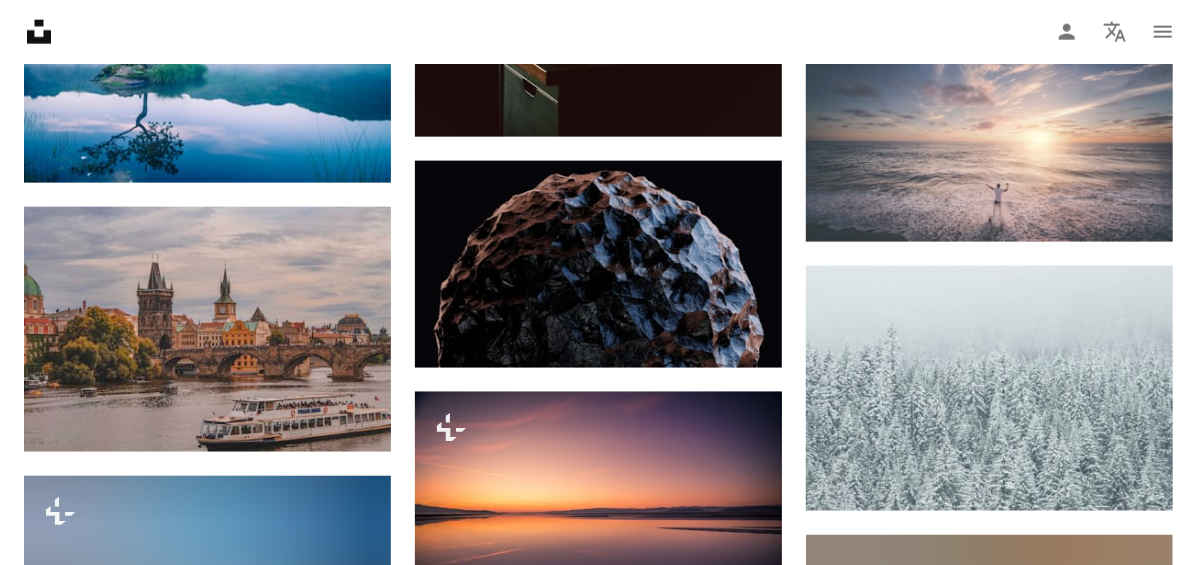 scroll, scrollTop: 19867, scrollLeft: 0, axis: vertical 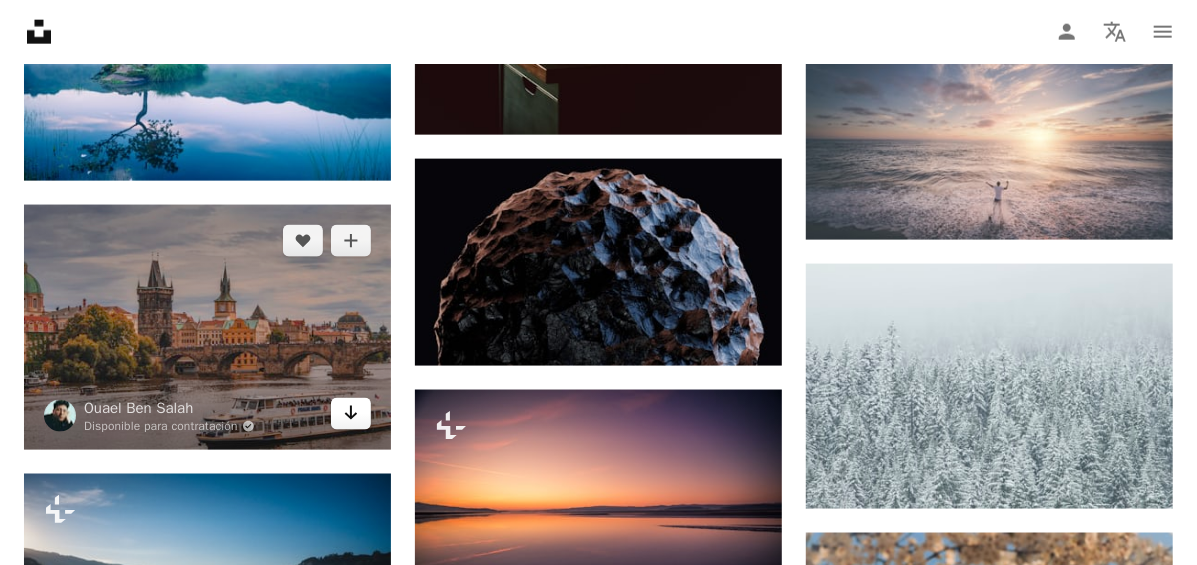 click on "Arrow pointing down" 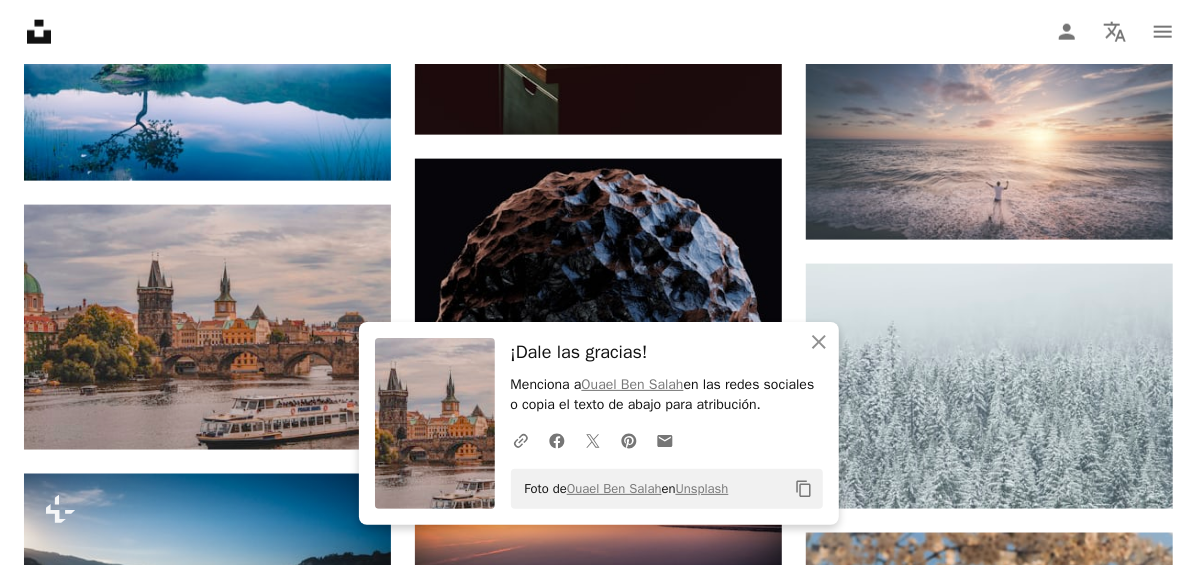 click on "¡Dale las gracias!" at bounding box center [667, 352] 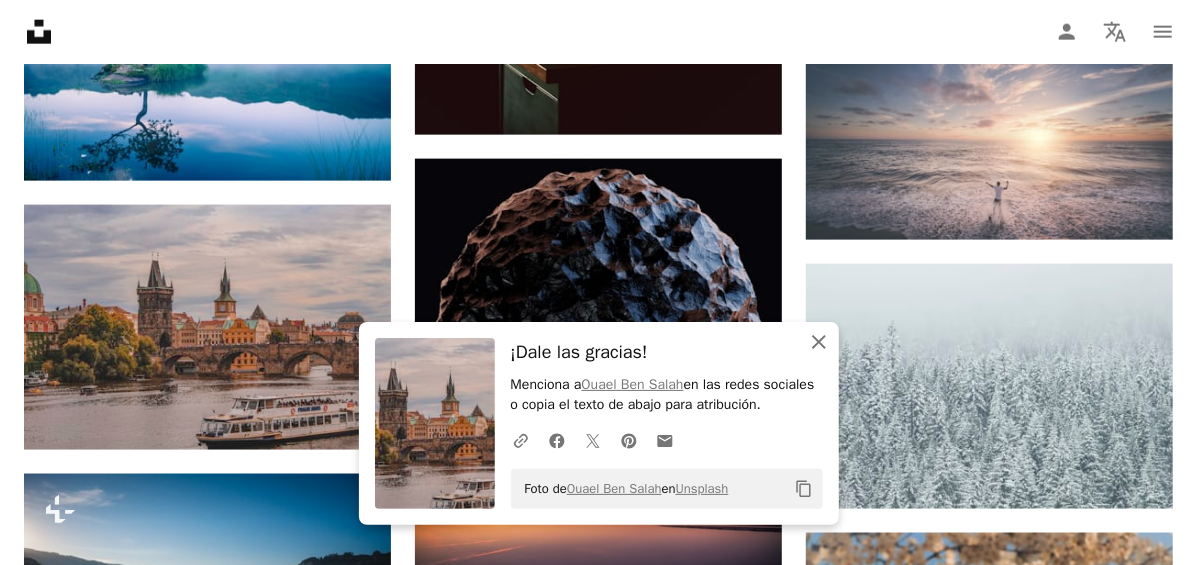 click on "An X shape" 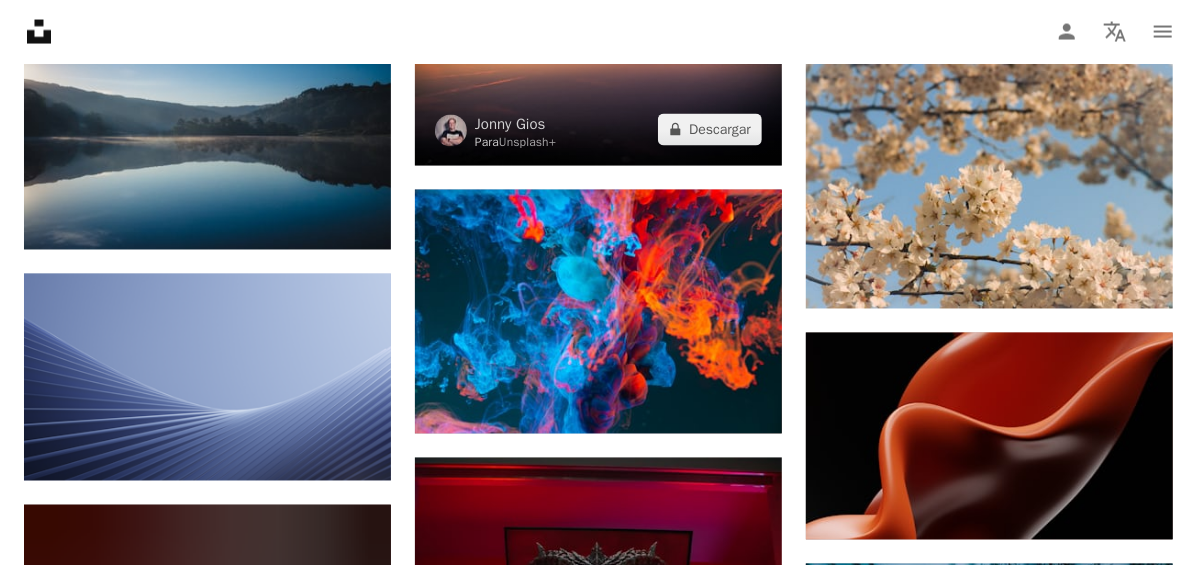 scroll, scrollTop: 20339, scrollLeft: 0, axis: vertical 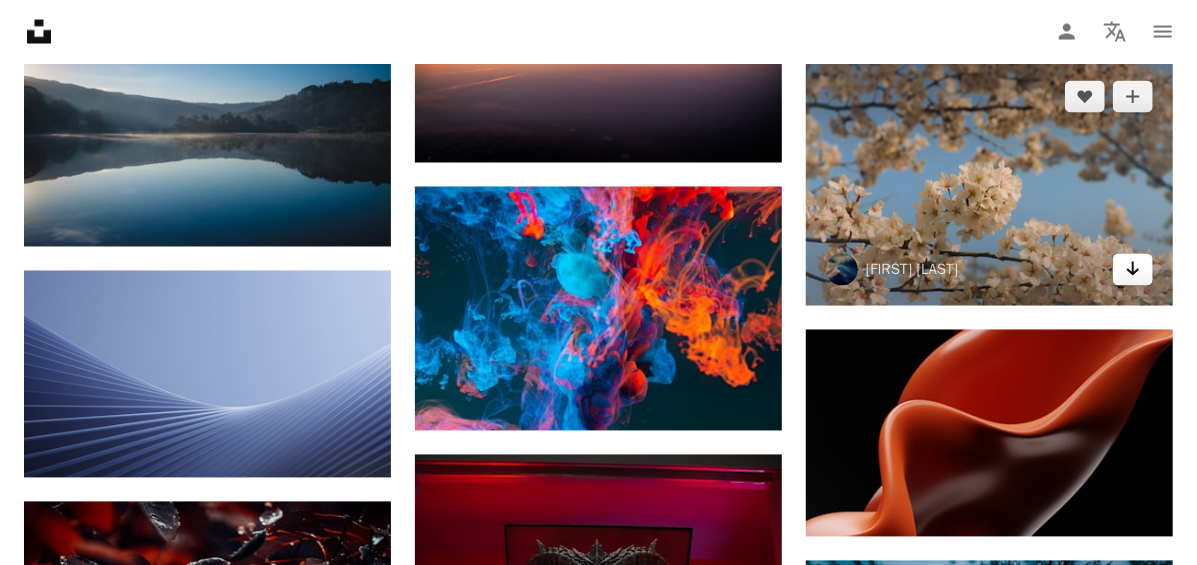 click on "Arrow pointing down" 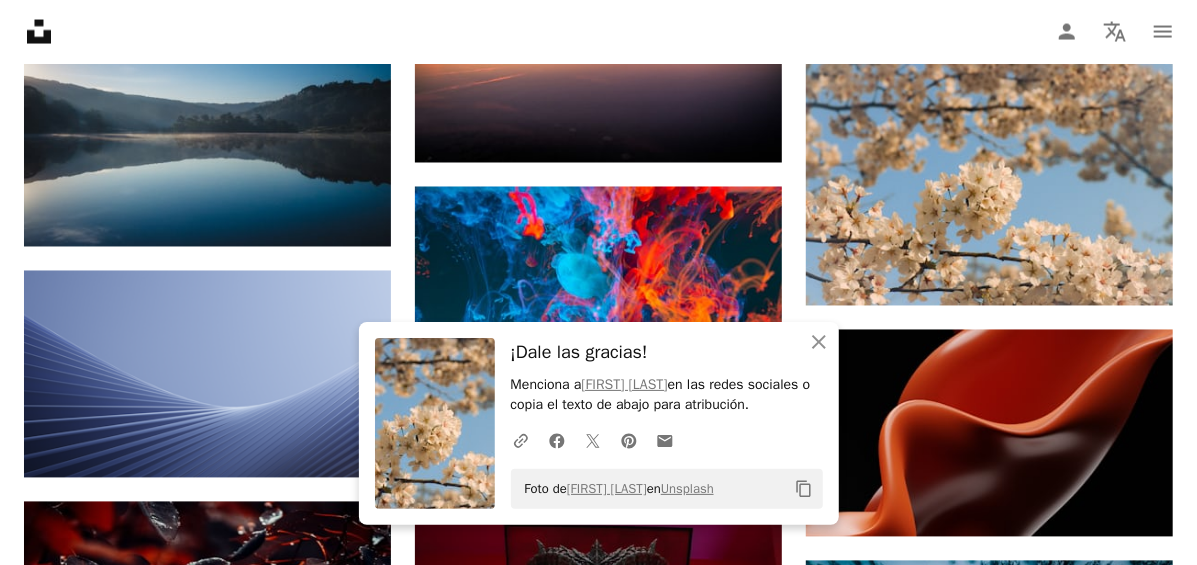 click on "¡Dale las gracias!" at bounding box center [667, 352] 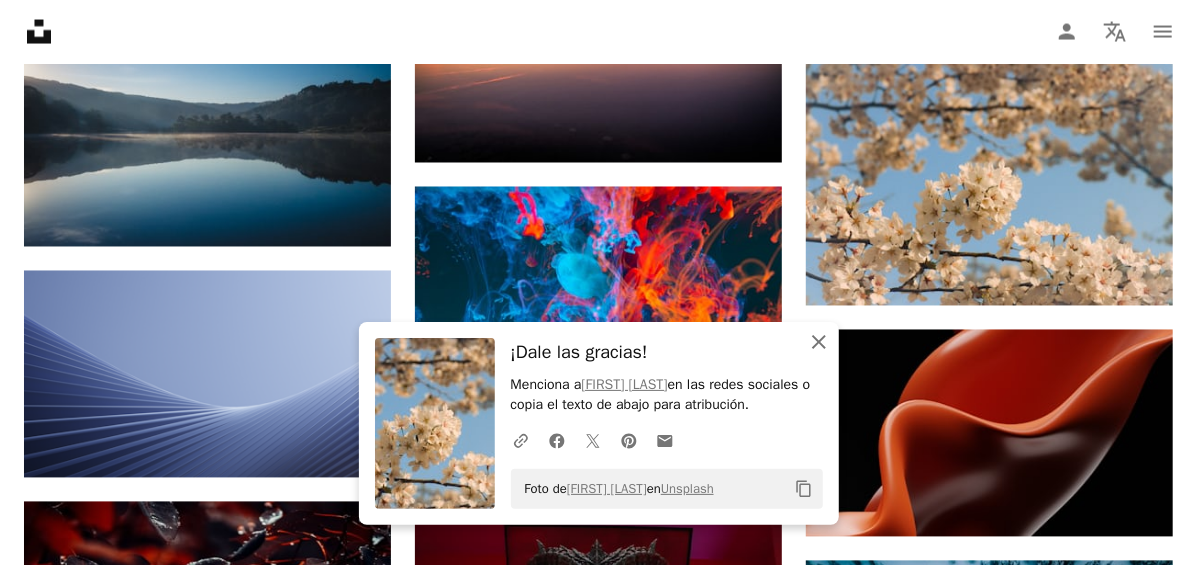 click 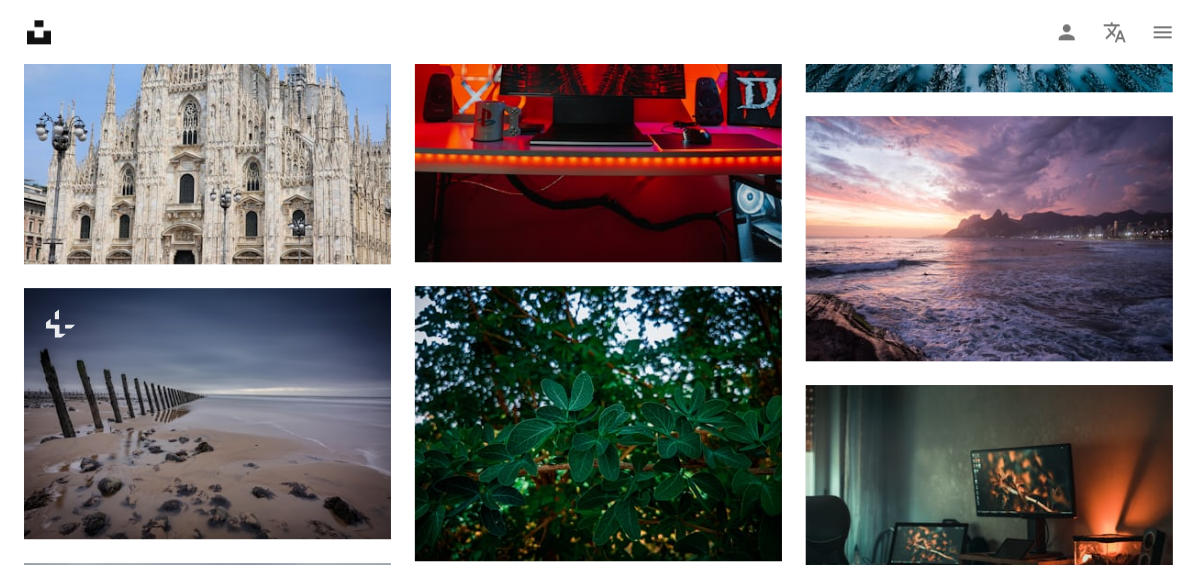 scroll, scrollTop: 21085, scrollLeft: 0, axis: vertical 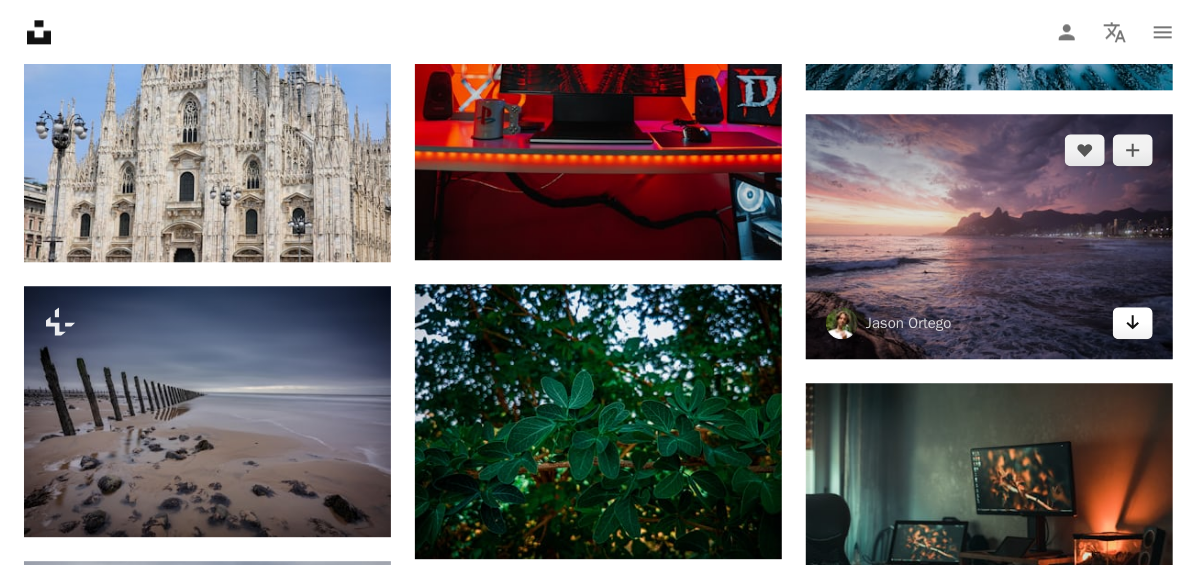 click on "Arrow pointing down" 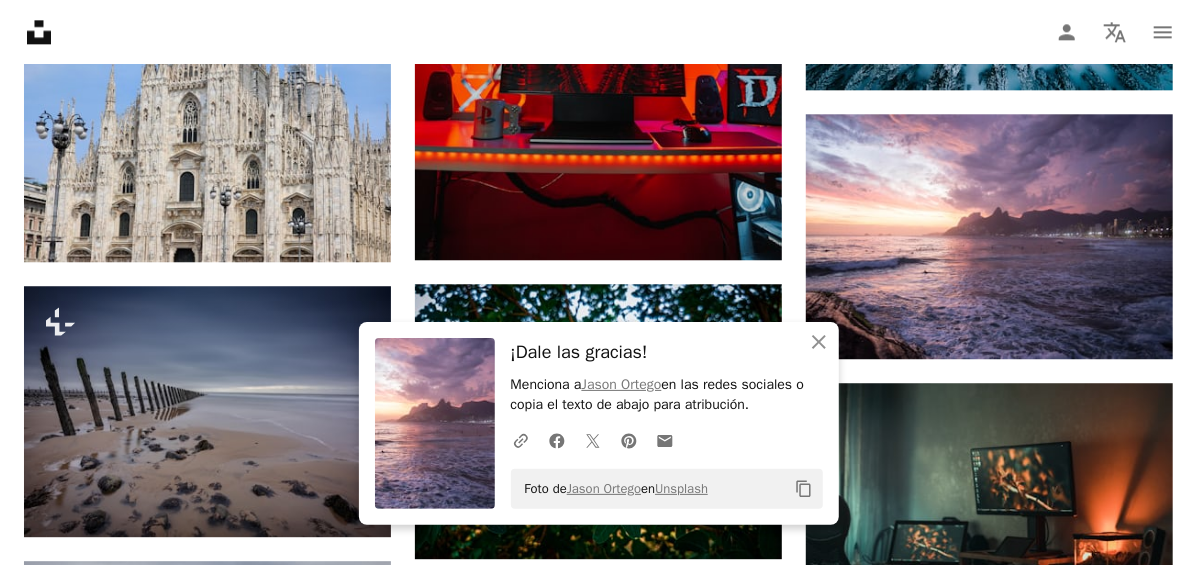 click on "¡Dale las gracias!" at bounding box center [667, 352] 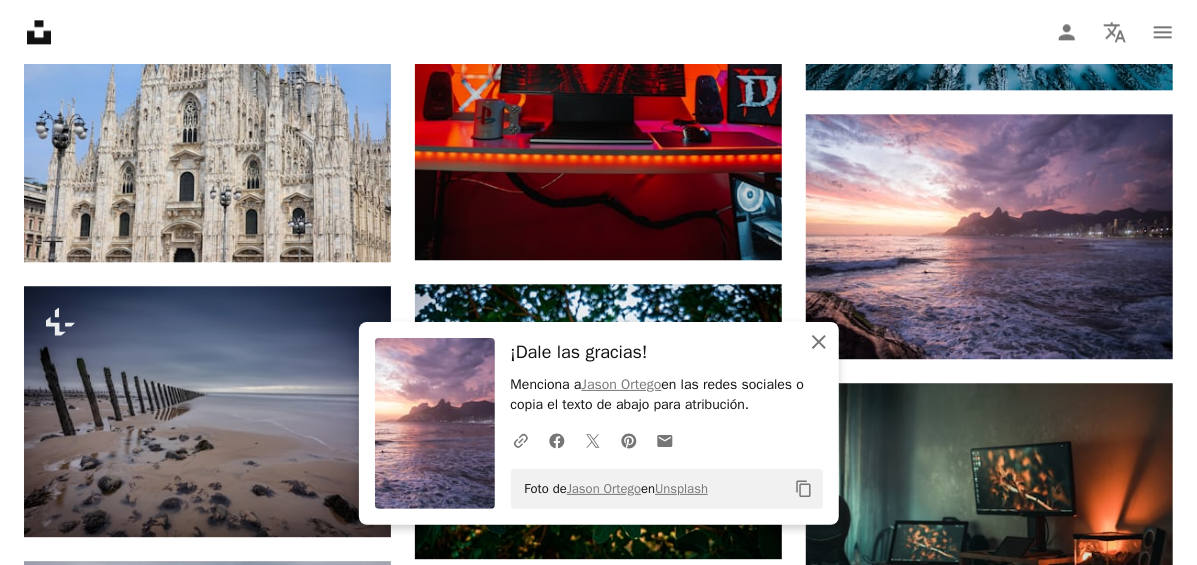 click on "An X shape" 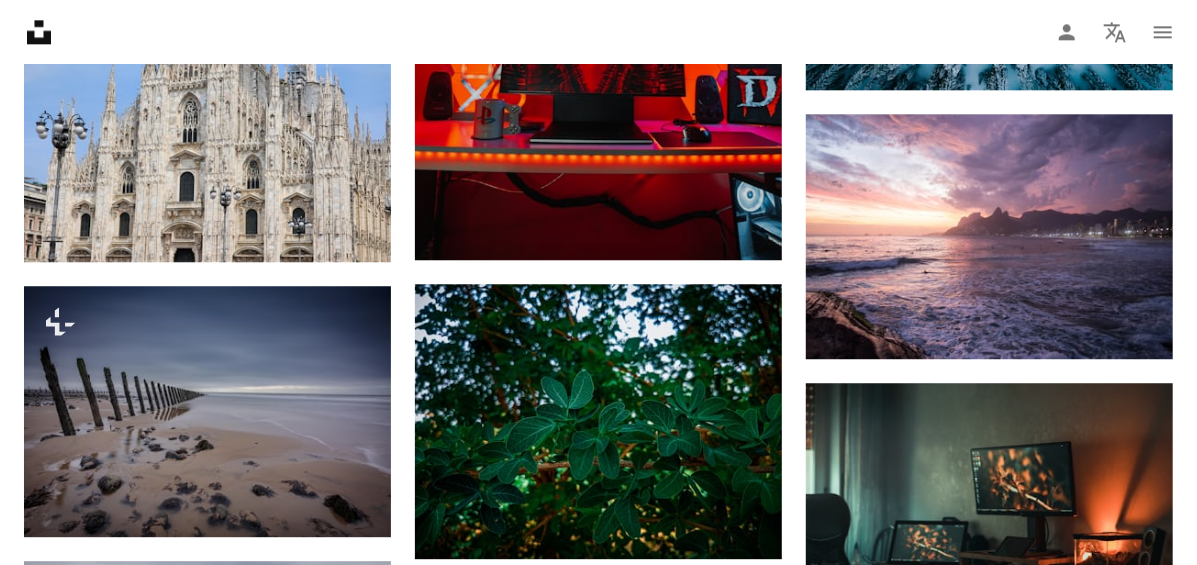 type 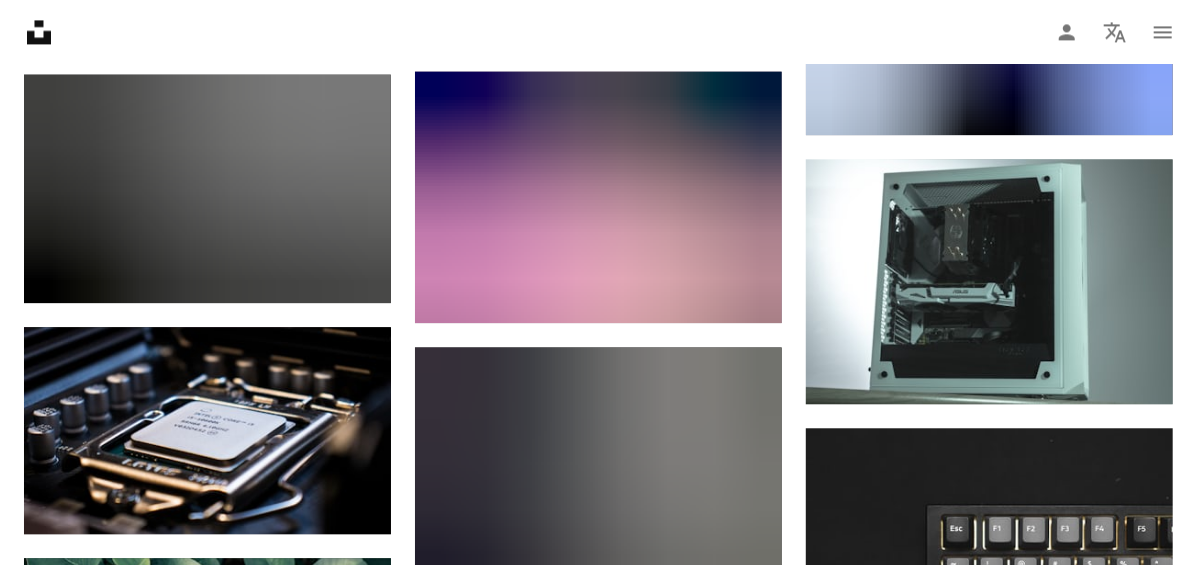scroll, scrollTop: 24582, scrollLeft: 0, axis: vertical 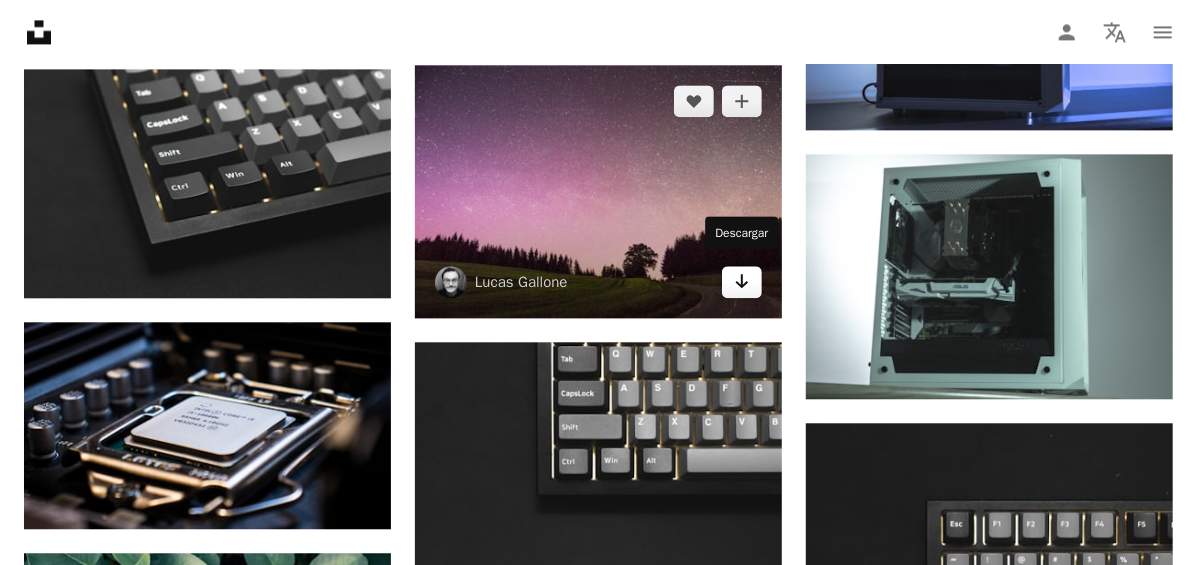 click on "Arrow pointing down" 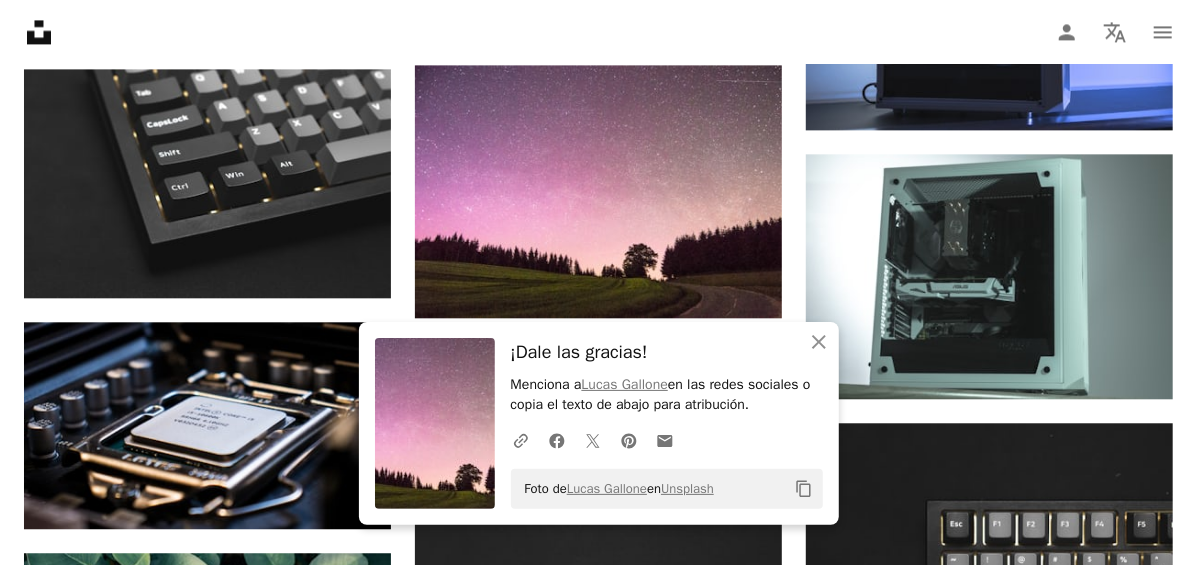 click on "¡Dale las gracias!" at bounding box center [667, 352] 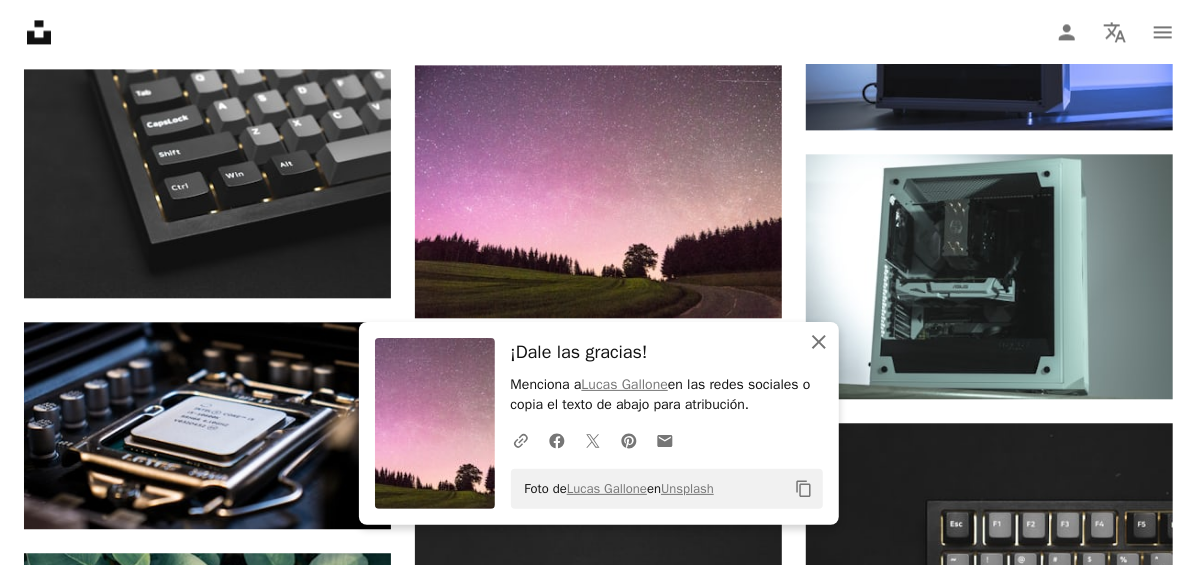 click on "An X shape" 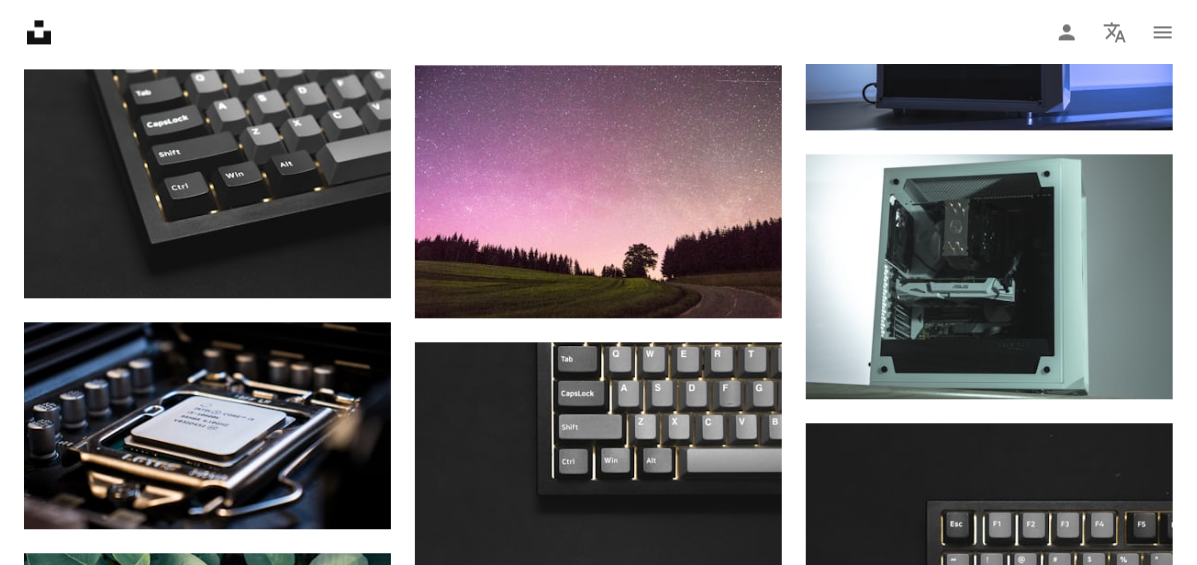 type 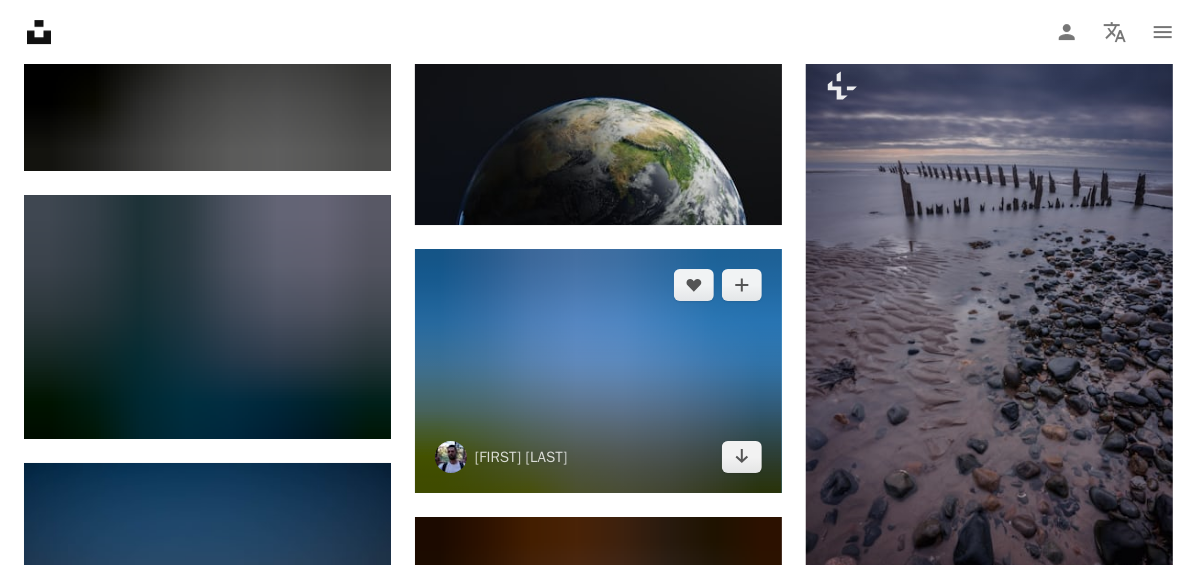 scroll, scrollTop: 25721, scrollLeft: 0, axis: vertical 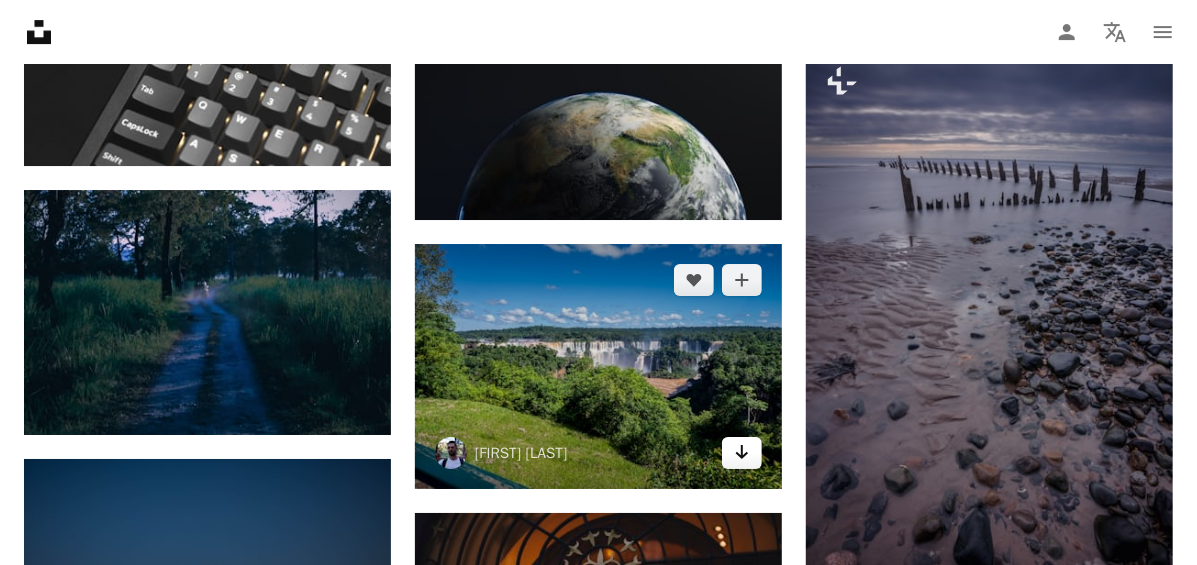 click on "Arrow pointing down" 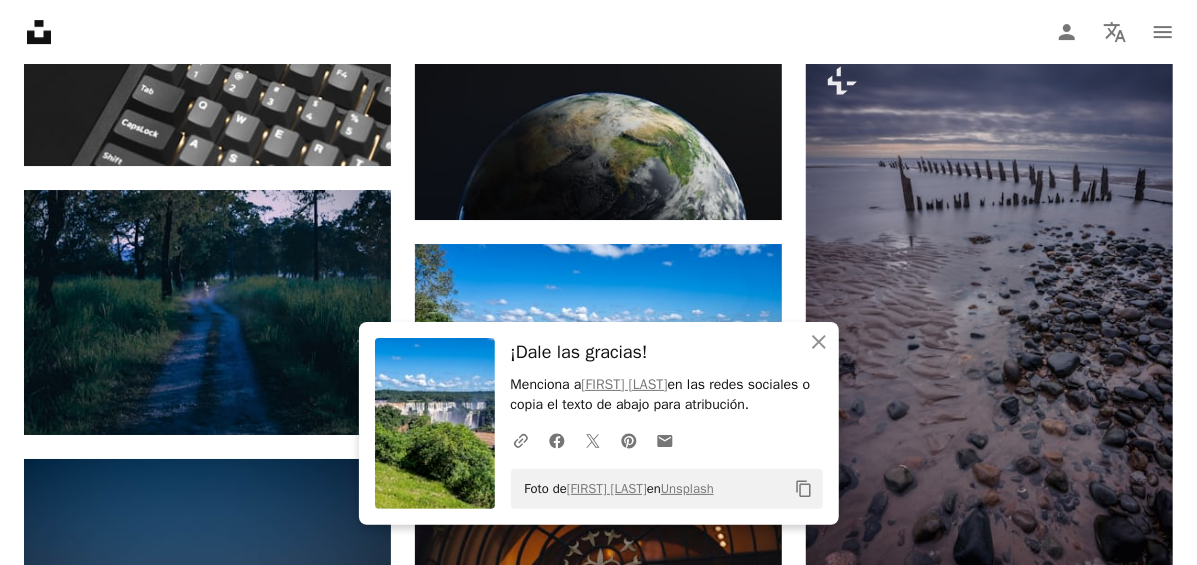 click on "¡Dale las gracias!" at bounding box center [667, 352] 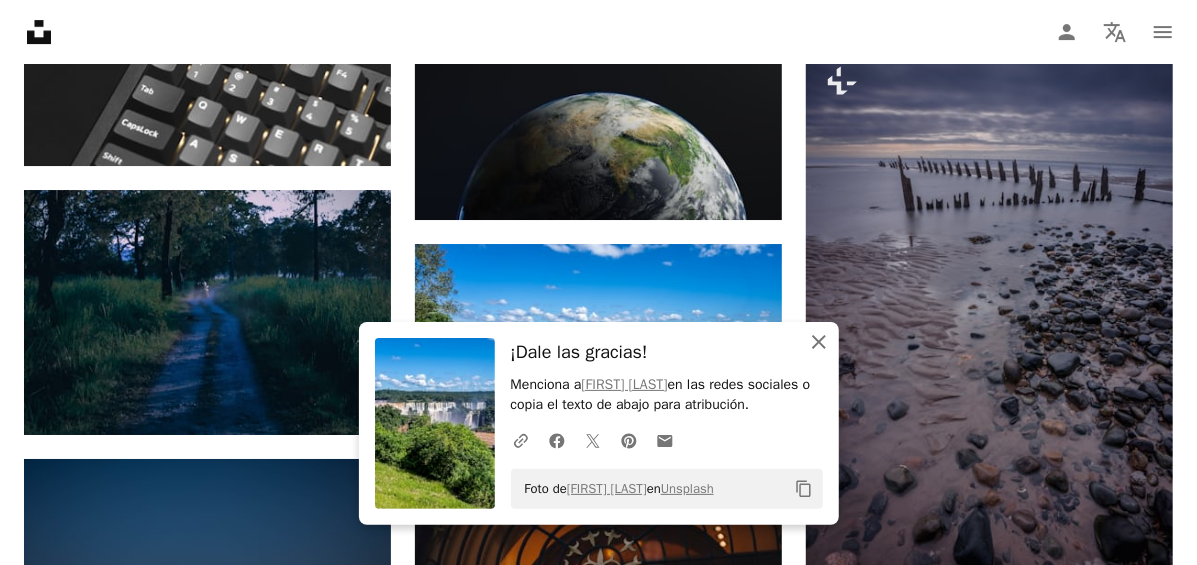 click on "An X shape" 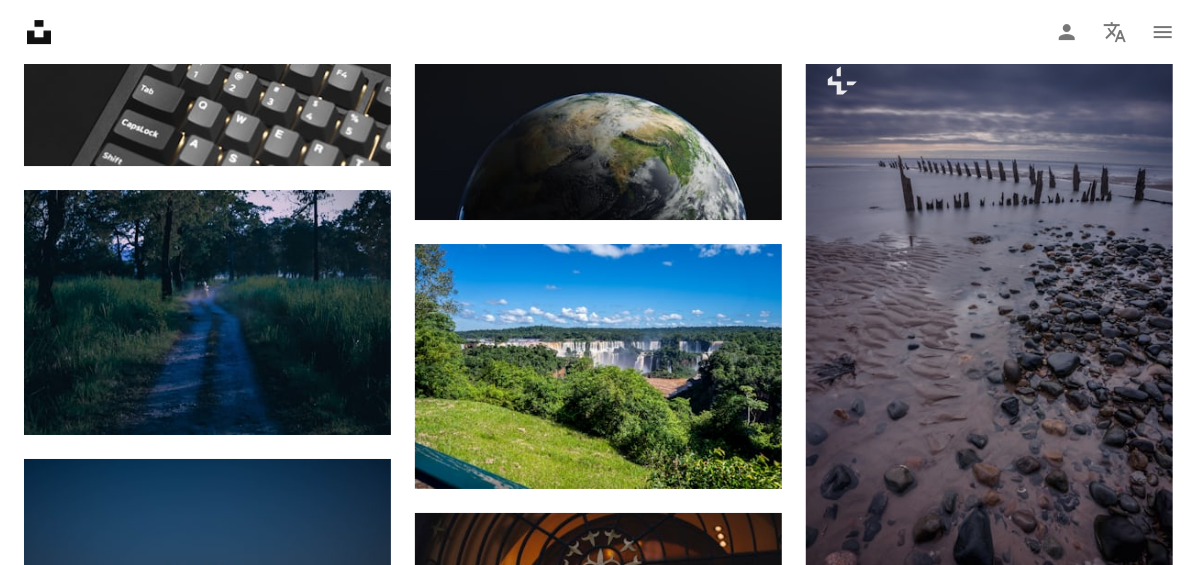 type 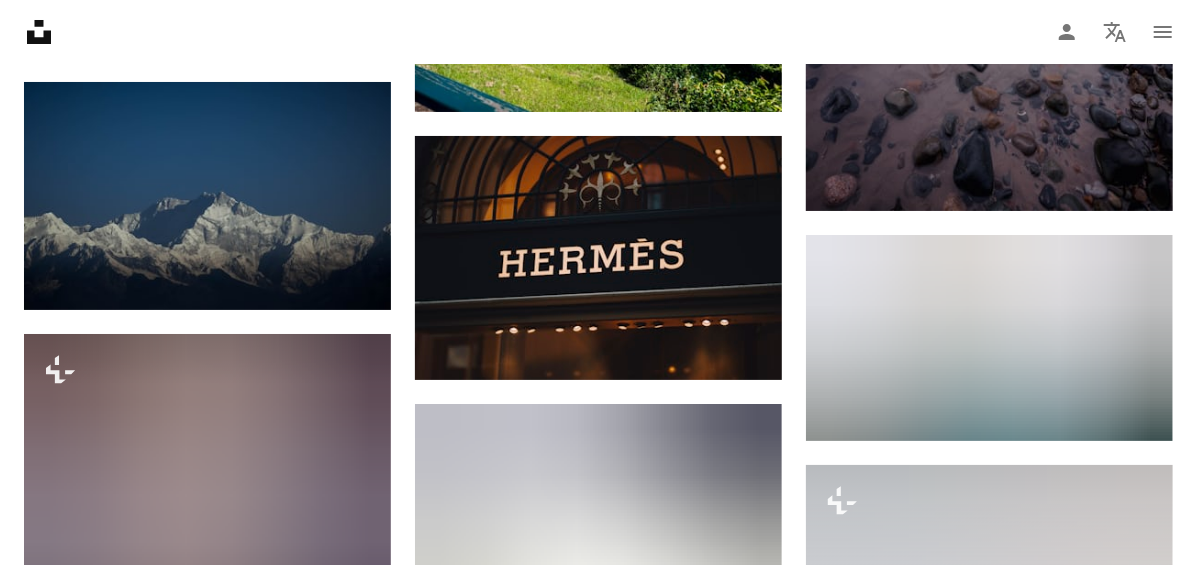 scroll, scrollTop: 26114, scrollLeft: 0, axis: vertical 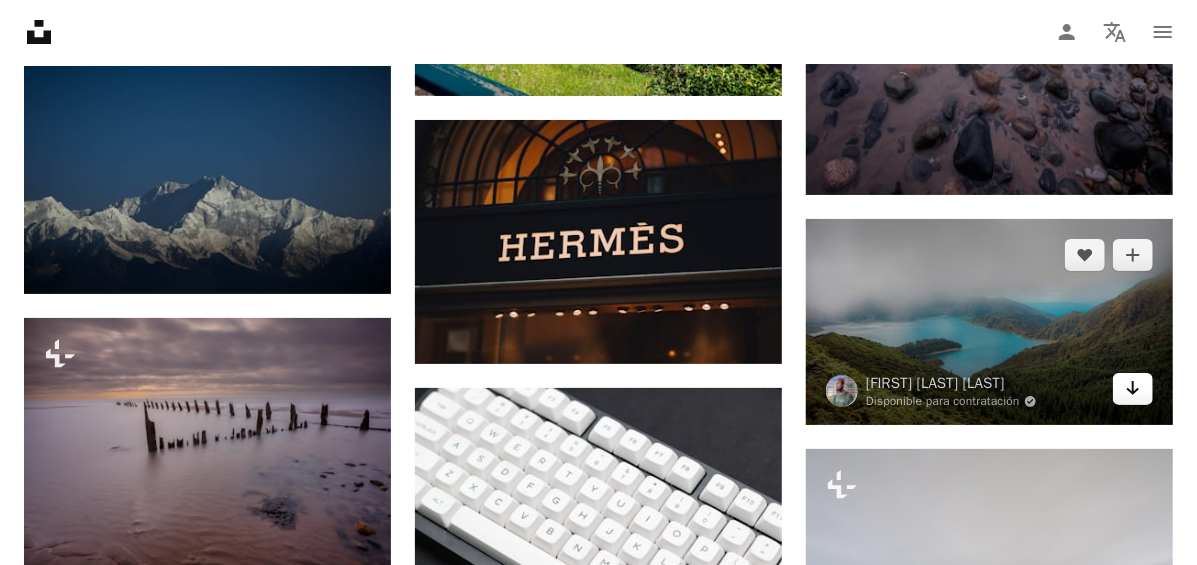 click on "Arrow pointing down" 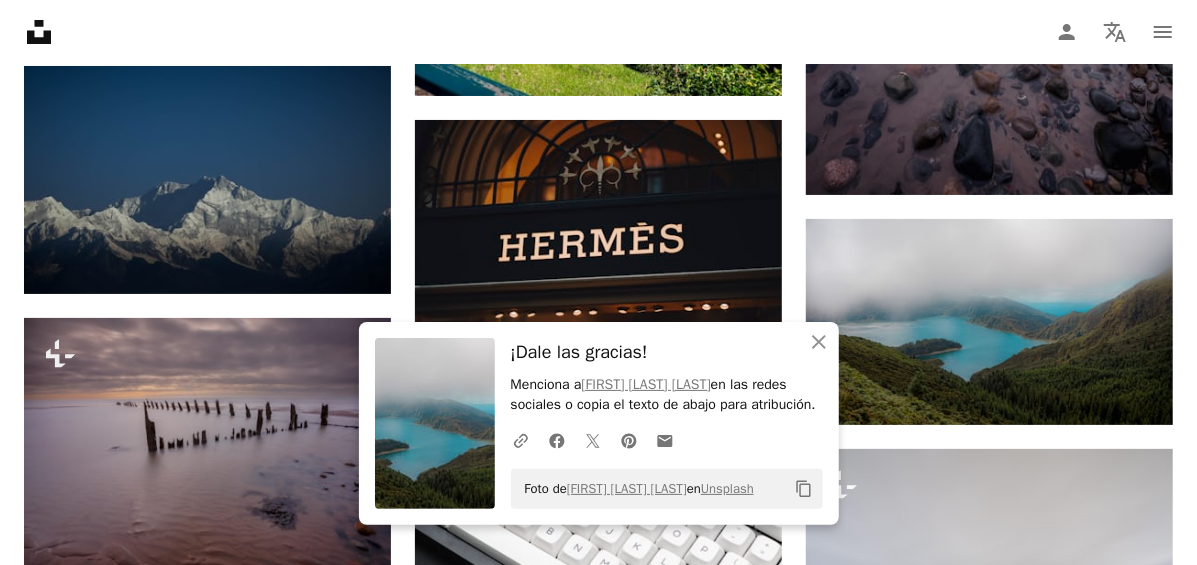 click on "¡Dale las gracias!" at bounding box center [667, 352] 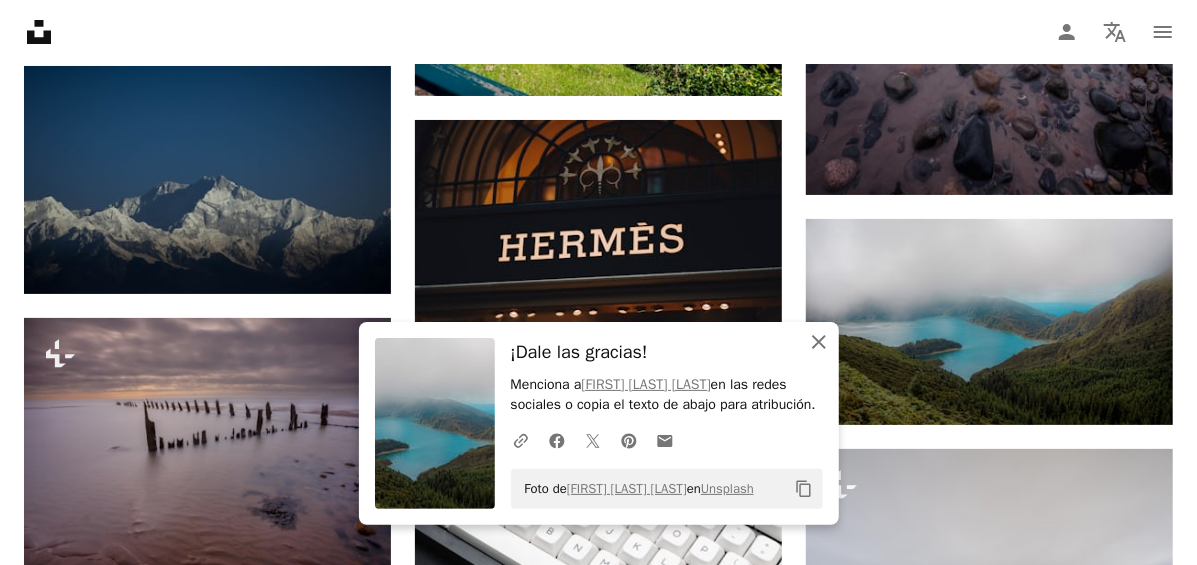 click 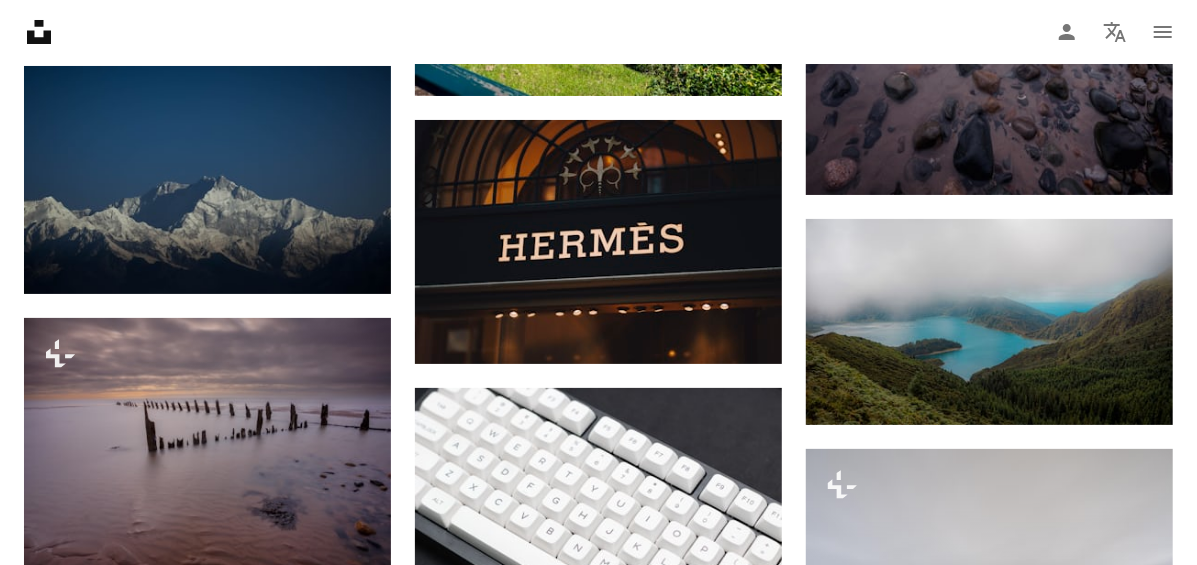 type 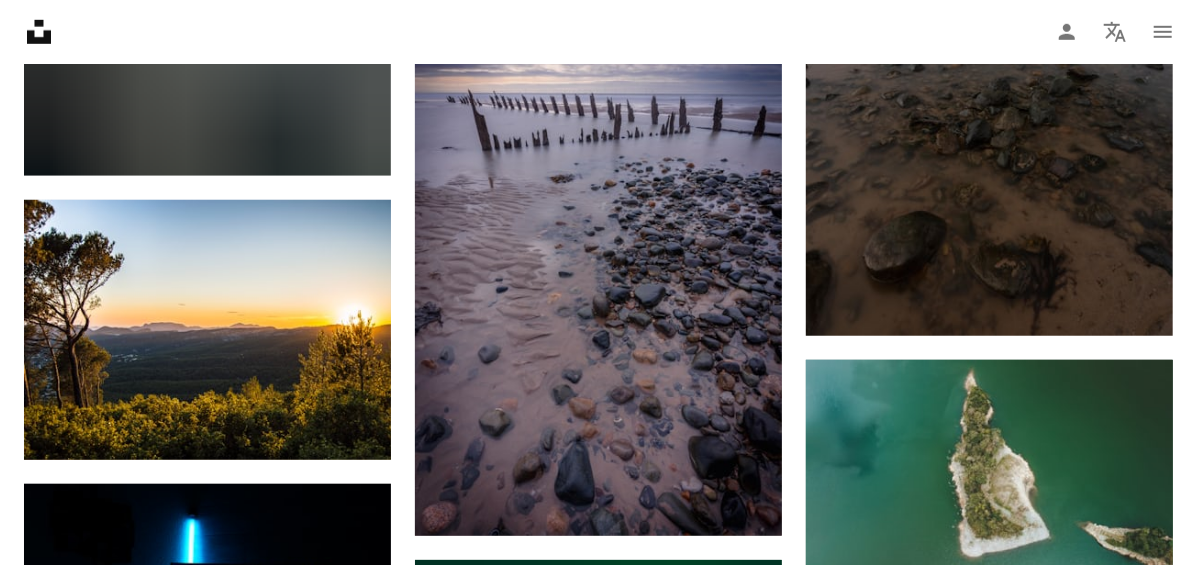 scroll, scrollTop: 26782, scrollLeft: 0, axis: vertical 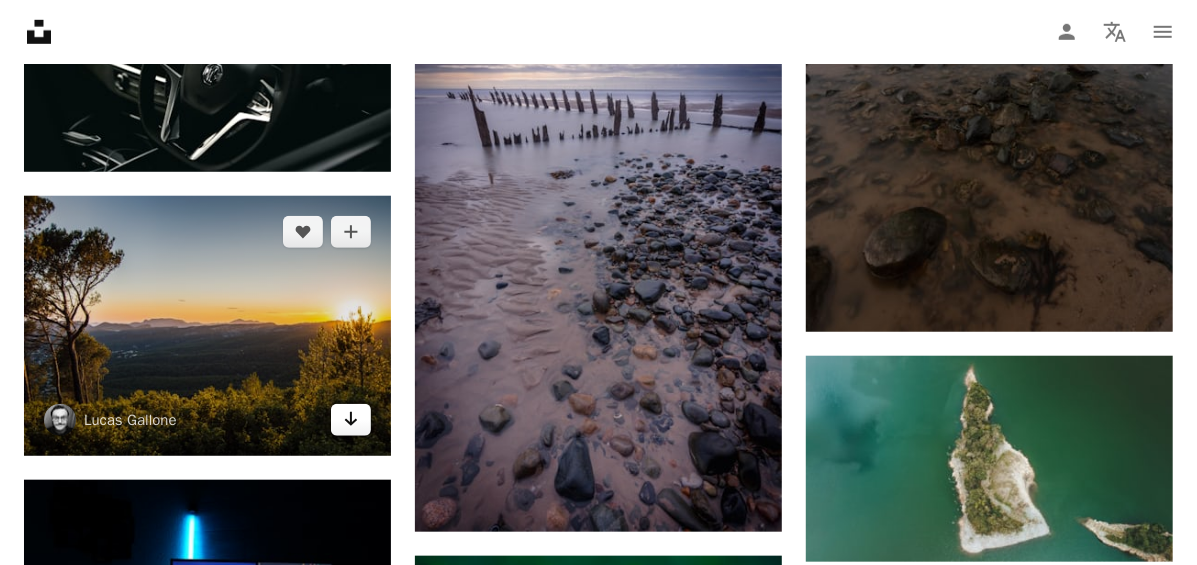 click on "Arrow pointing down" 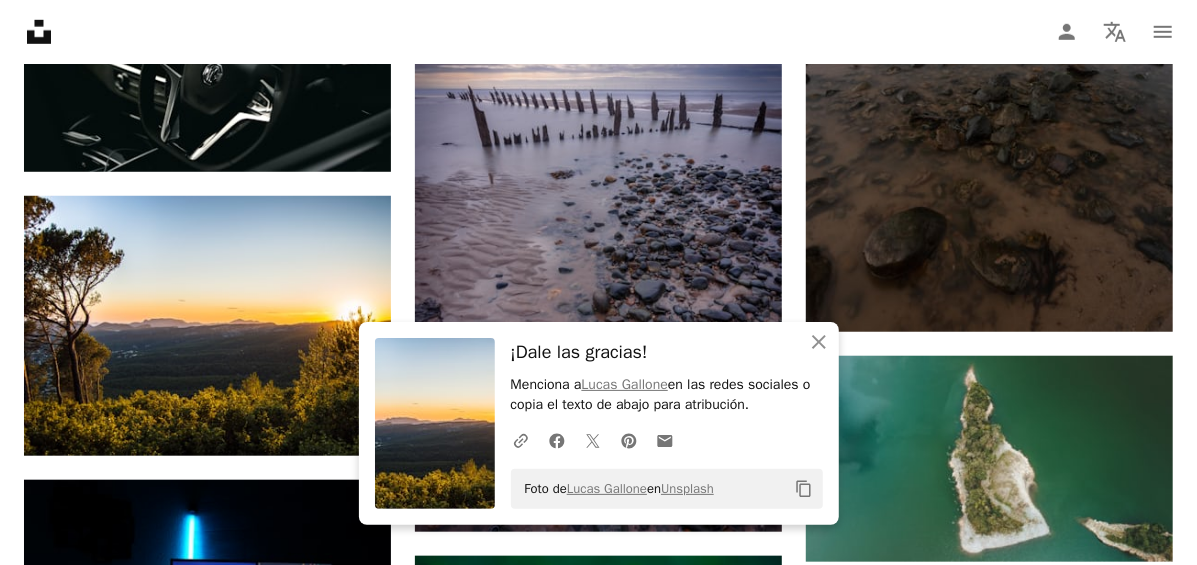 click on "An X shape Cerrar ¡Dale las gracias! Menciona a  [FIRST] [LAST]  en las redes sociales o copia el texto de abajo para atribución. A URL sharing icon (chains) Facebook icon X (formerly Twitter) icon Pinterest icon An envelope Foto de  [FIRST] [LAST]  en  Unsplash
Copy content" at bounding box center (599, 423) 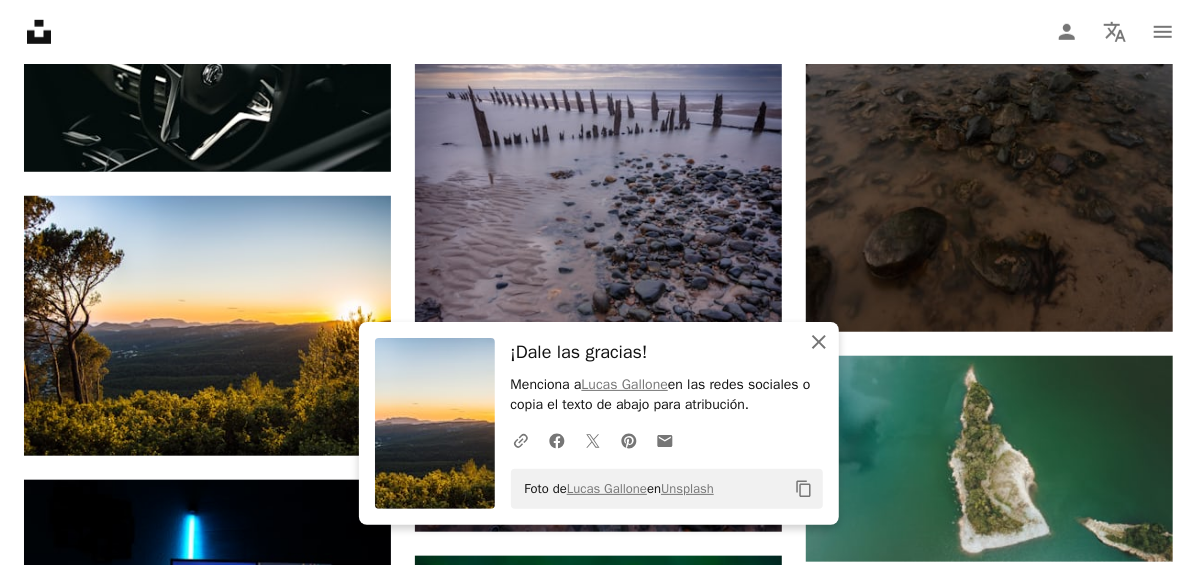 click on "An X shape" 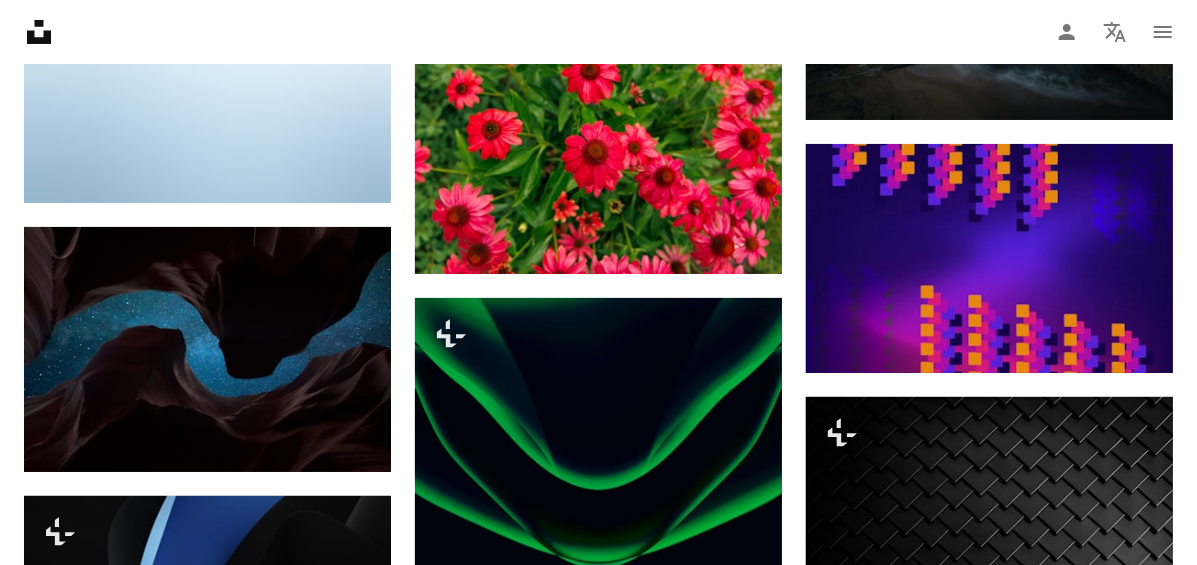 scroll, scrollTop: 29925, scrollLeft: 0, axis: vertical 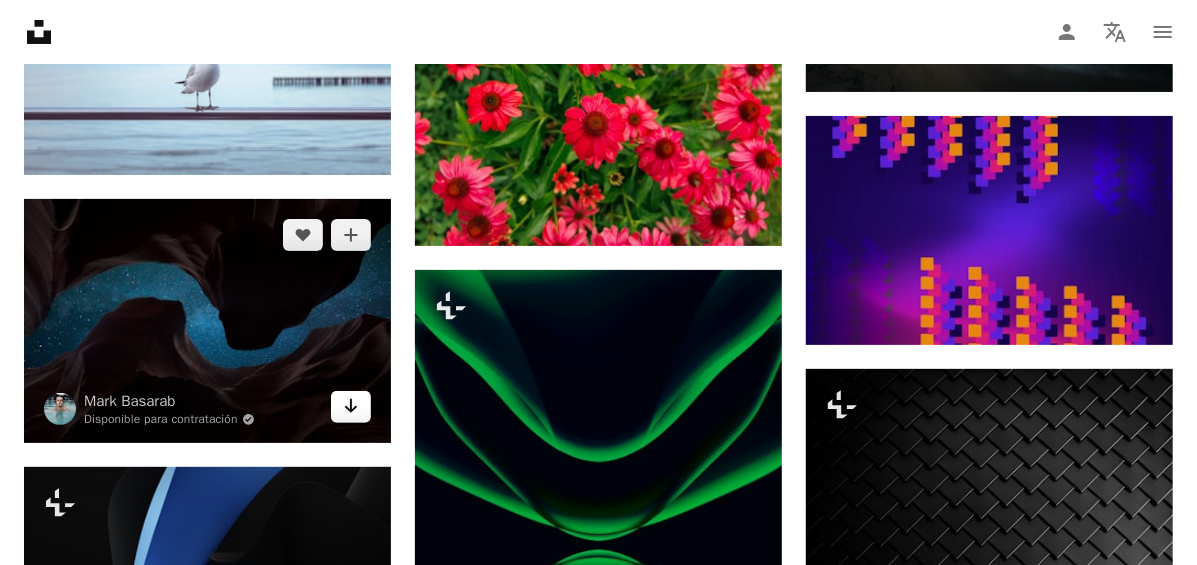 click on "Arrow pointing down" 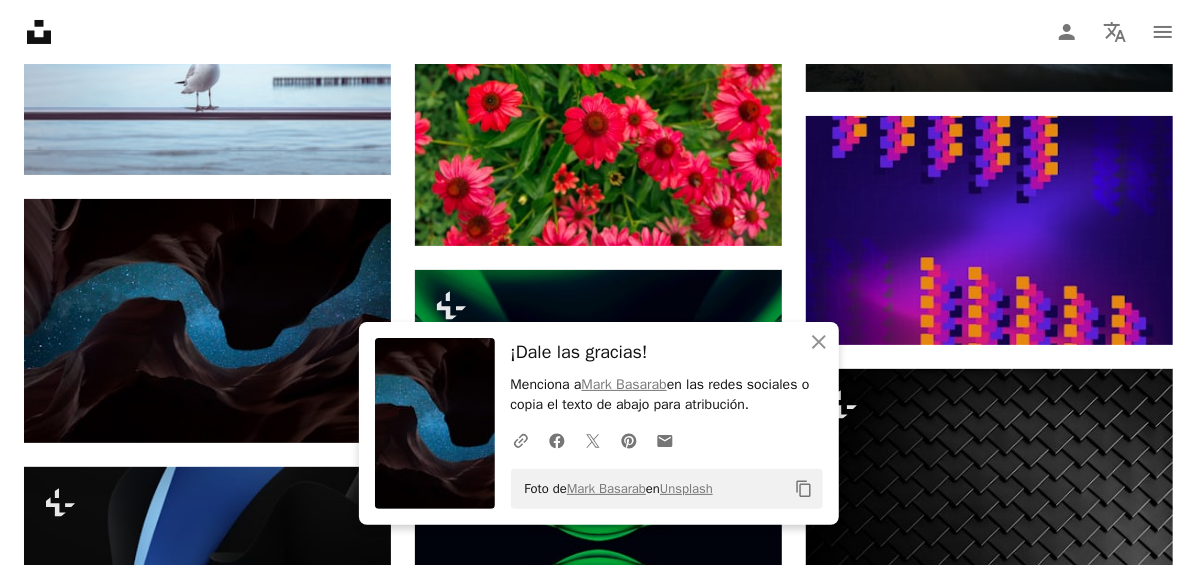 click on "¡Dale las gracias!" at bounding box center [667, 352] 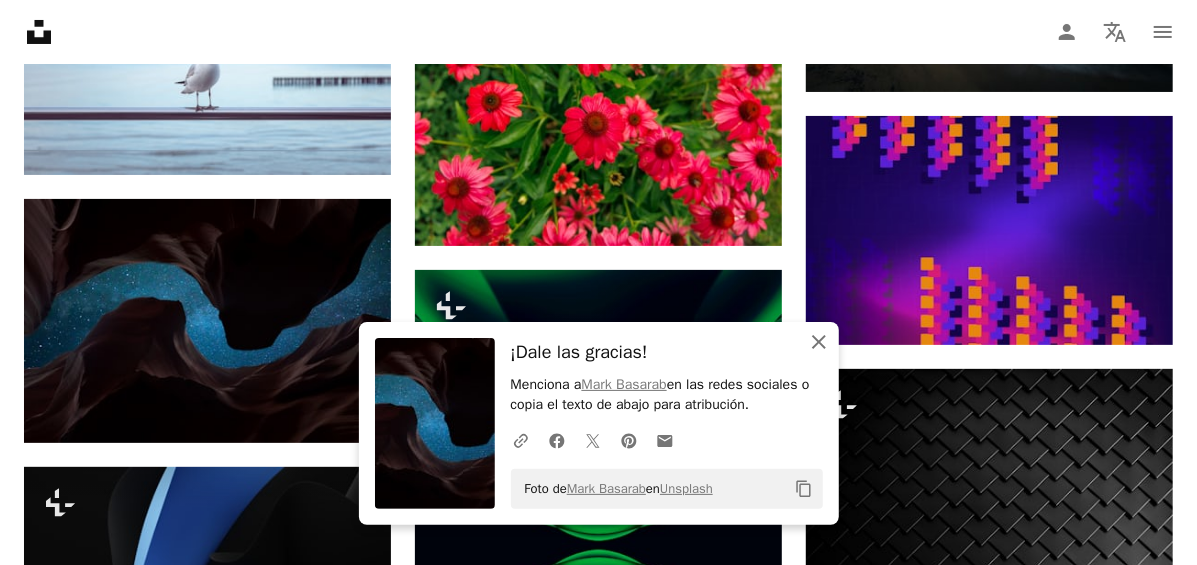 click on "An X shape" 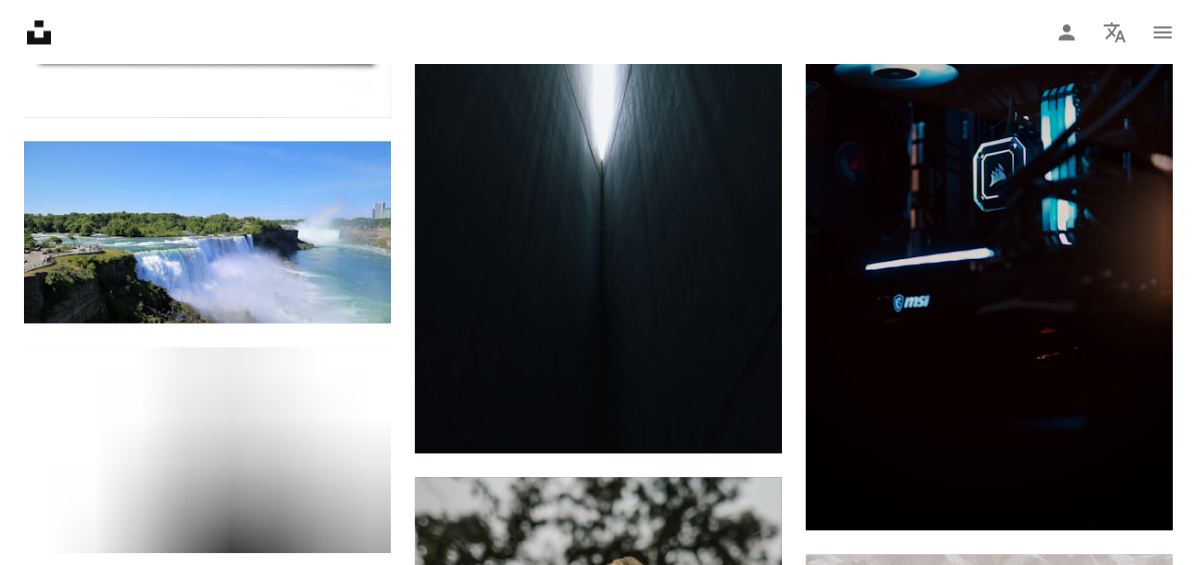 scroll, scrollTop: 31889, scrollLeft: 0, axis: vertical 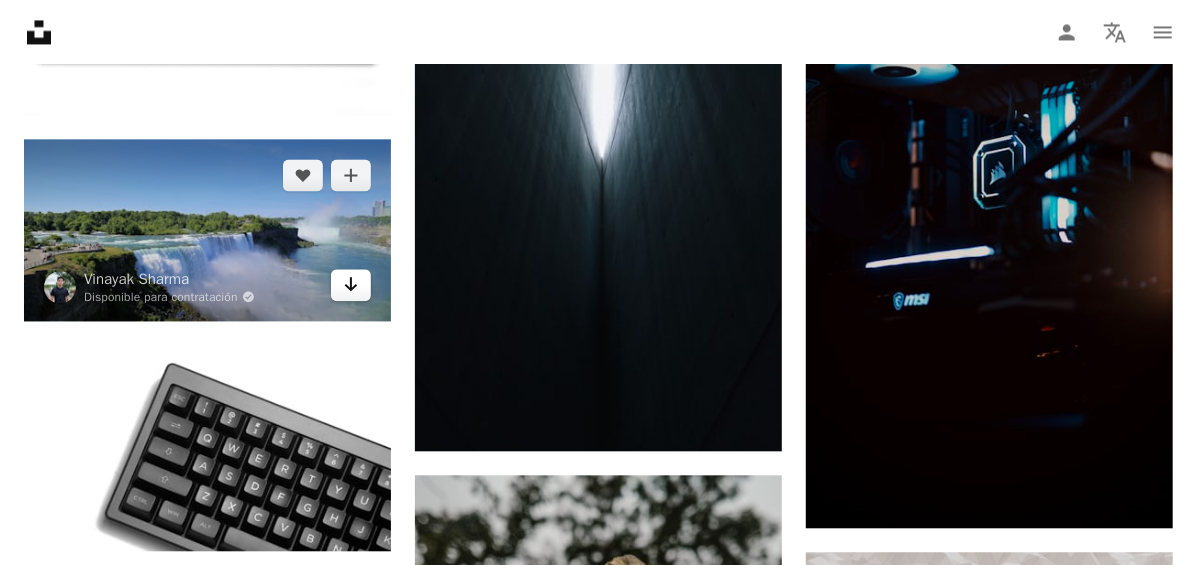click on "Arrow pointing down" at bounding box center (351, 285) 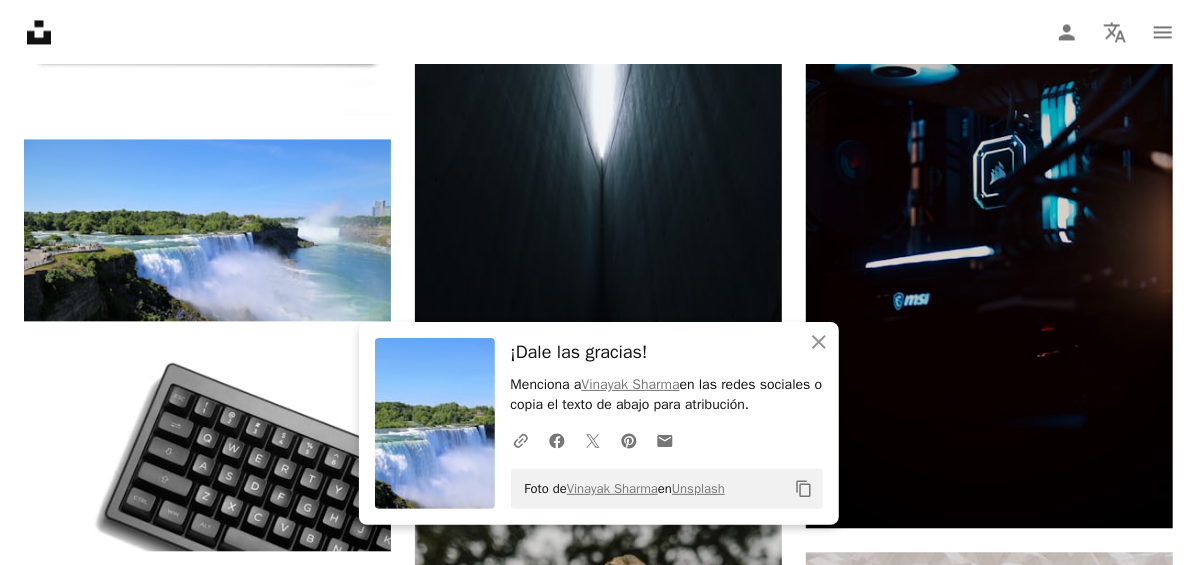click on "¡Dale las gracias!" at bounding box center [667, 352] 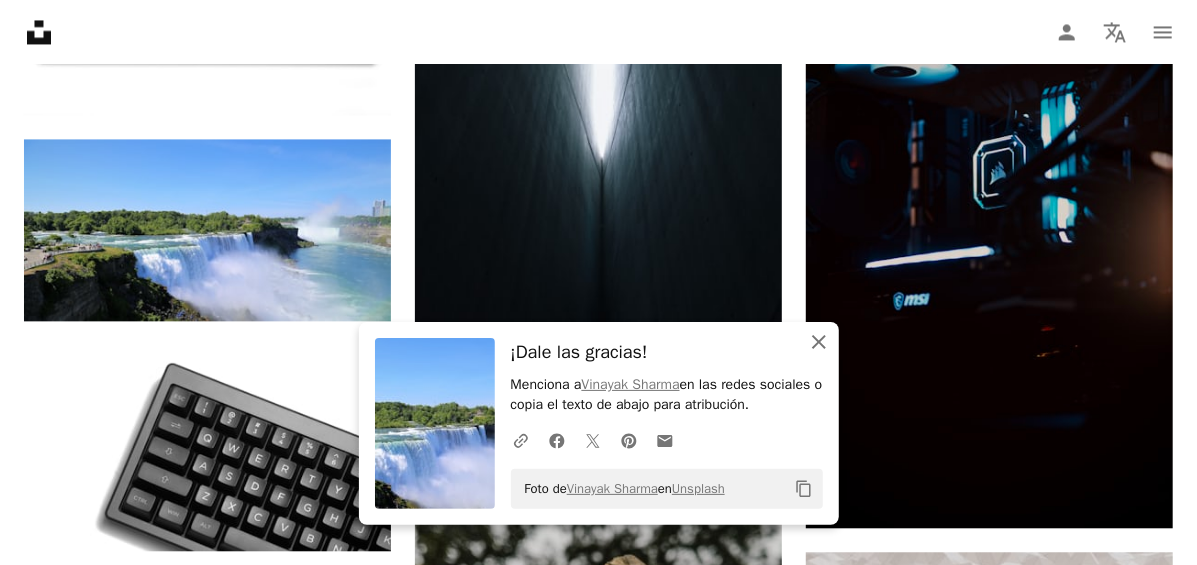 click 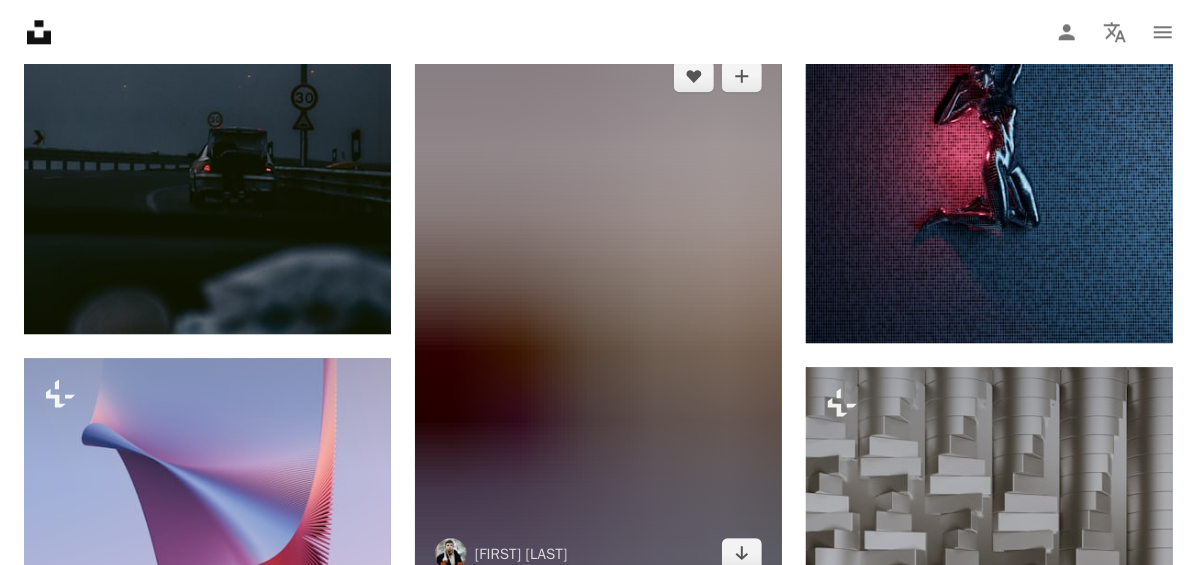 scroll, scrollTop: 36171, scrollLeft: 0, axis: vertical 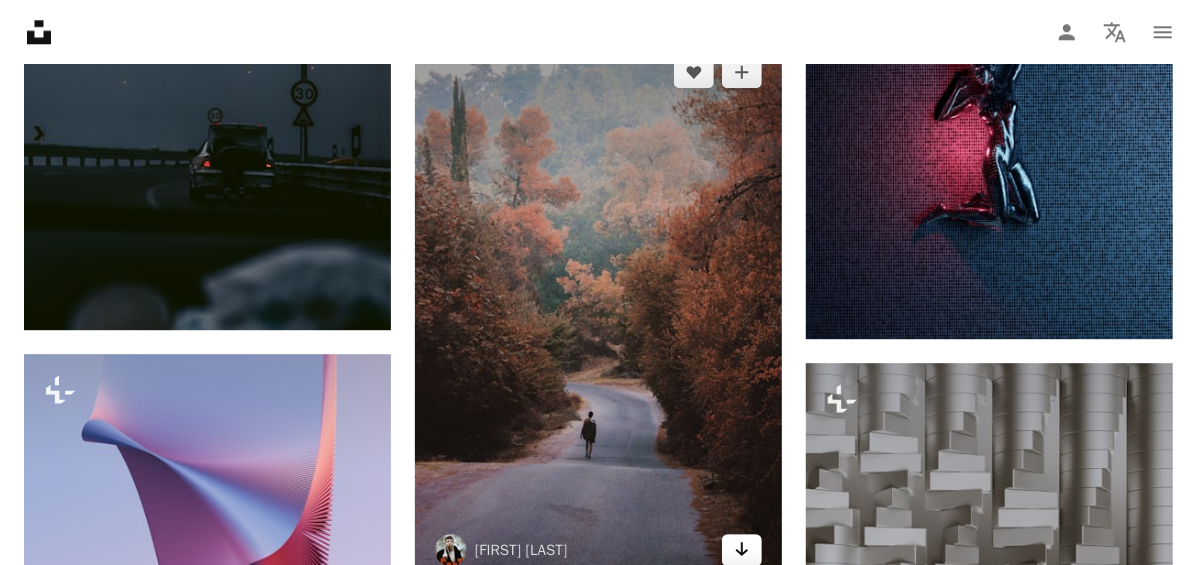 click 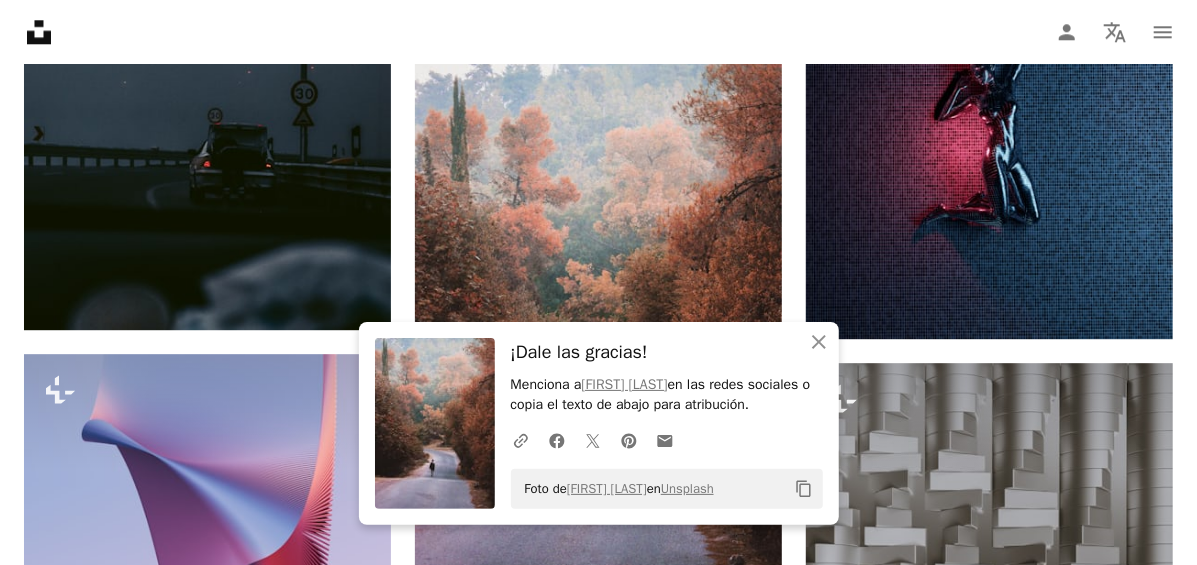 click on "¡Dale las gracias!" at bounding box center (667, 352) 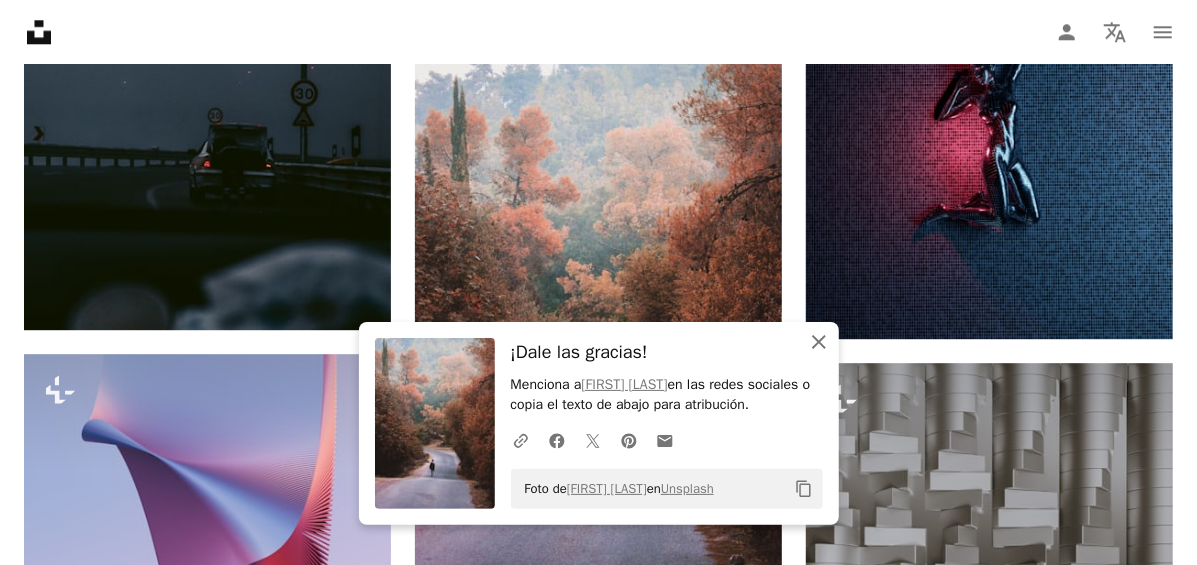 drag, startPoint x: 694, startPoint y: 334, endPoint x: 815, endPoint y: 343, distance: 121.33425 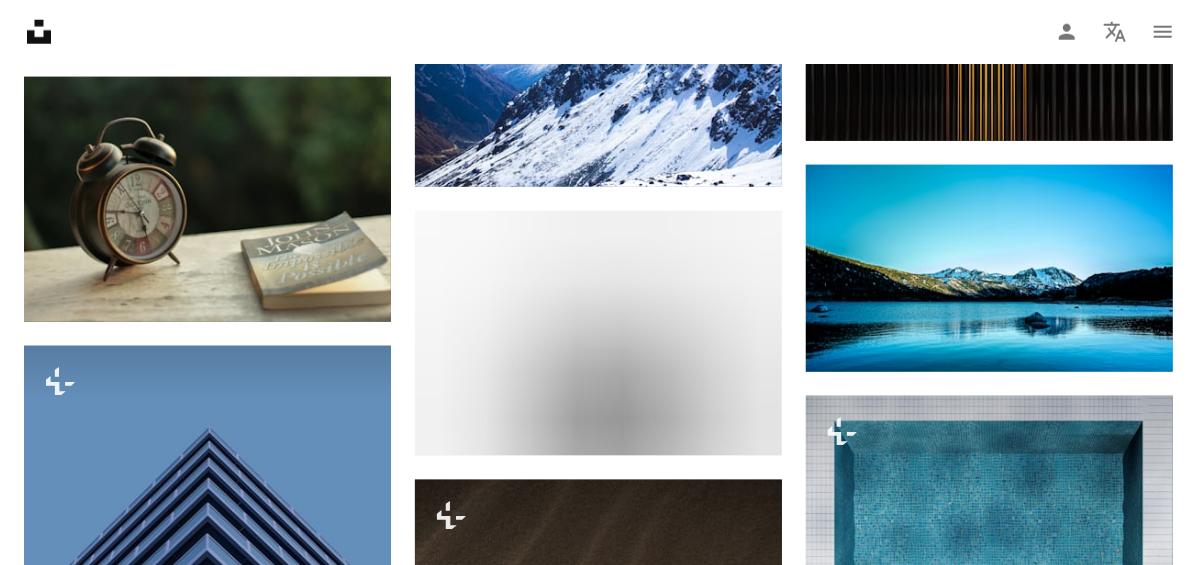 scroll, scrollTop: 42025, scrollLeft: 0, axis: vertical 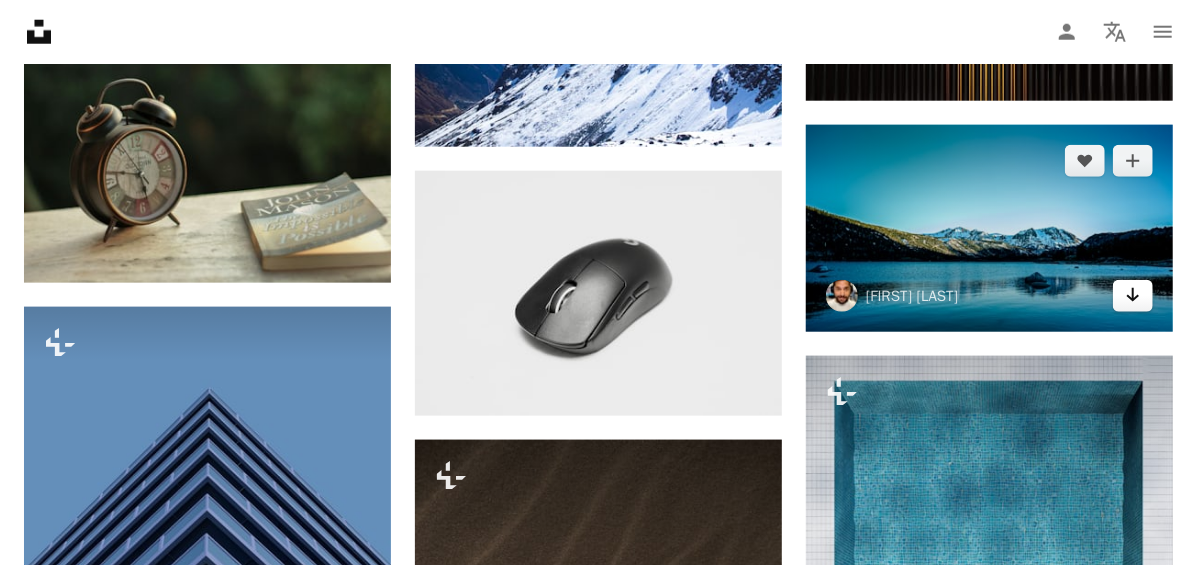 click on "Arrow pointing down" 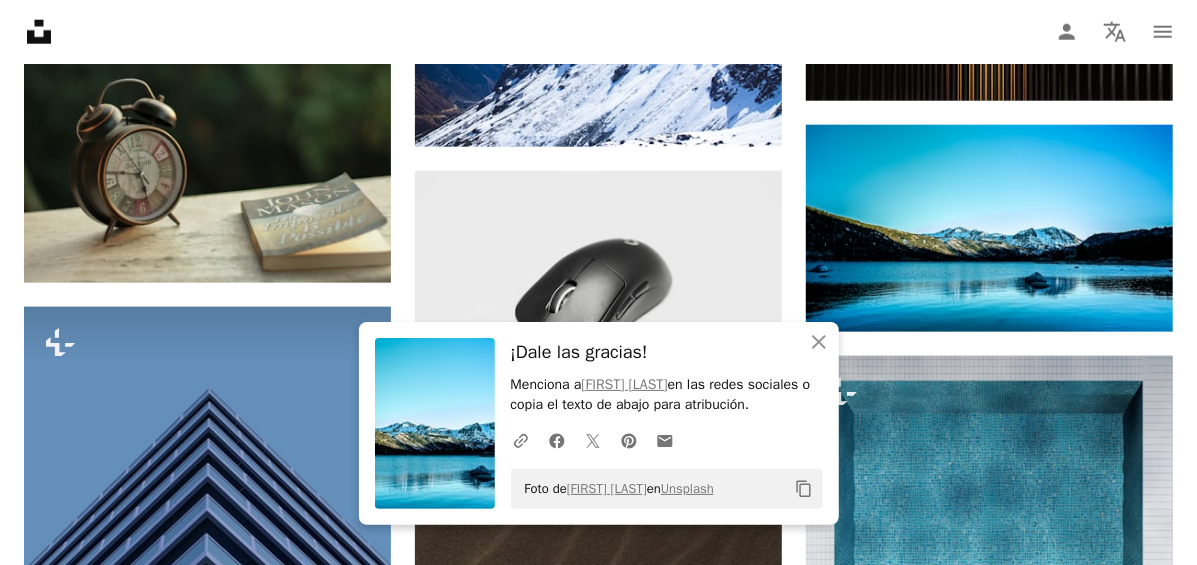 click on "¡Dale las gracias!" at bounding box center [667, 352] 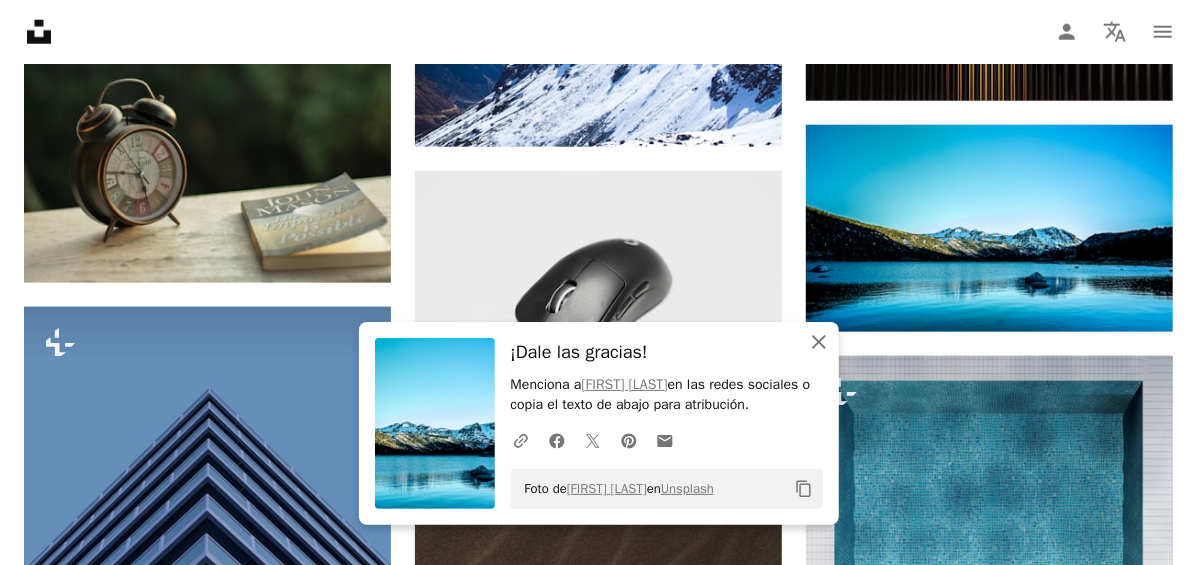 click on "An X shape" 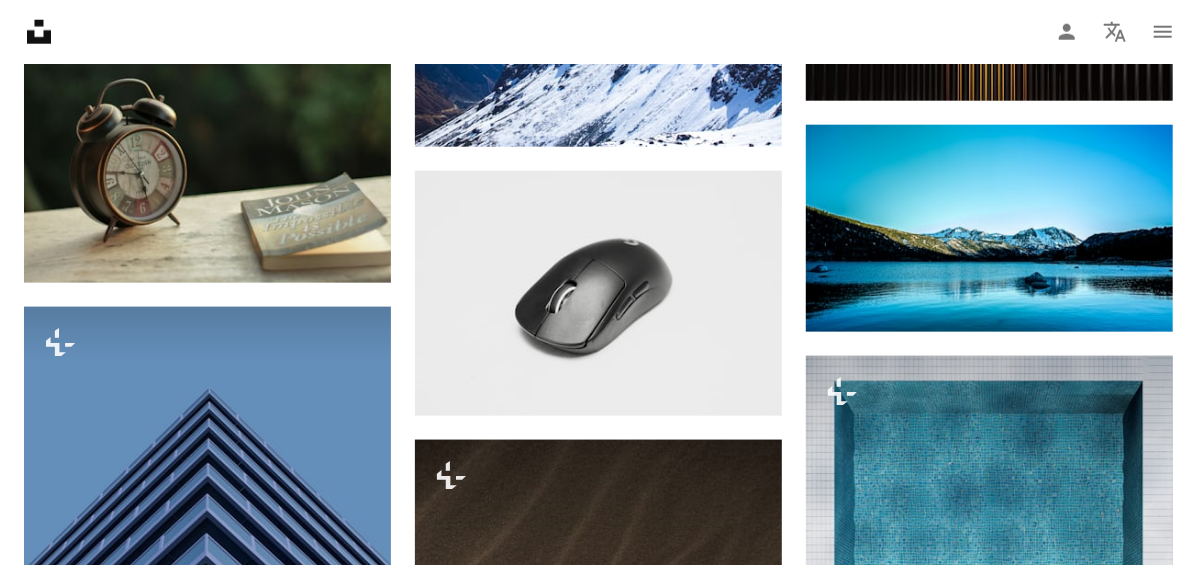 type 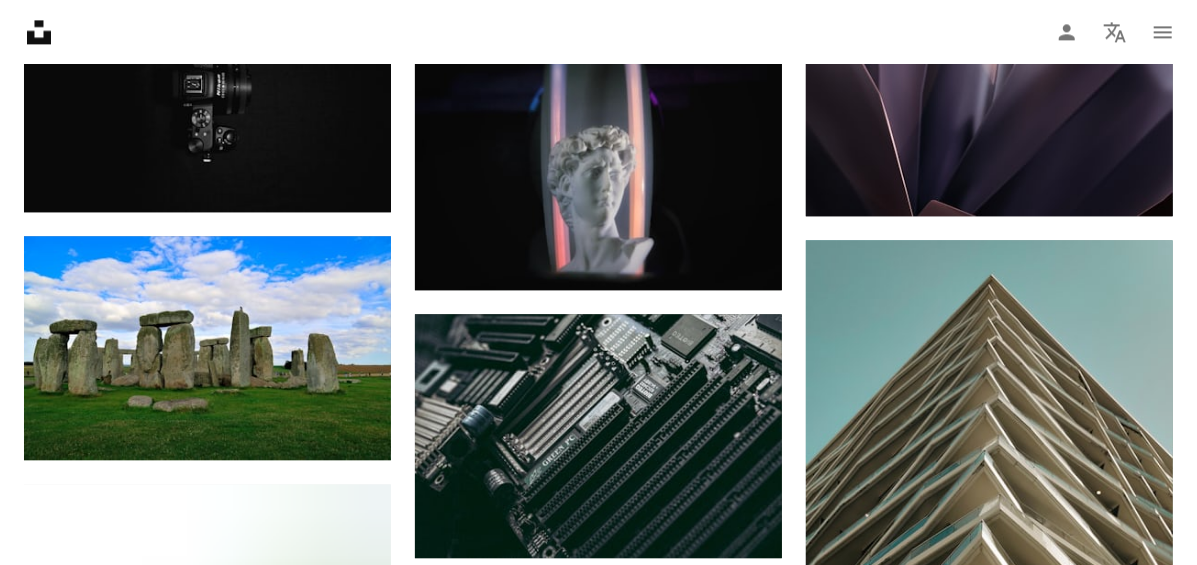 scroll, scrollTop: 43282, scrollLeft: 0, axis: vertical 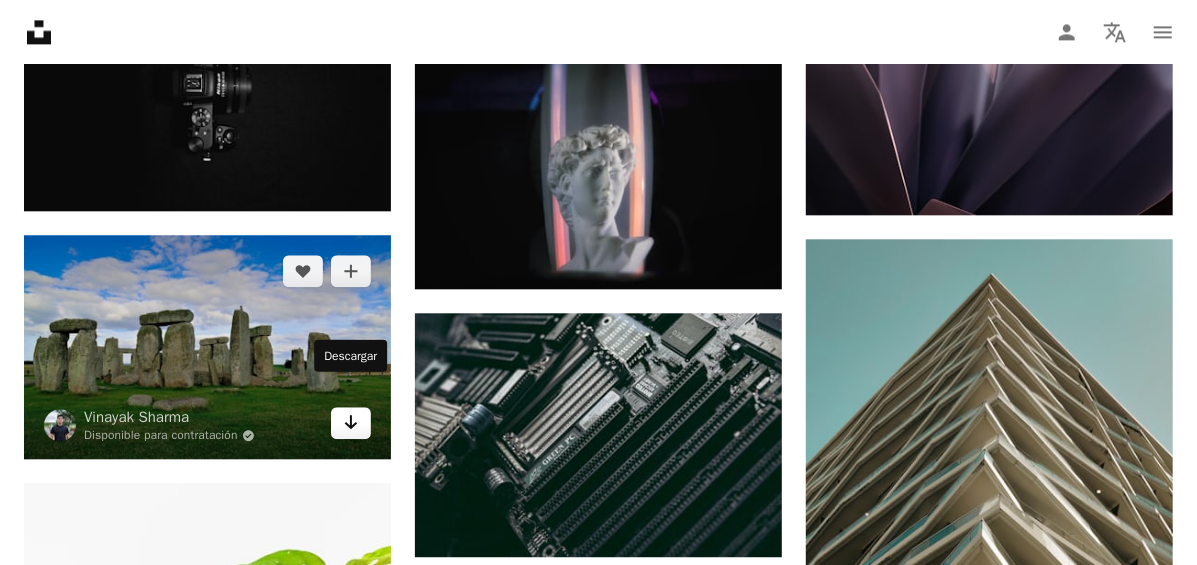 click 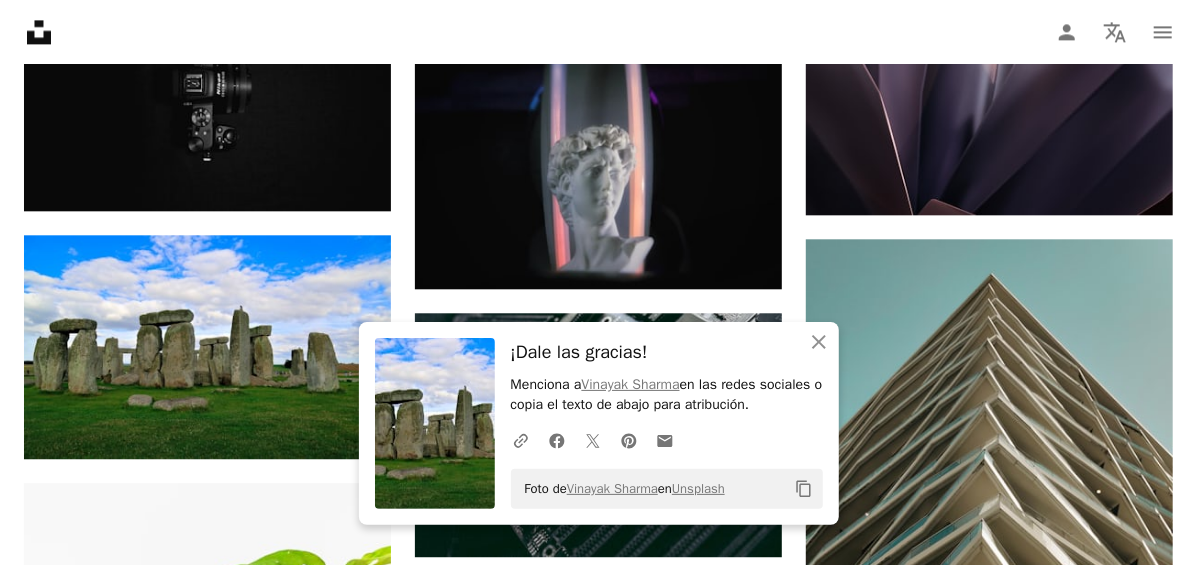 click on "¡Dale las gracias!" at bounding box center [667, 352] 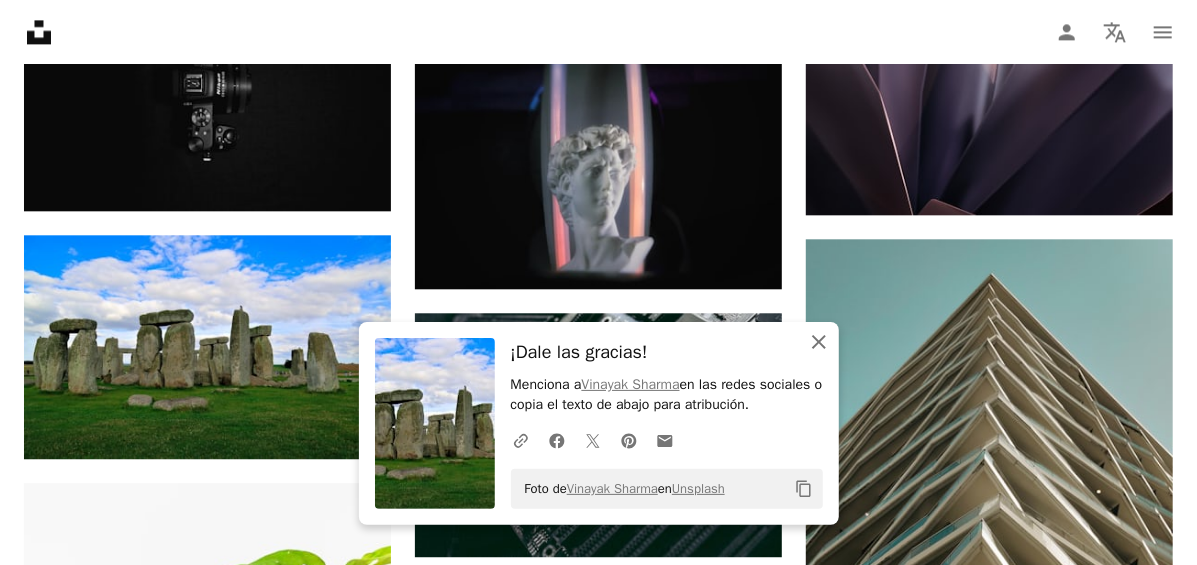 click on "An X shape" 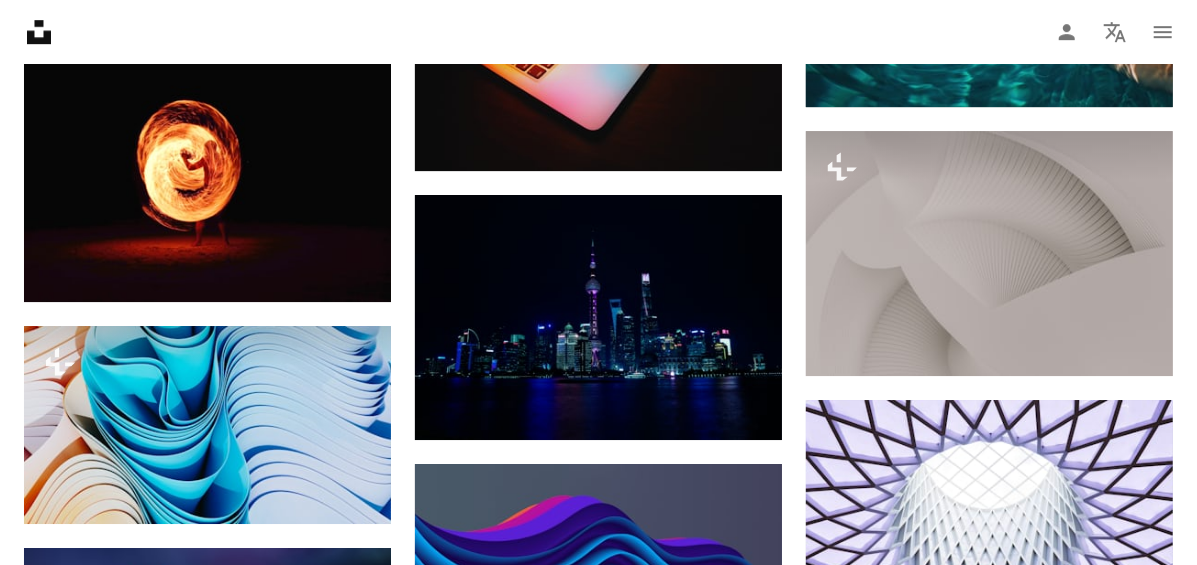 scroll, scrollTop: 47800, scrollLeft: 0, axis: vertical 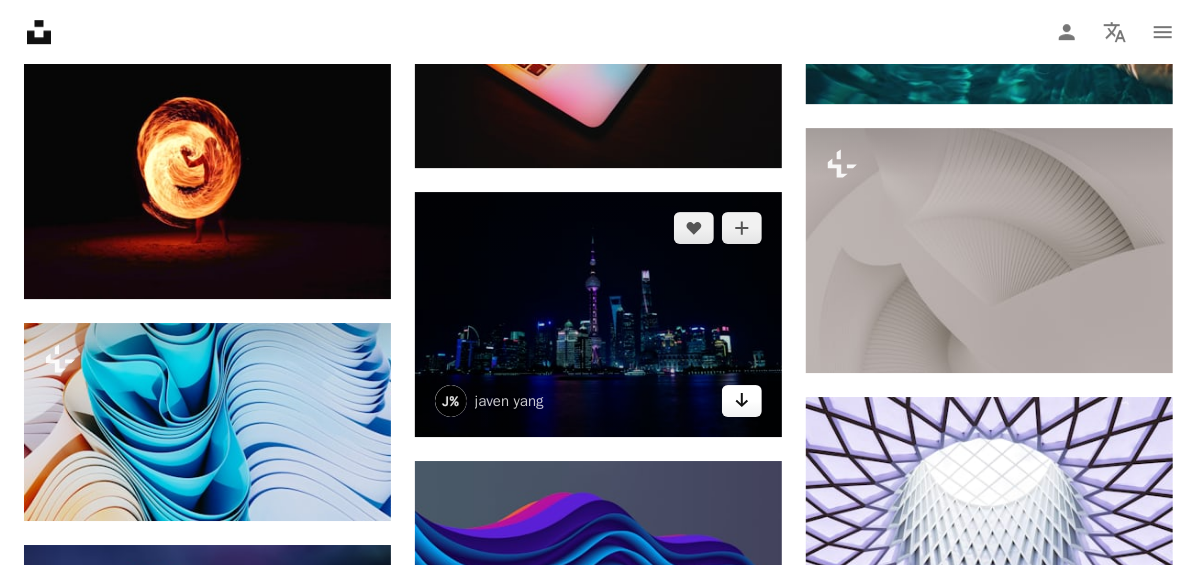 click 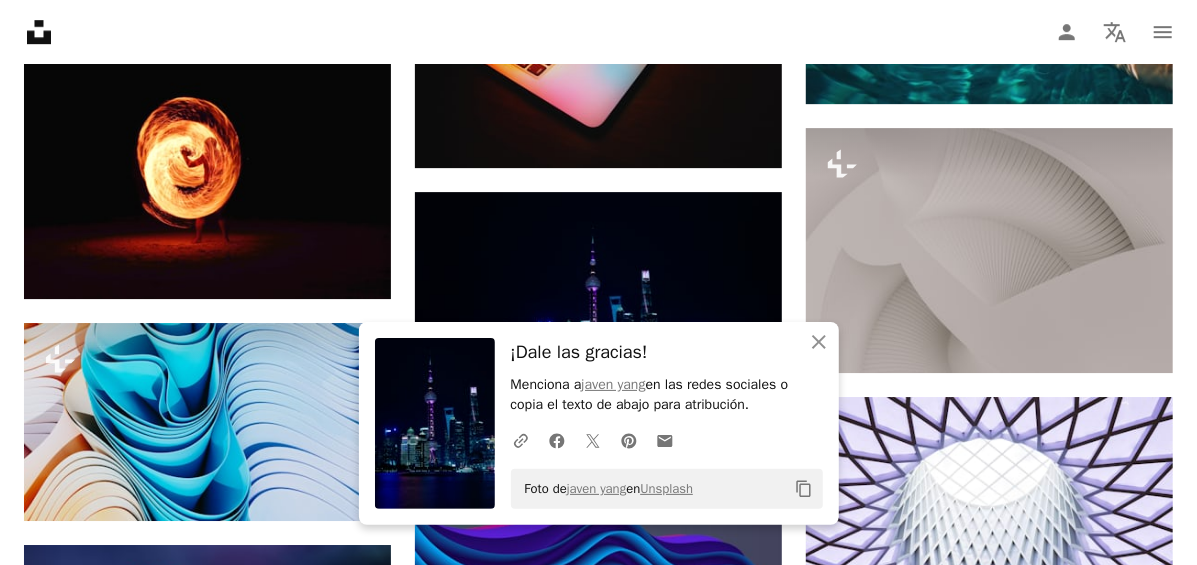 click on "¡Dale las gracias!" at bounding box center (667, 352) 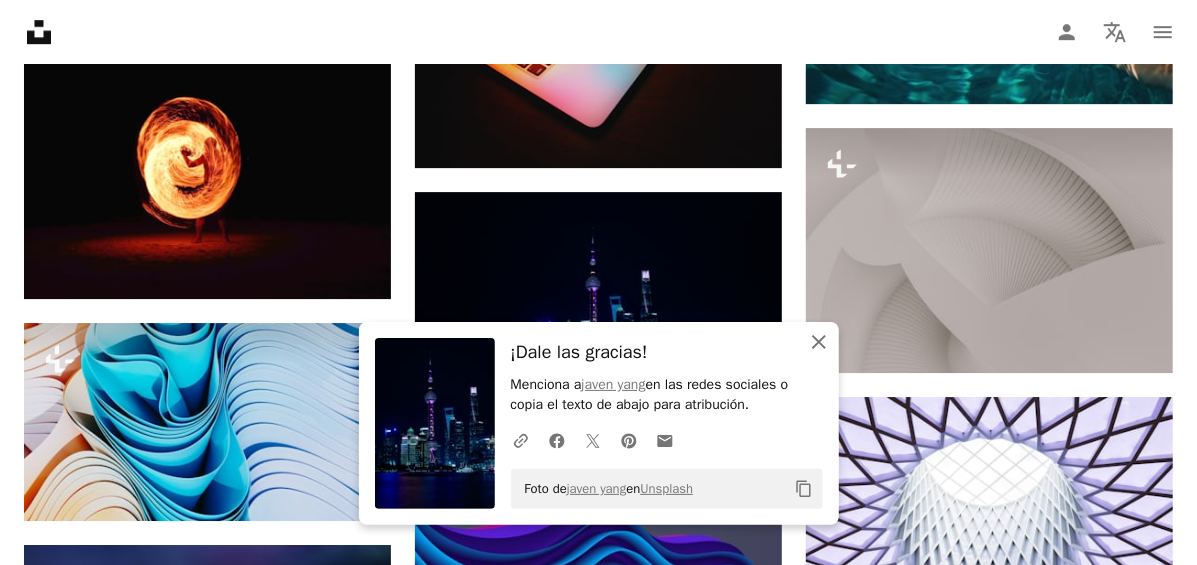 click on "An X shape" 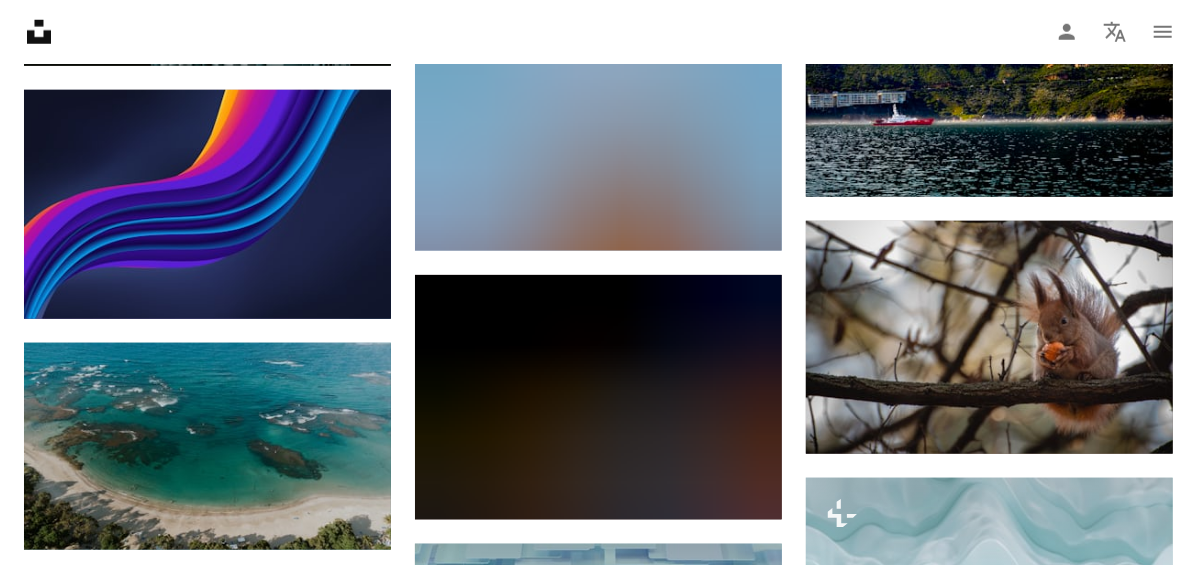 scroll, scrollTop: 49332, scrollLeft: 0, axis: vertical 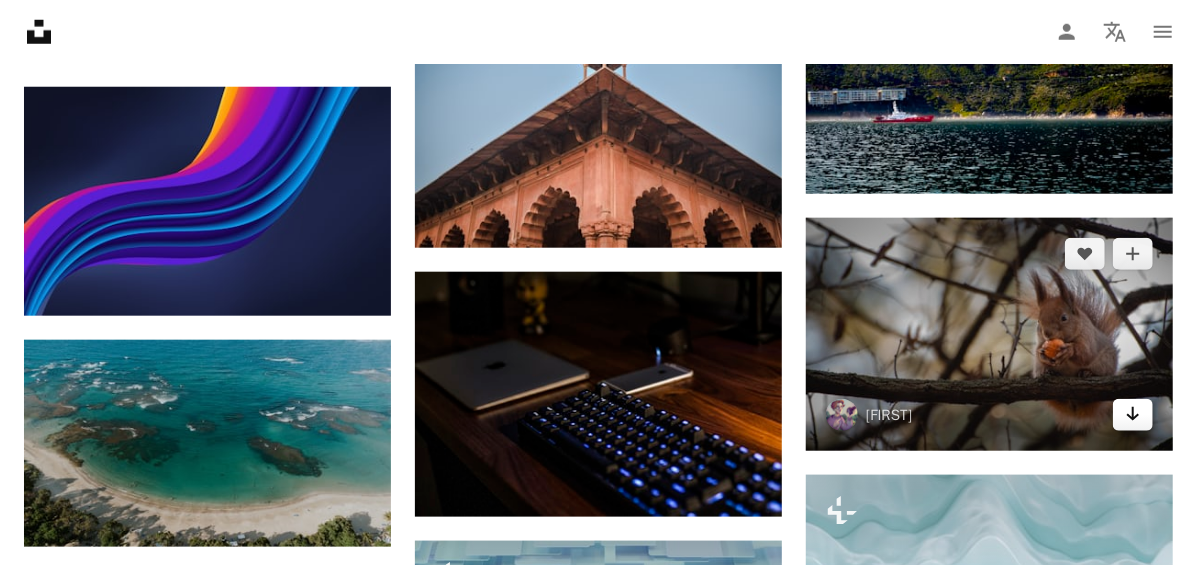 click on "Arrow pointing down" at bounding box center (1133, 415) 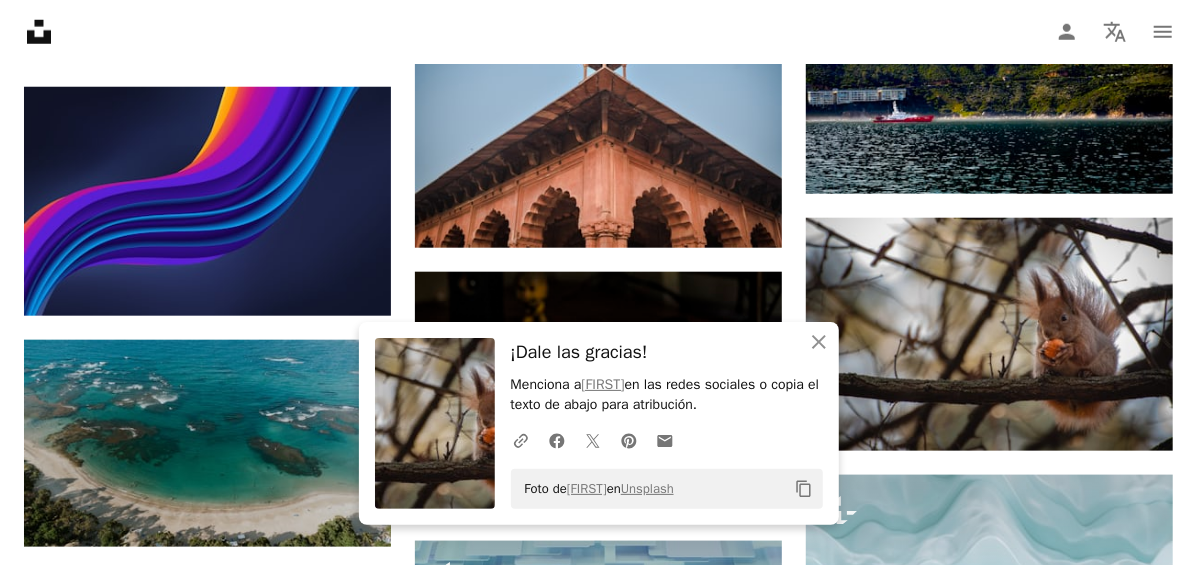 click on "¡Dale las gracias!" at bounding box center [667, 352] 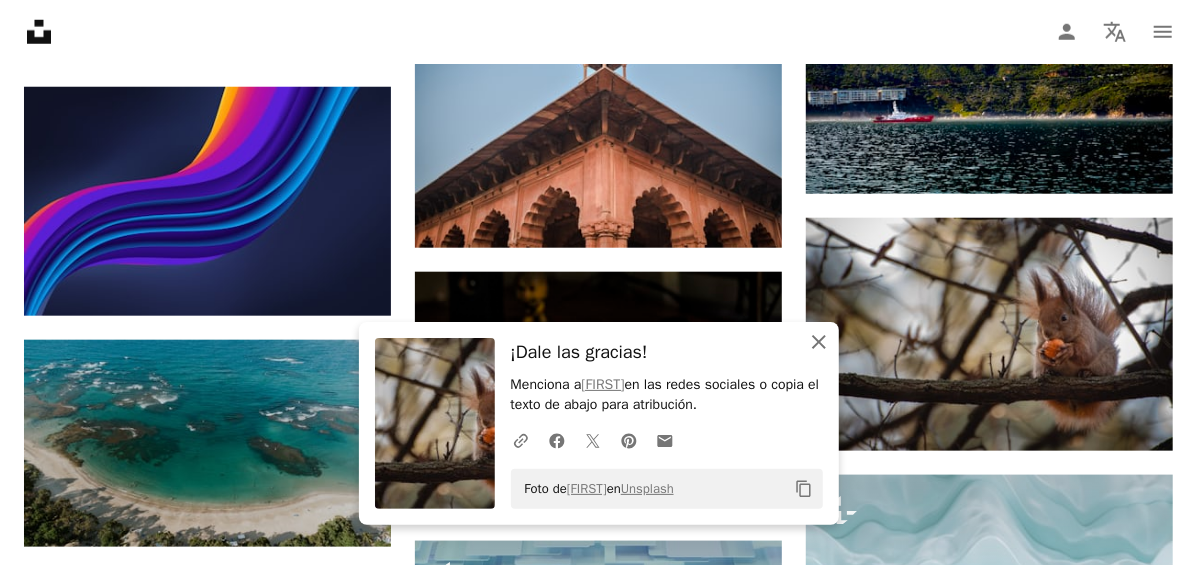 click on "An X shape" 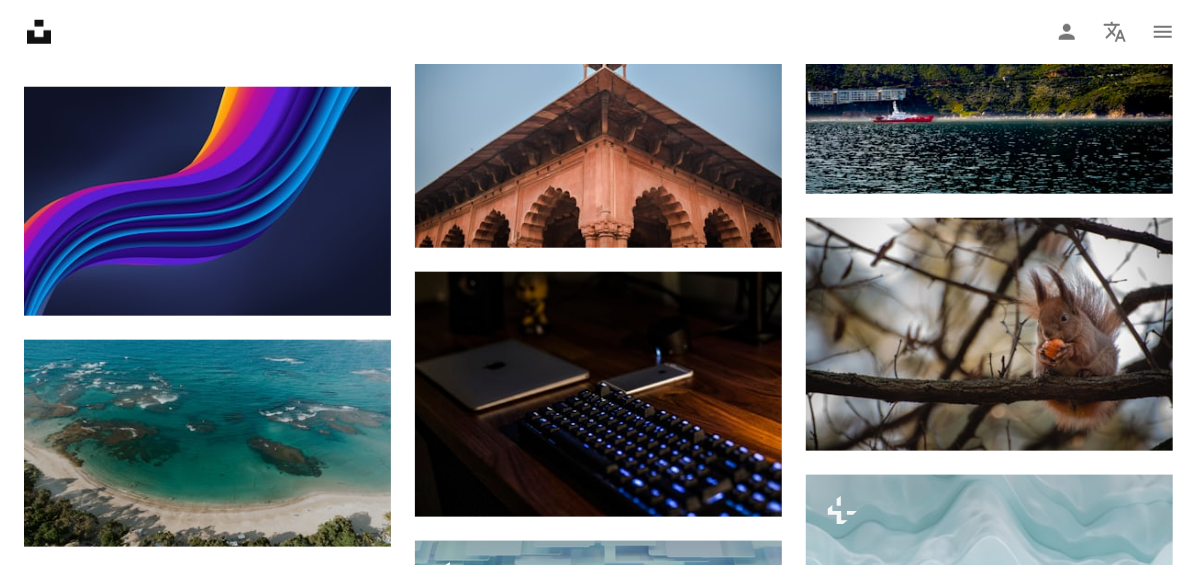 type 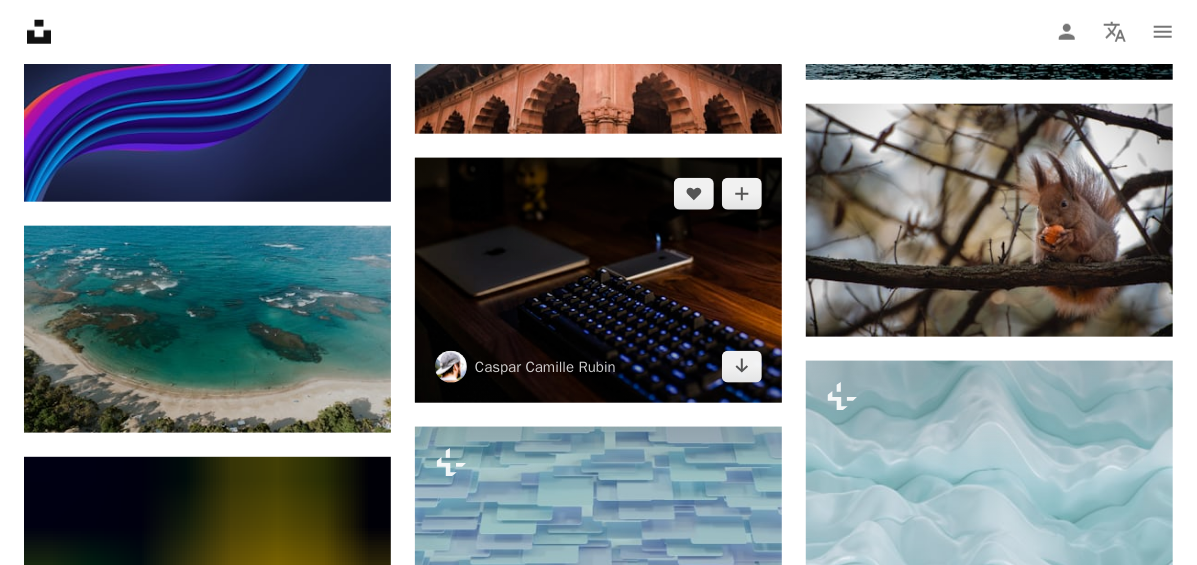 scroll, scrollTop: 49450, scrollLeft: 0, axis: vertical 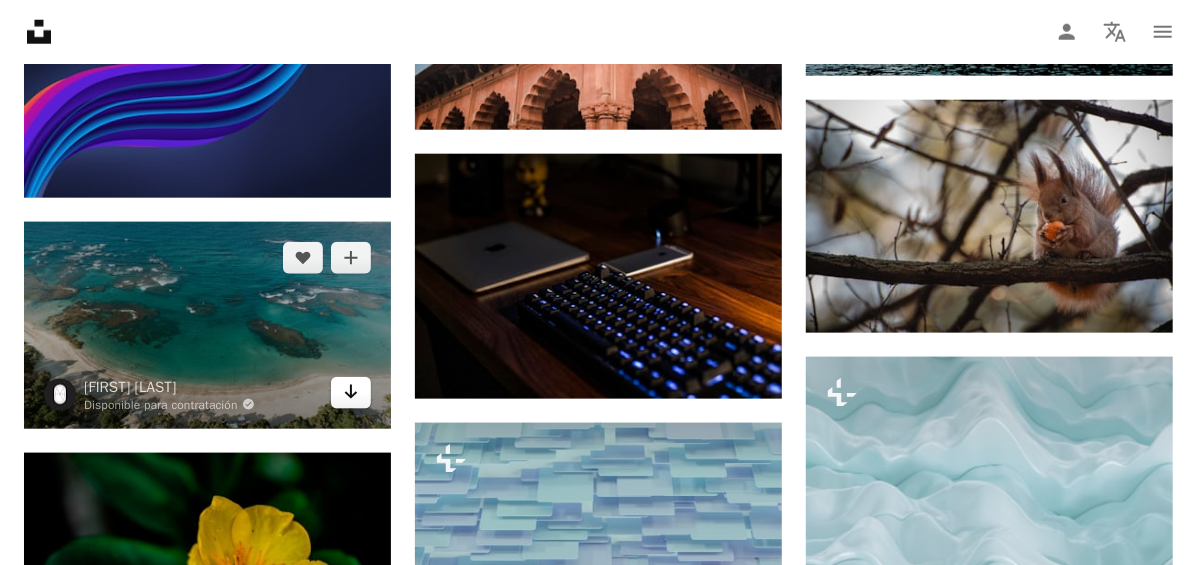 click on "Arrow pointing down" at bounding box center (351, 393) 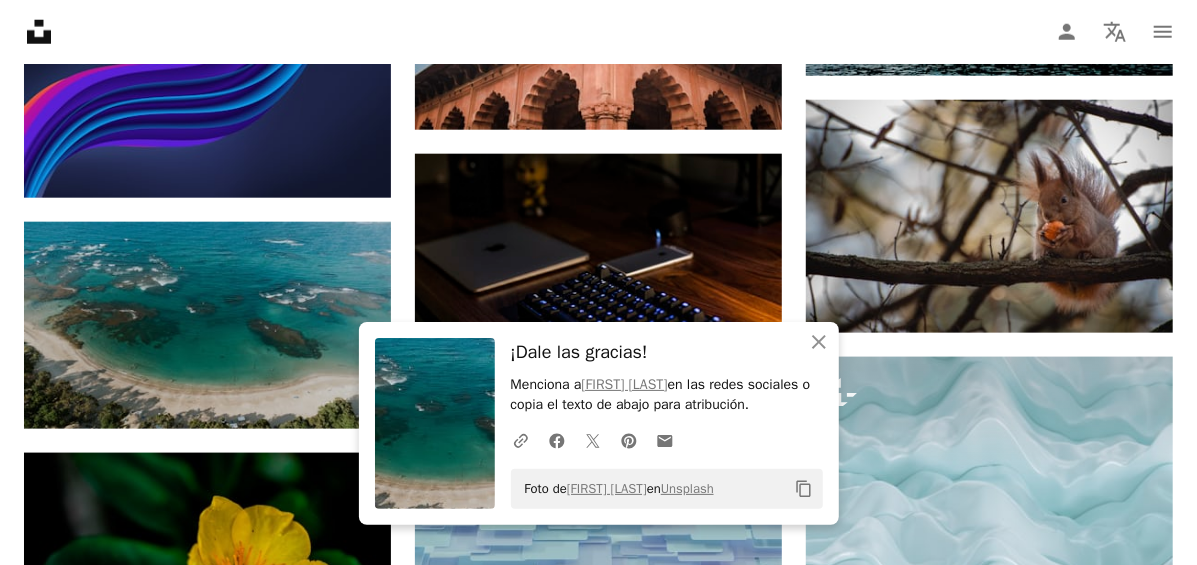 click on "¡Dale las gracias!" at bounding box center (667, 352) 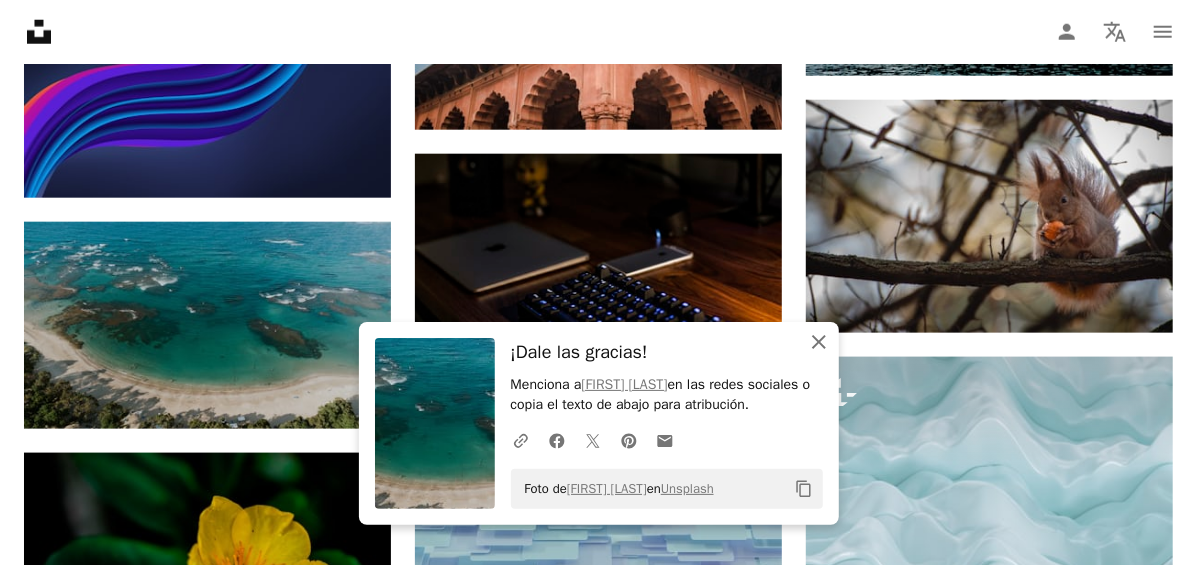 click 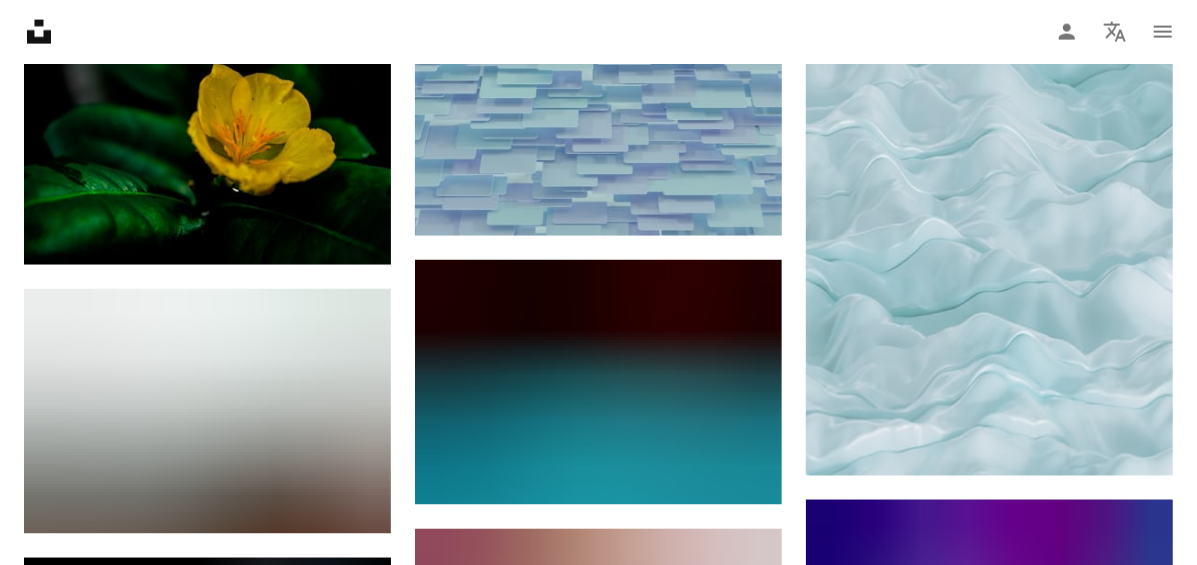 scroll, scrollTop: 49921, scrollLeft: 0, axis: vertical 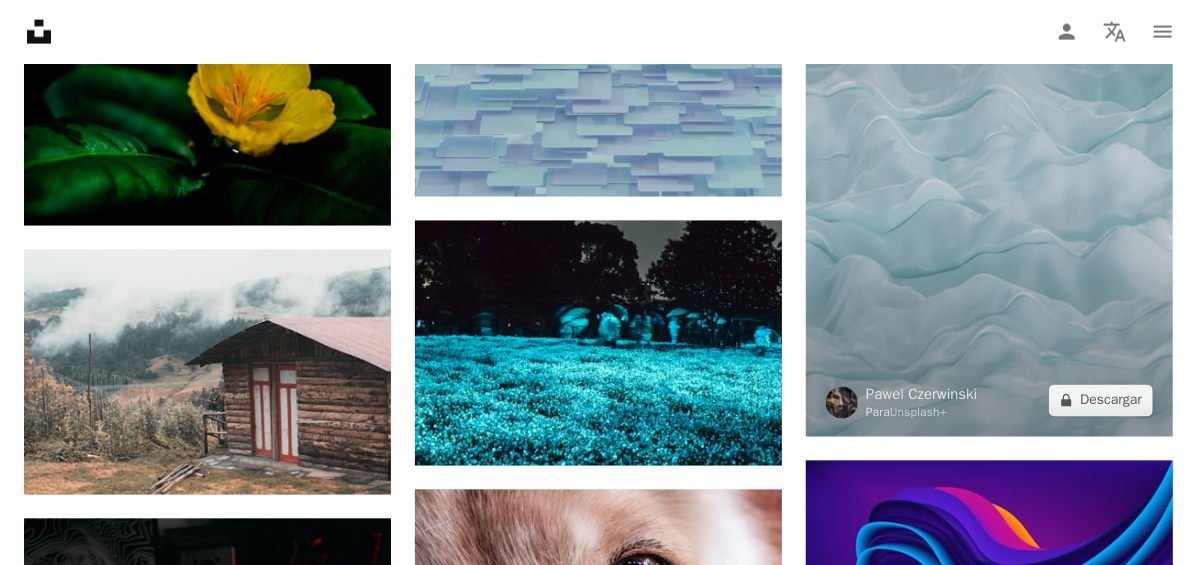 click at bounding box center [989, 161] 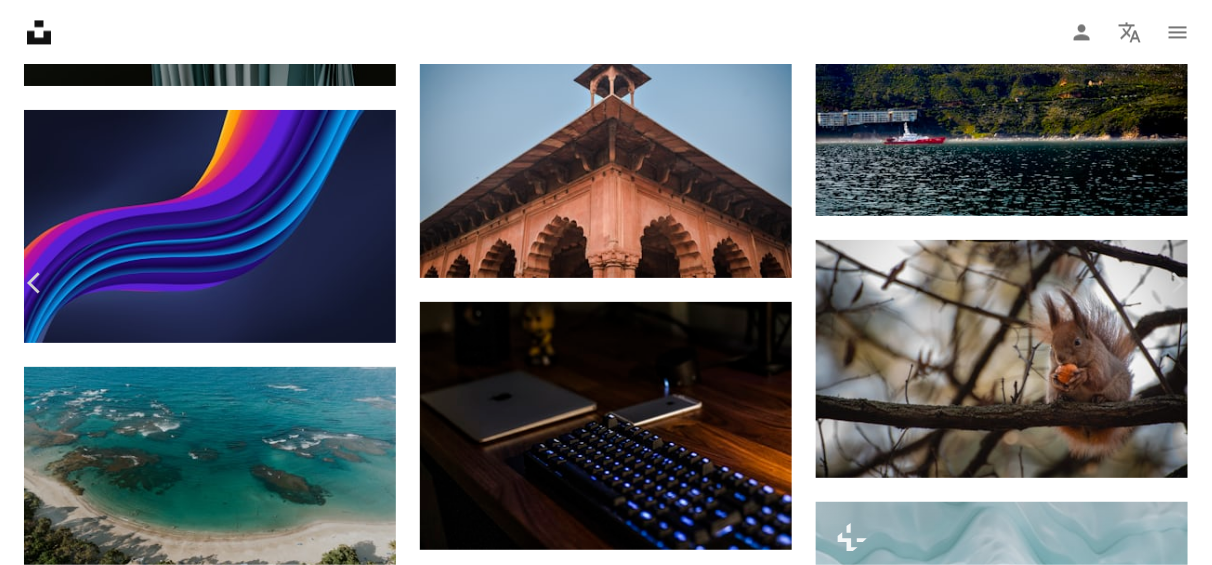 click on "An X shape Cerrar Pawel Czerwinski Para  Unsplash+ A heart A plus sign Editar imagen   Plus sign for Unsplash+ A lock   Descargar Zoom in Presentado en Fotos ,  Azul ,  Texturas A forward-right arrow Compartir More Actions Calendar outlined Publicado el  [DATE] Safety Con la  Licencia Unsplash+ papel tapiz fondo abstracto textura arte animal patrón vida silvestre Antecedentes abstractos Renderizado 3D Imagen digital Wallpapers hacer Fondos fondo azul claro experimental azul claro cerceta Color de la luz turquesa Imágenes gratuitas De esta serie Chevron right Plus sign for Unsplash+ Plus sign for Unsplash+ Plus sign for Unsplash+ Plus sign for Unsplash+ Plus sign for Unsplash+ Plus sign for Unsplash+ Plus sign for Unsplash+ Plus sign for Unsplash+ Plus sign for Unsplash+ Plus sign for Unsplash+ Imágenes relacionadas Plus sign for Unsplash+ A heart A plus sign Getty Images Para  Unsplash+ A lock   Descargar Plus sign for Unsplash+ A heart A plus sign Pawel Czerwinski Para  Unsplash+ A lock   A heart" at bounding box center (606, 4387) 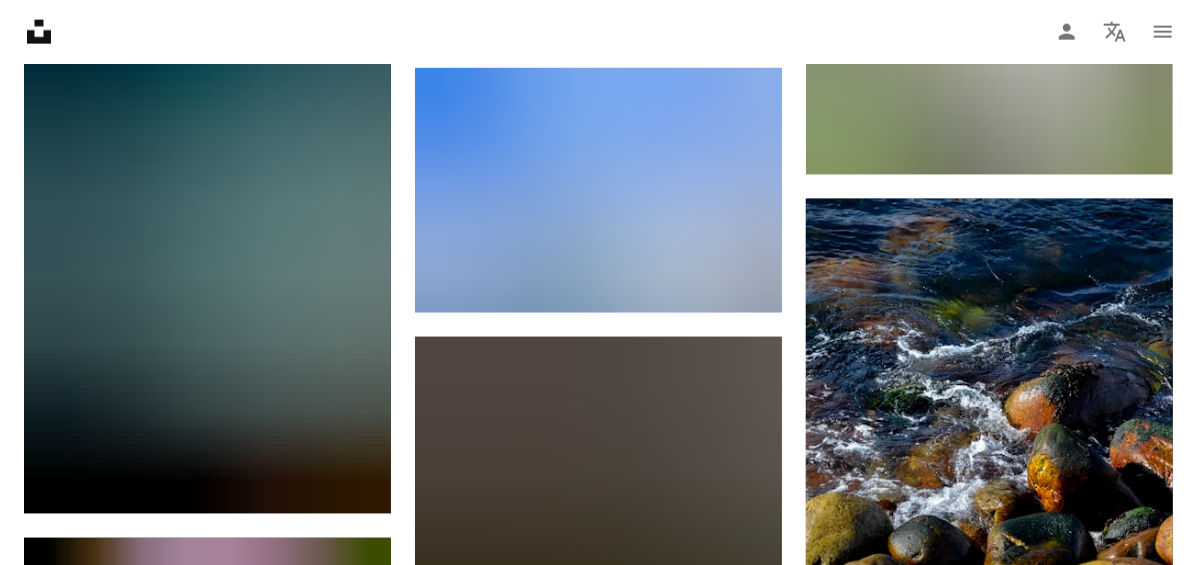 scroll, scrollTop: 57150, scrollLeft: 0, axis: vertical 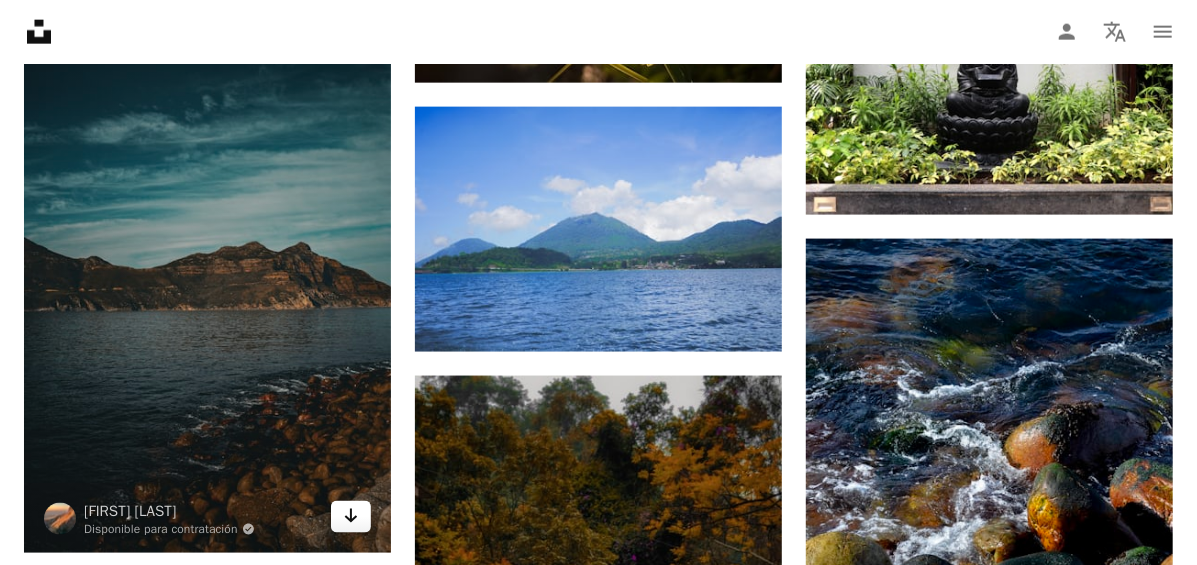 click on "Arrow pointing down" 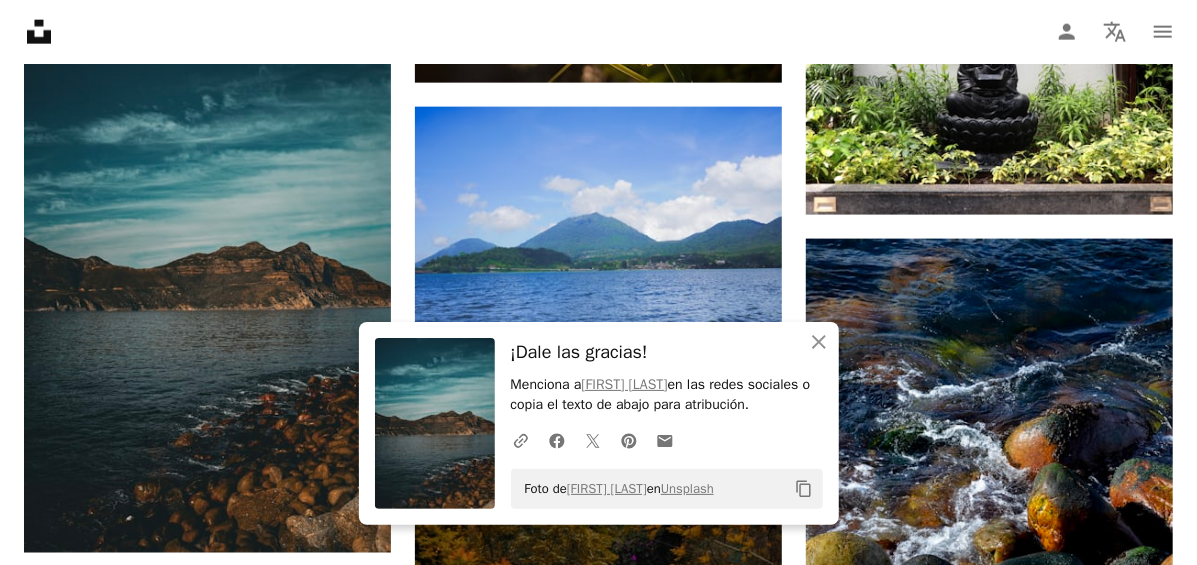 click on "¡Dale las gracias!" at bounding box center (667, 352) 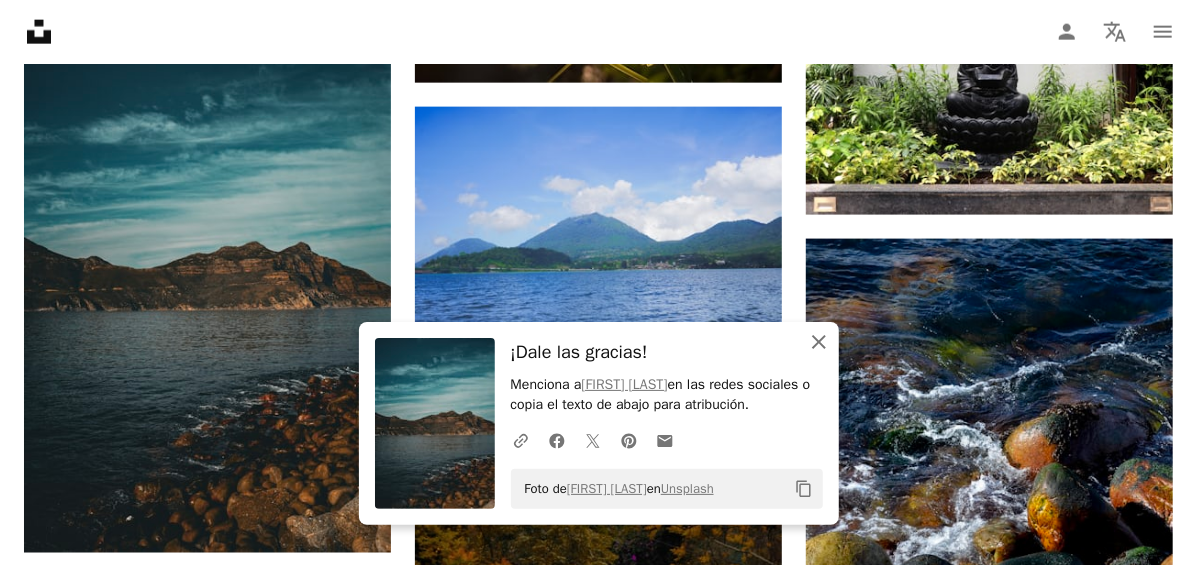 click on "An X shape" 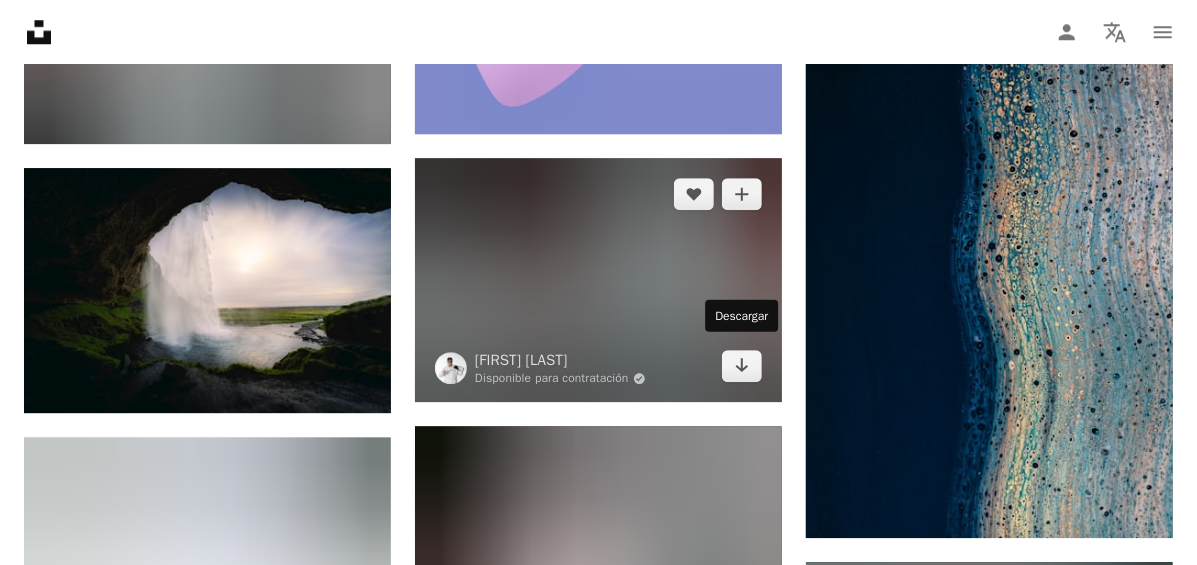 scroll, scrollTop: 62375, scrollLeft: 0, axis: vertical 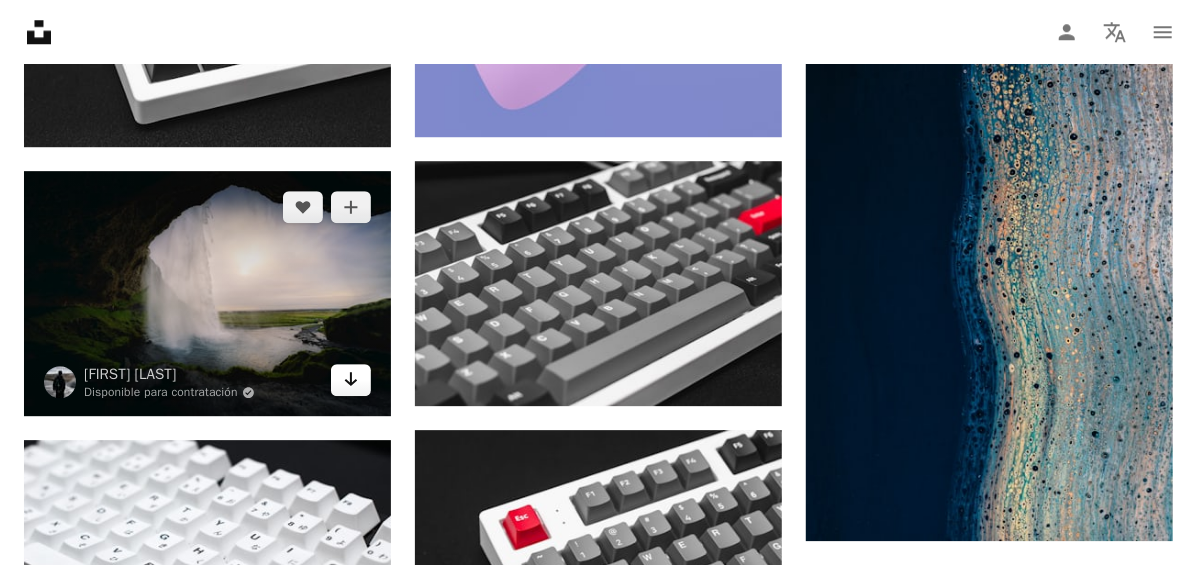 click on "Arrow pointing down" at bounding box center (351, 380) 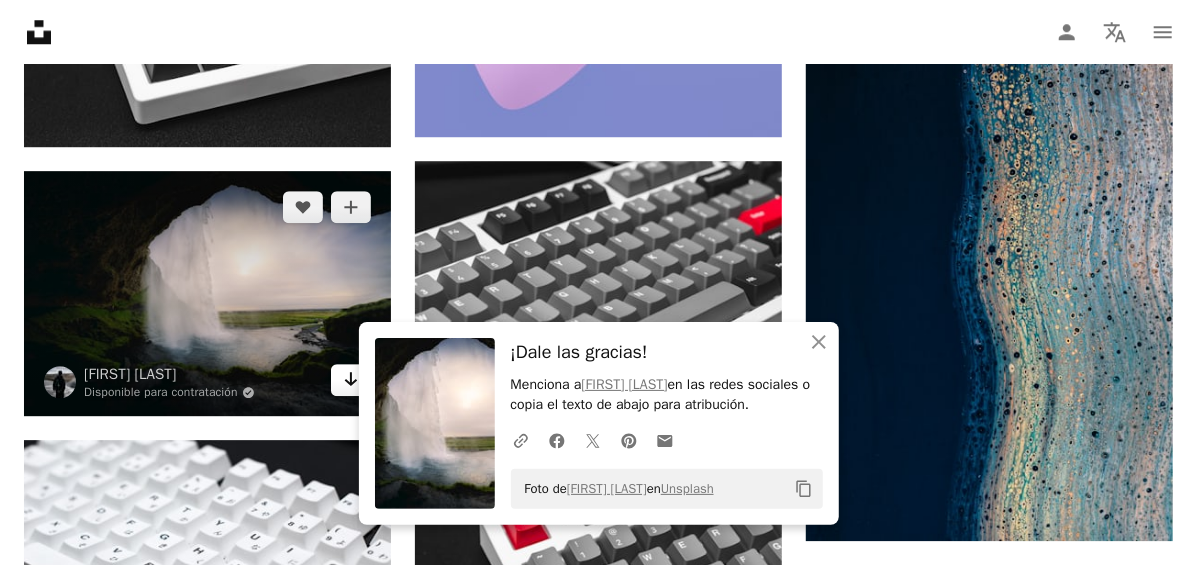 click 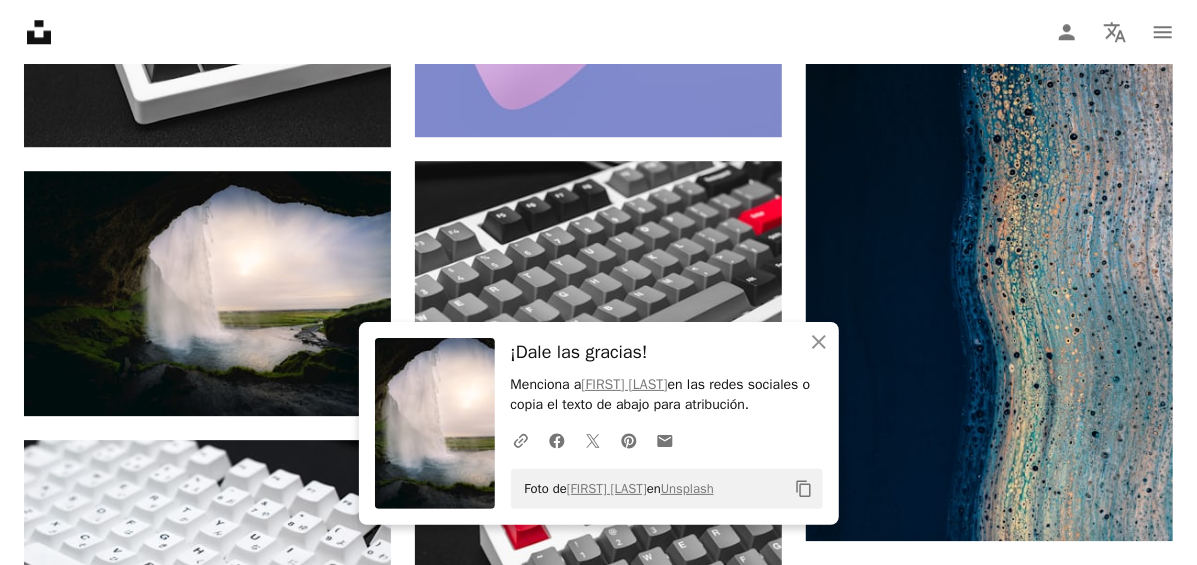 click on "¡Dale las gracias!" at bounding box center (667, 352) 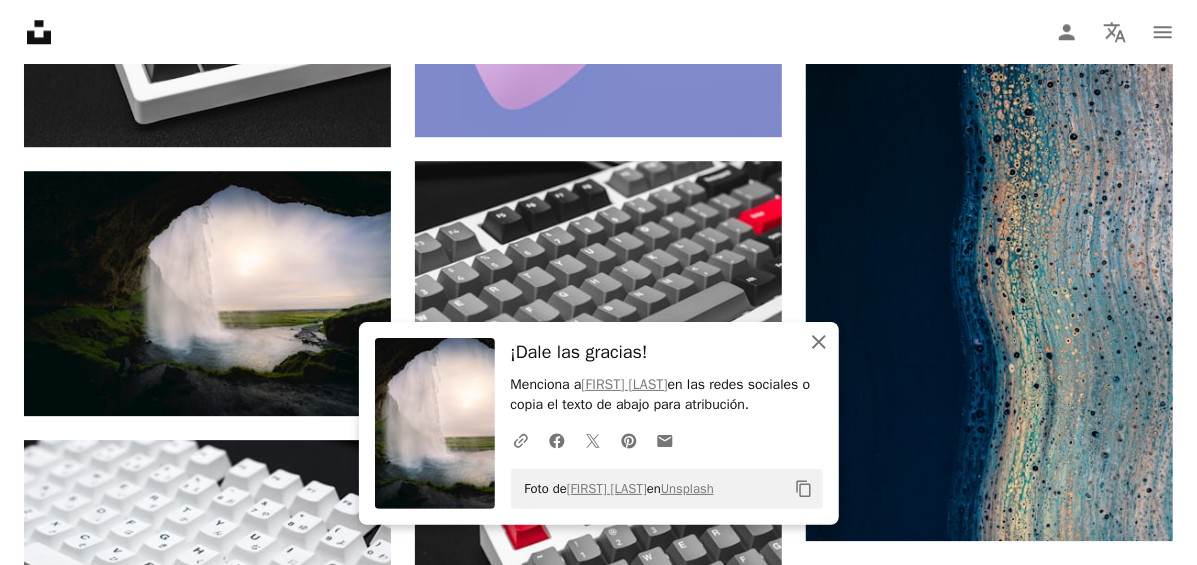 click on "An X shape" 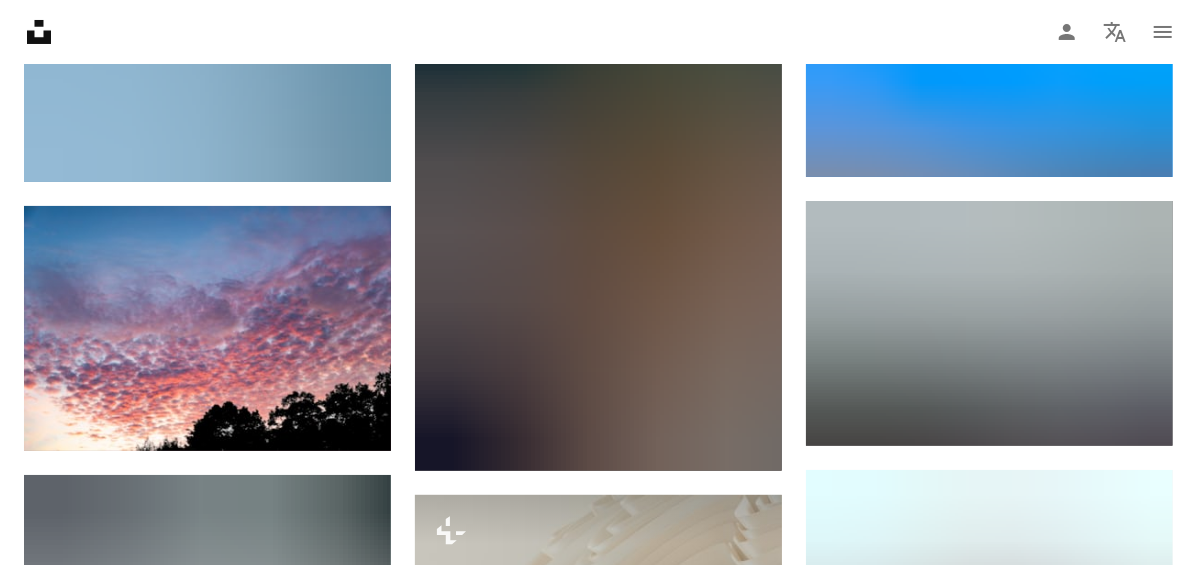 scroll, scrollTop: 67167, scrollLeft: 0, axis: vertical 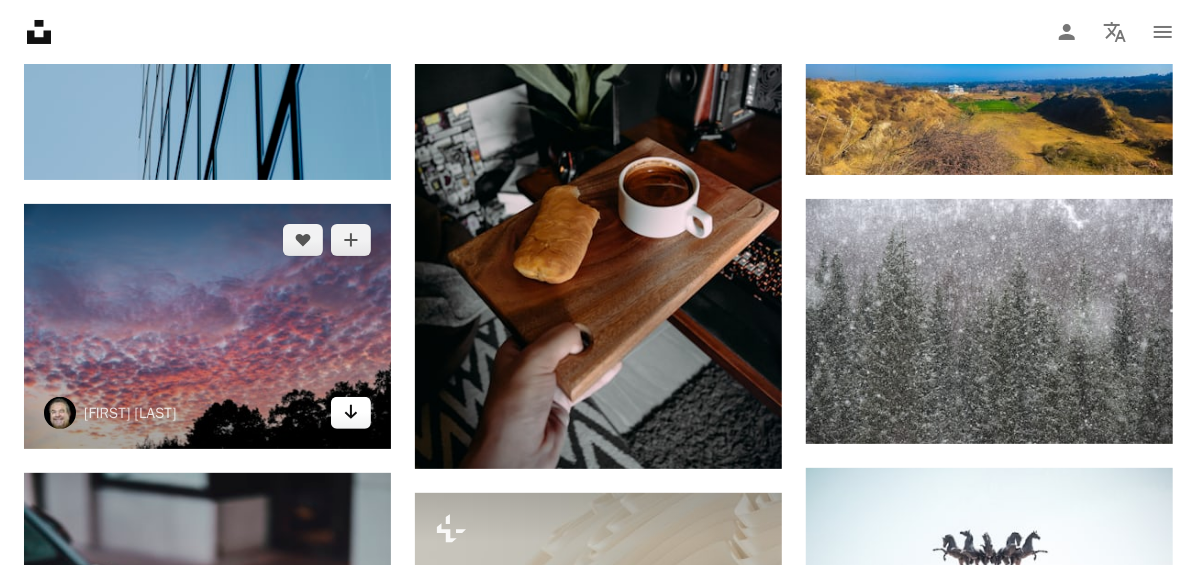 click on "Arrow pointing down" 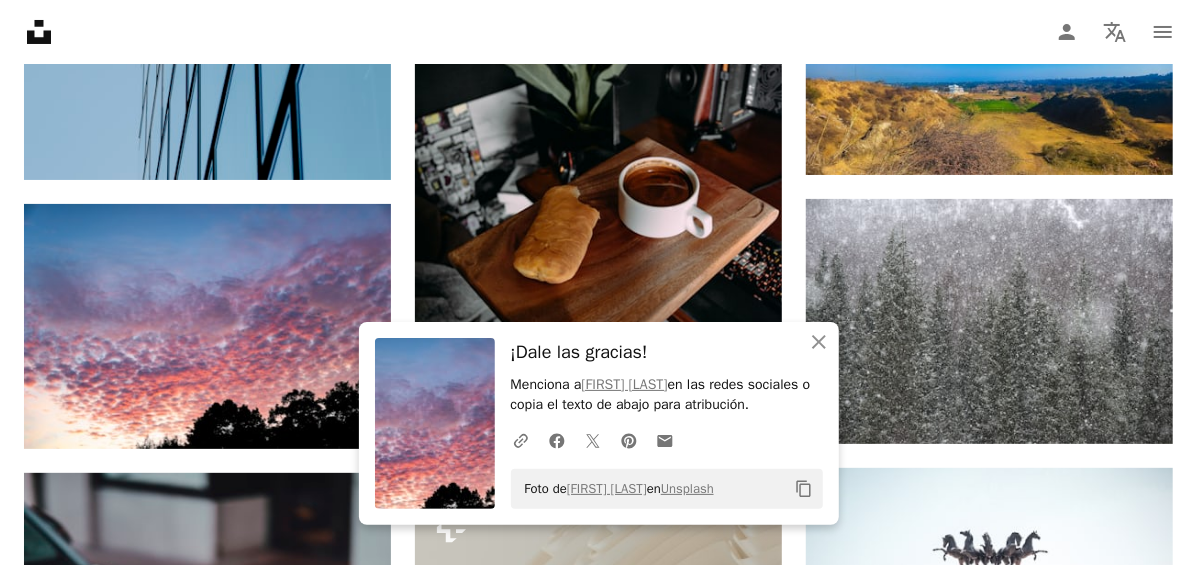 click on "An X shape Cerrar ¡Dale las gracias! Menciona a  [FIRST] [LAST]  en las redes sociales o copia el texto de abajo para atribución. A URL sharing icon (chains) Facebook icon X (formerly Twitter) icon Pinterest icon An envelope Foto de  [FIRST] [LAST]  en  Unsplash
Copy content" at bounding box center (599, 423) 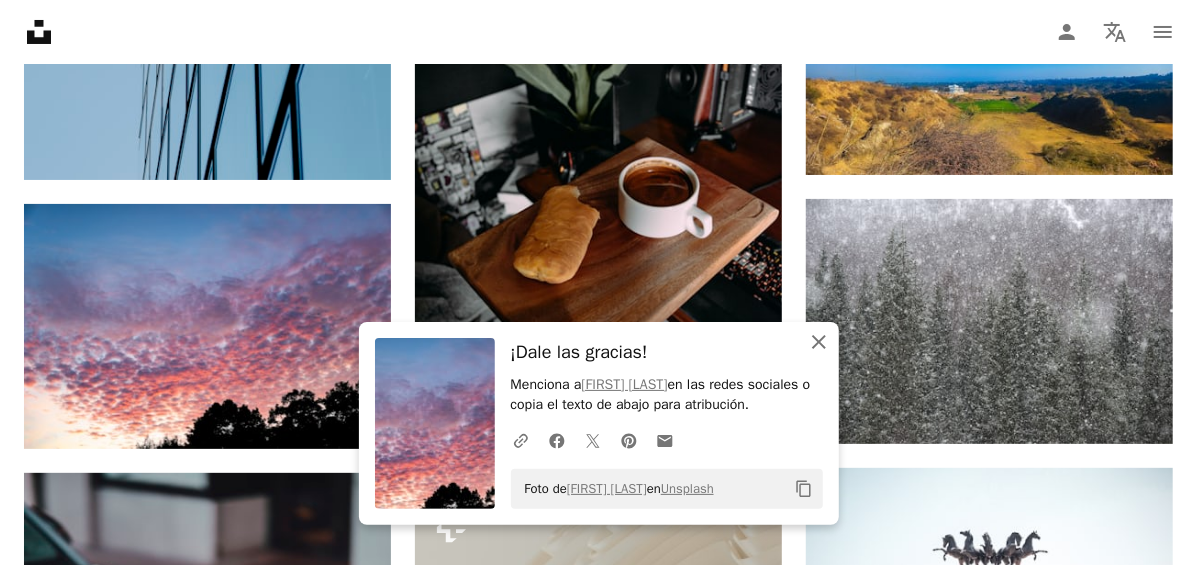 click on "An X shape" 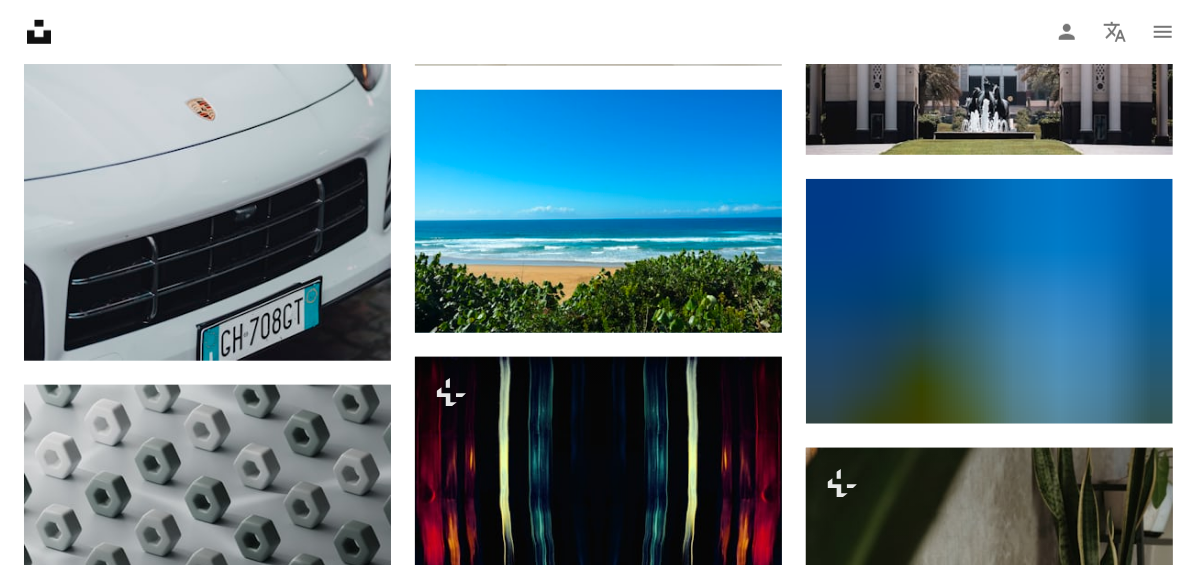 scroll, scrollTop: 67875, scrollLeft: 0, axis: vertical 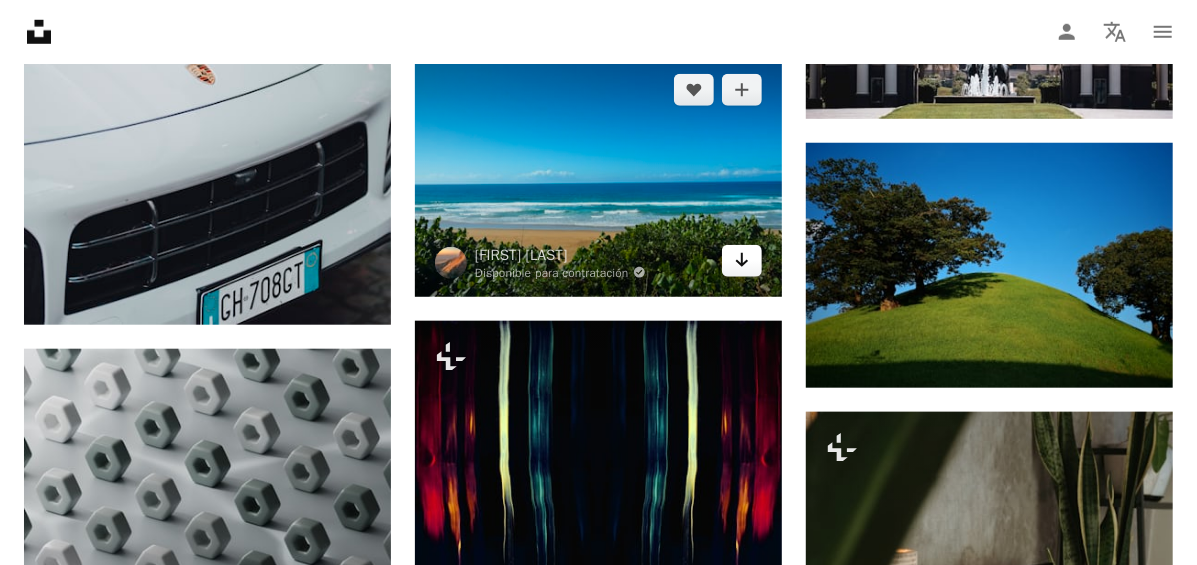 click on "Arrow pointing down" at bounding box center [742, 261] 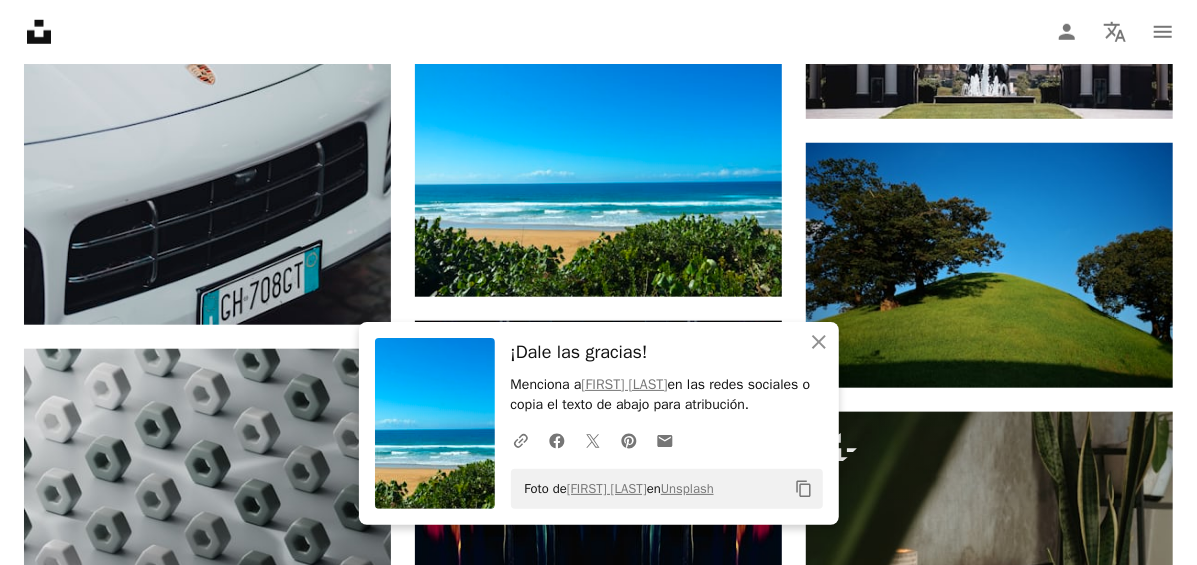 click on "¡Dale las gracias!" at bounding box center [667, 352] 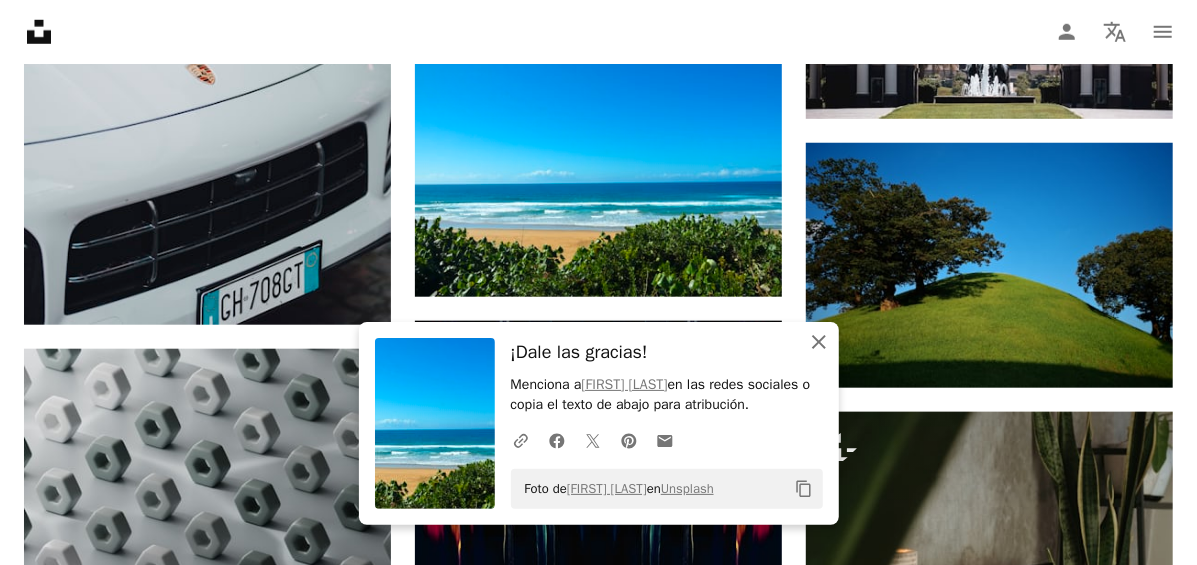 click on "An X shape" 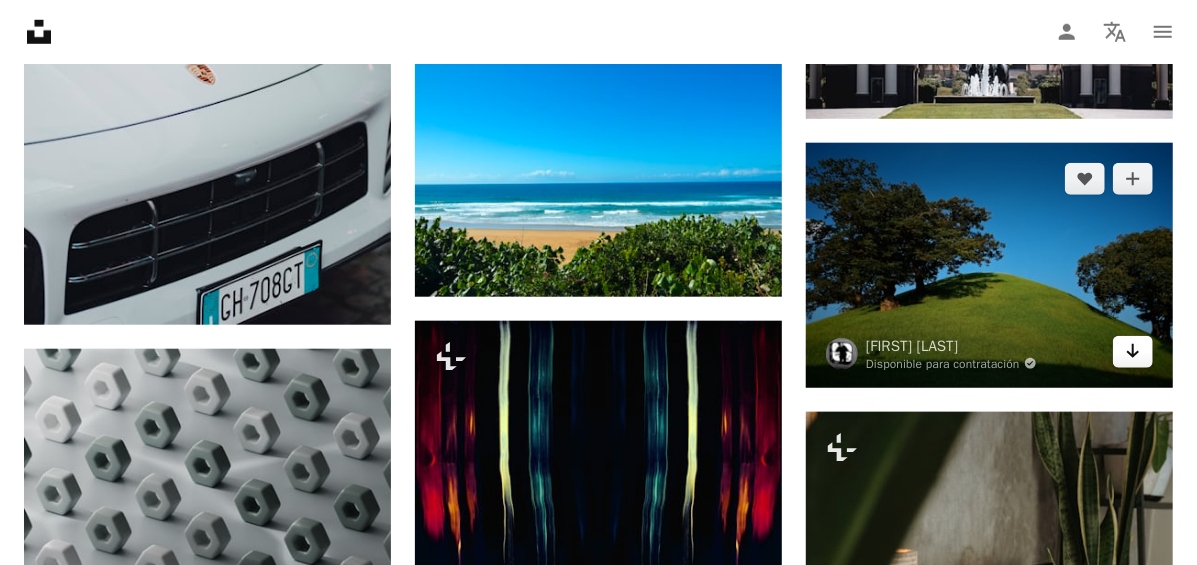 click on "Arrow pointing down" 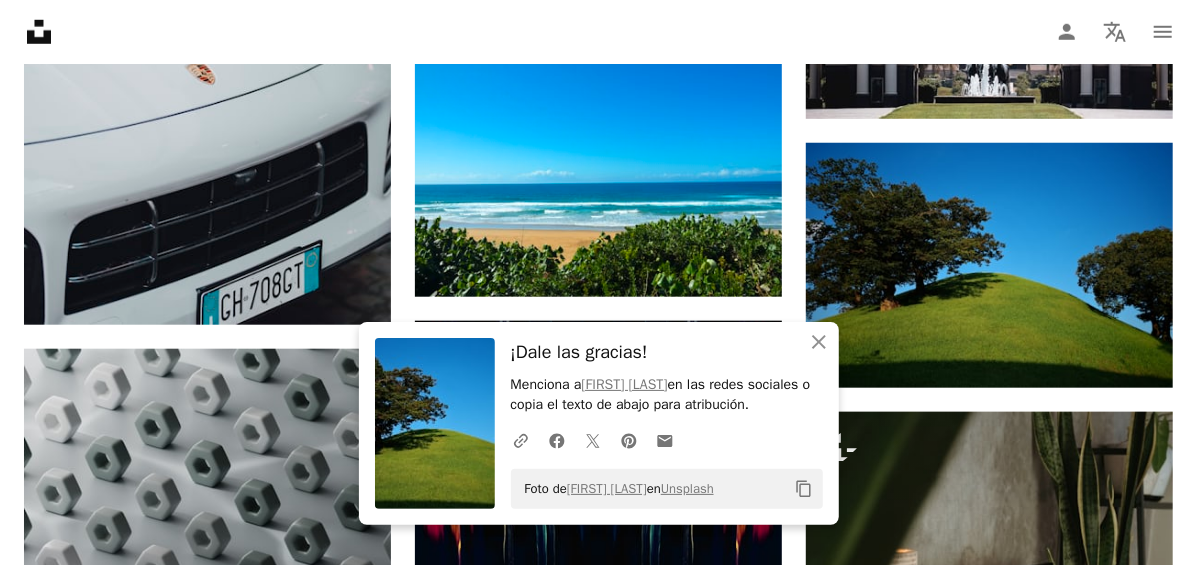 click on "¡Dale las gracias!" at bounding box center (667, 352) 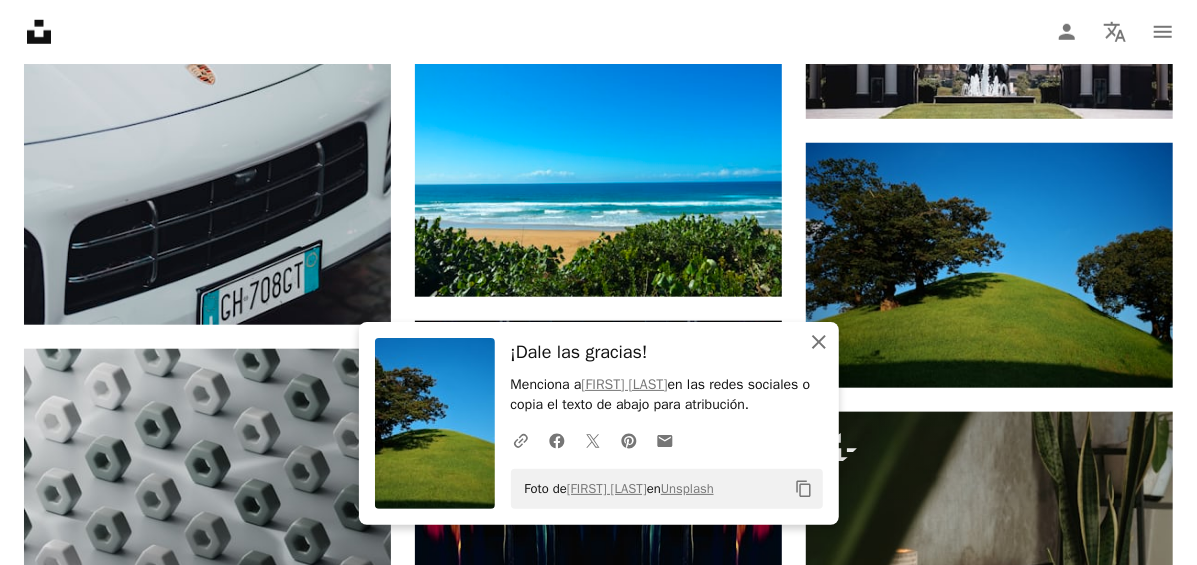click on "An X shape" 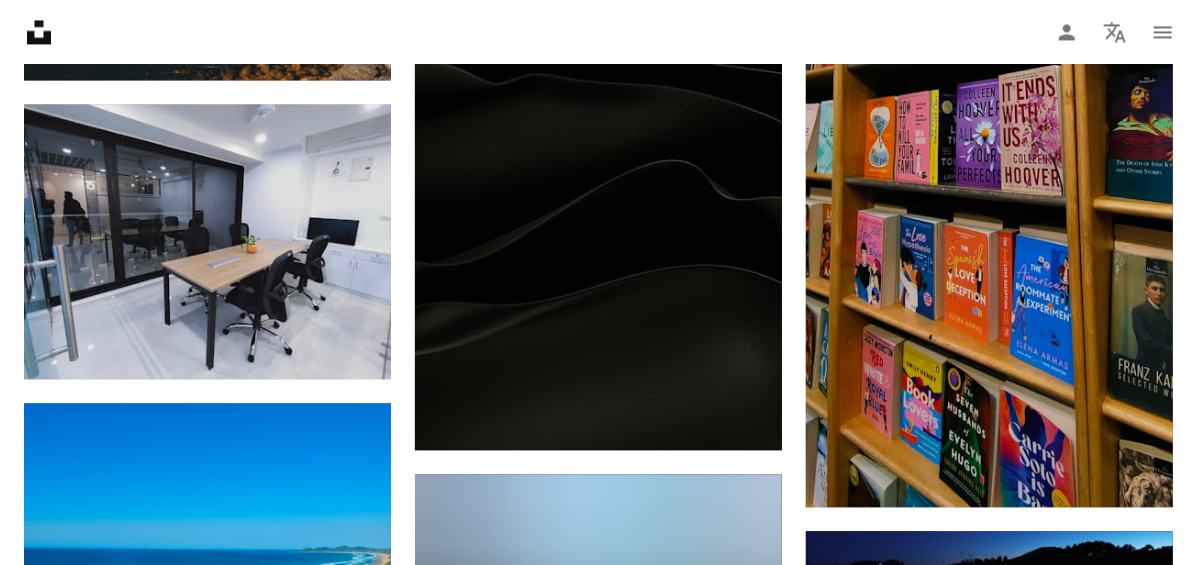 scroll, scrollTop: 69171, scrollLeft: 0, axis: vertical 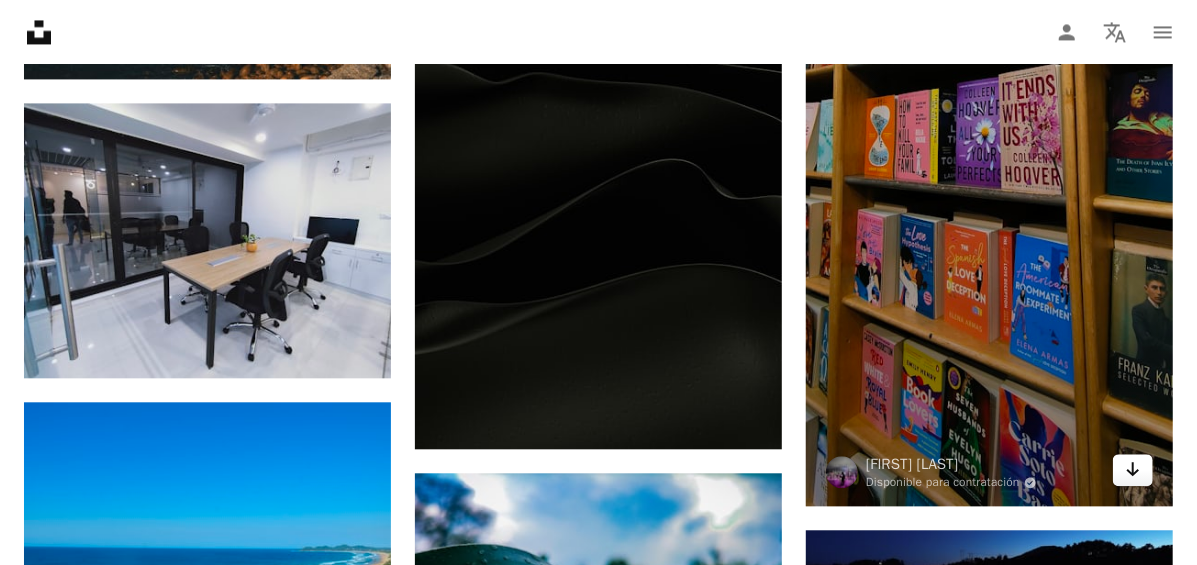 click on "Arrow pointing down" at bounding box center (1133, 470) 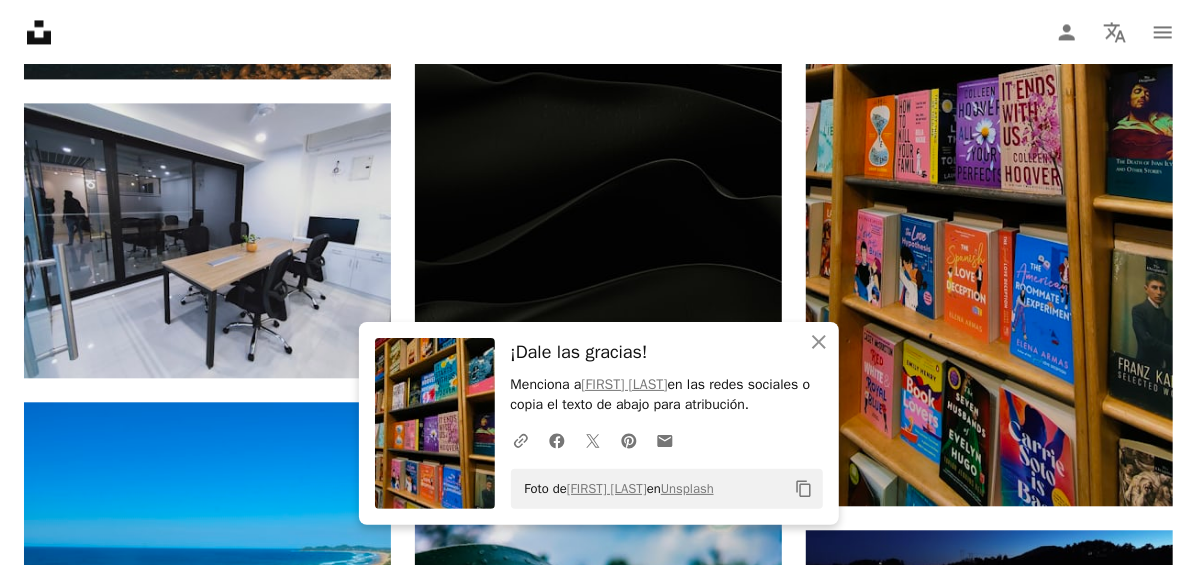 click on "¡Dale las gracias!" at bounding box center [667, 352] 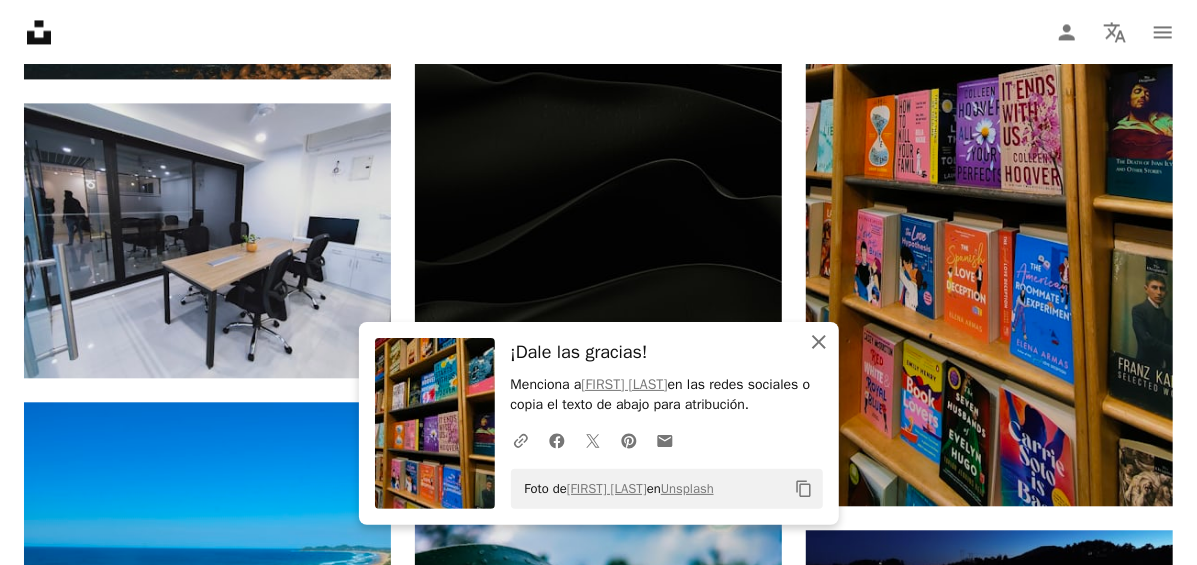 click 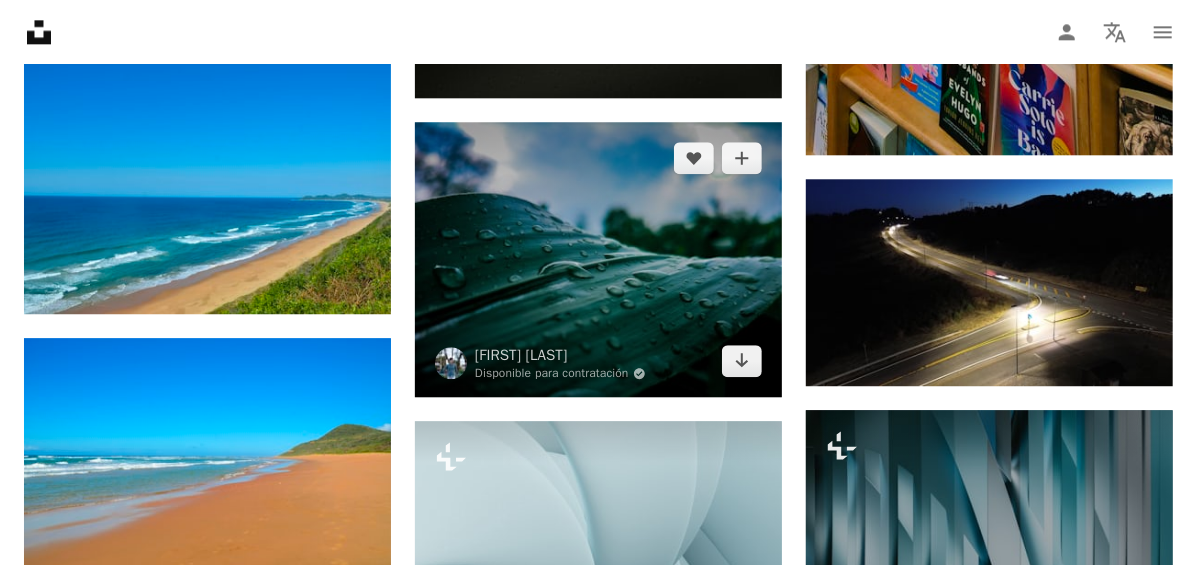 scroll, scrollTop: 69525, scrollLeft: 0, axis: vertical 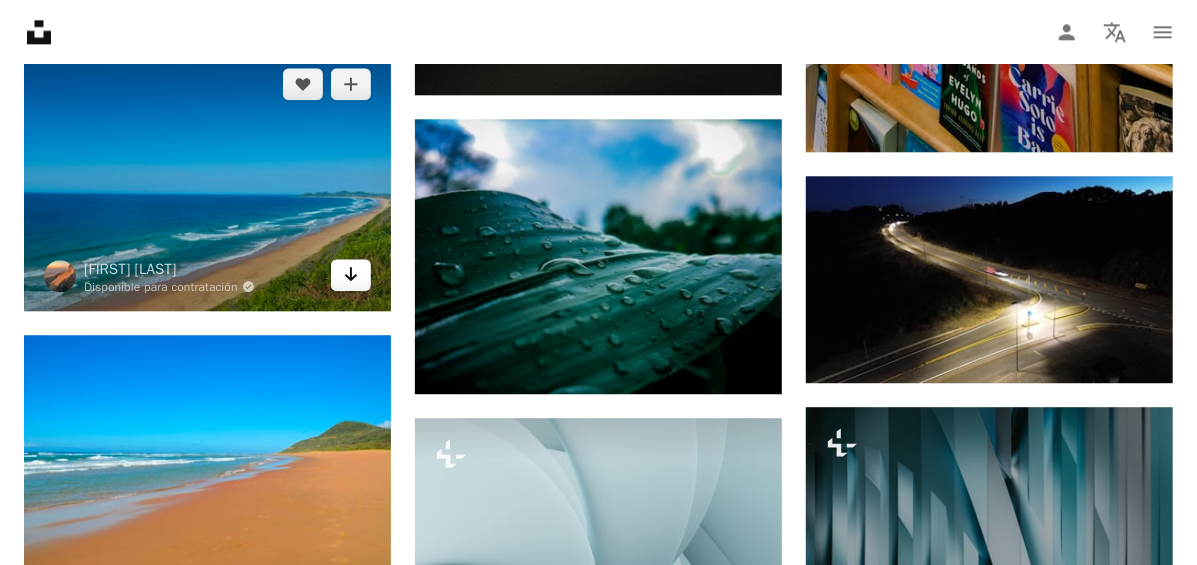 click on "Arrow pointing down" at bounding box center (351, 275) 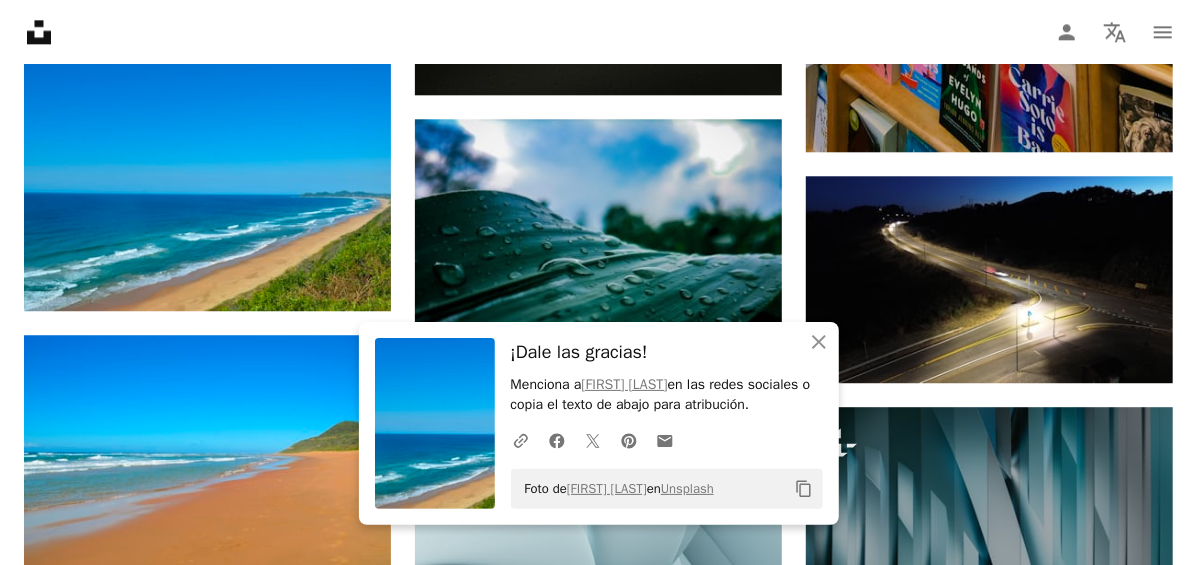 click on "¡Dale las gracias!" at bounding box center (667, 352) 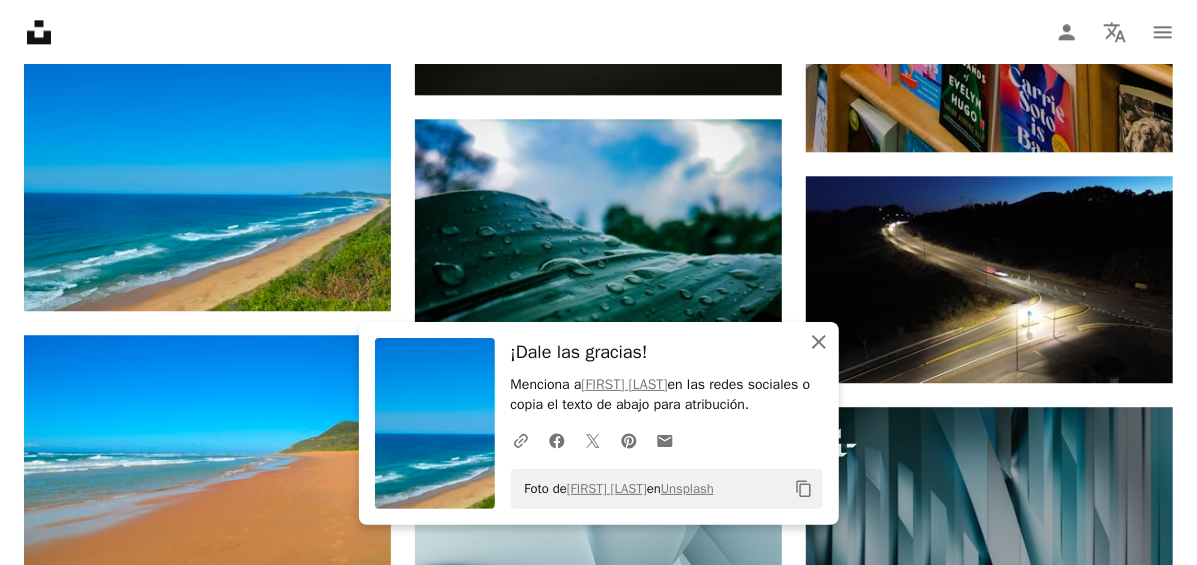 click 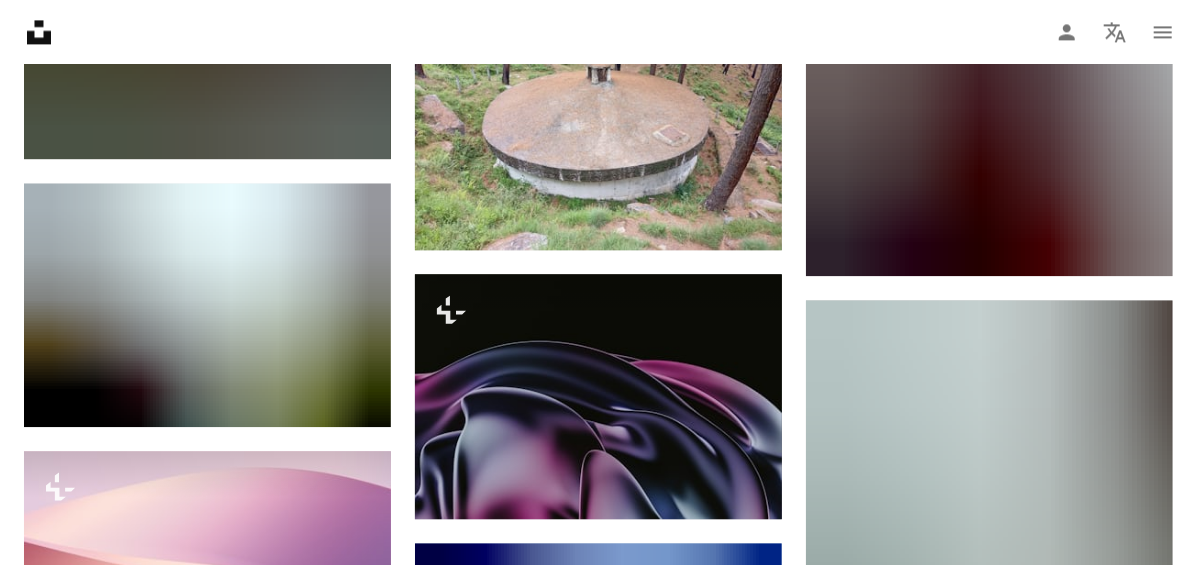 scroll, scrollTop: 80485, scrollLeft: 0, axis: vertical 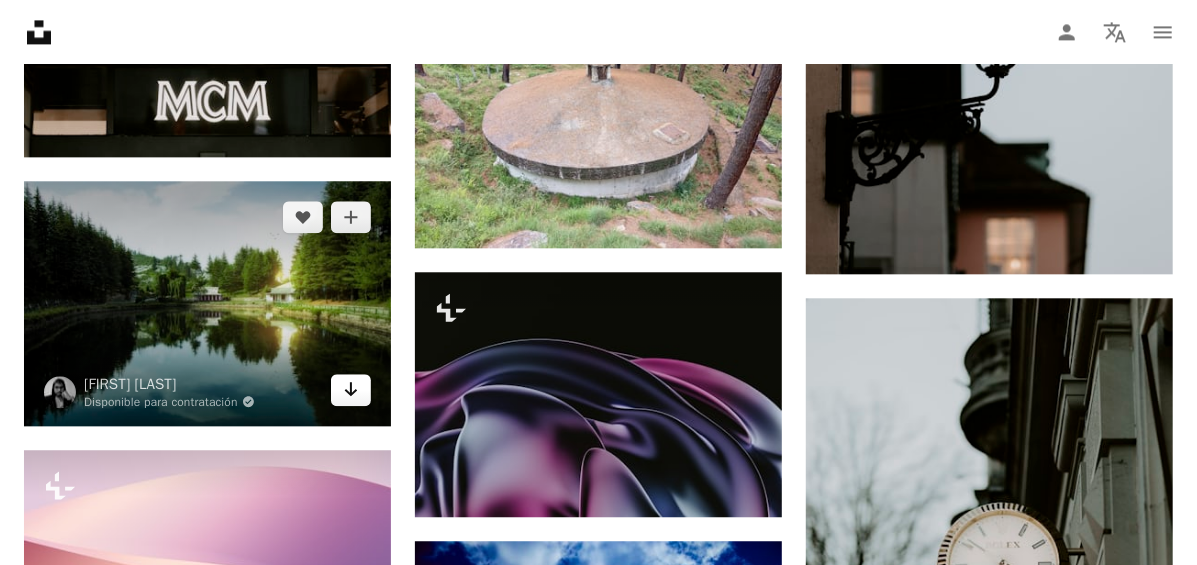 click on "Arrow pointing down" 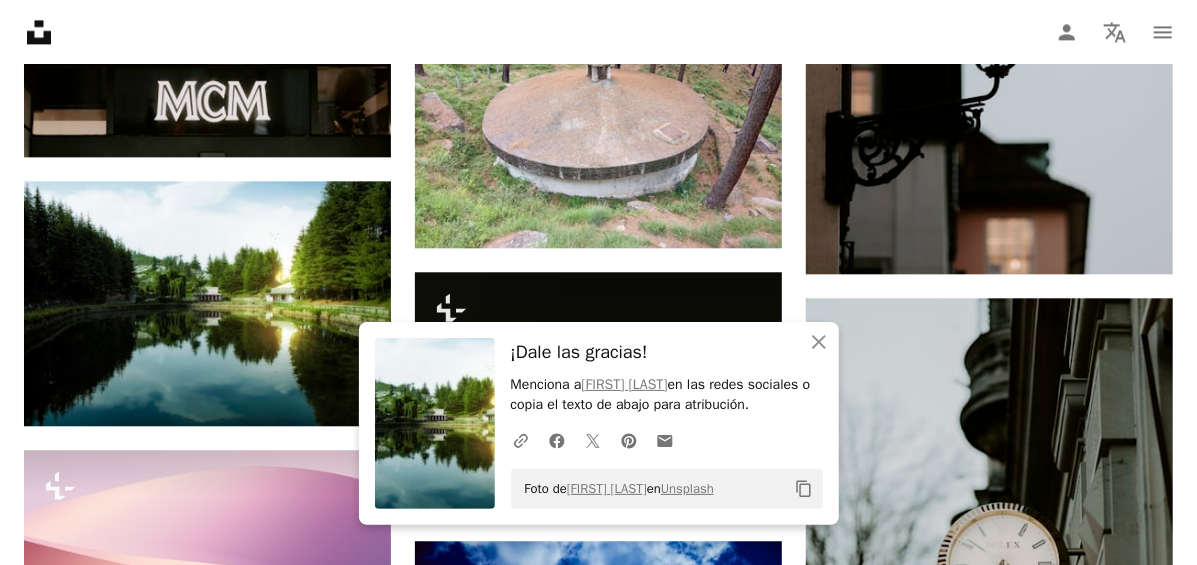 click on "¡Dale las gracias!" at bounding box center (667, 352) 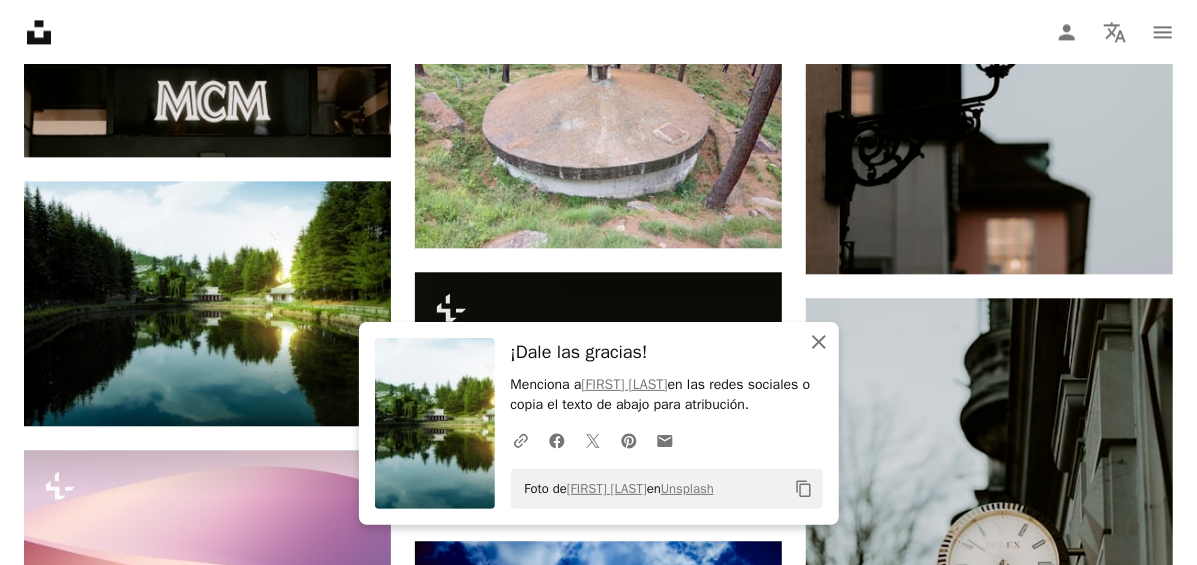 click 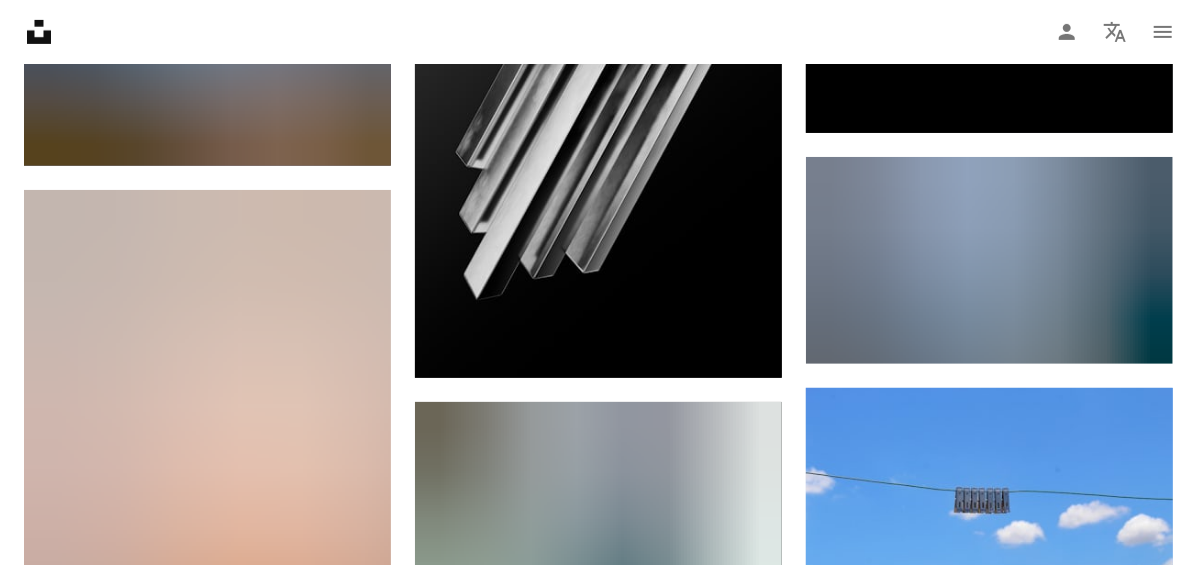 scroll, scrollTop: 82332, scrollLeft: 0, axis: vertical 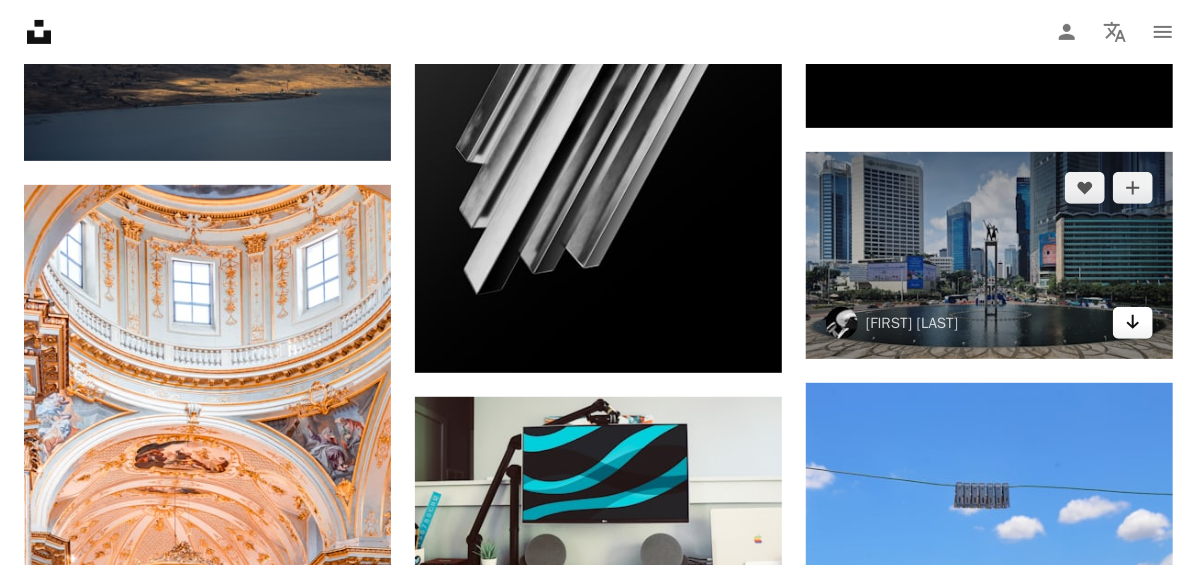 click on "Arrow pointing down" 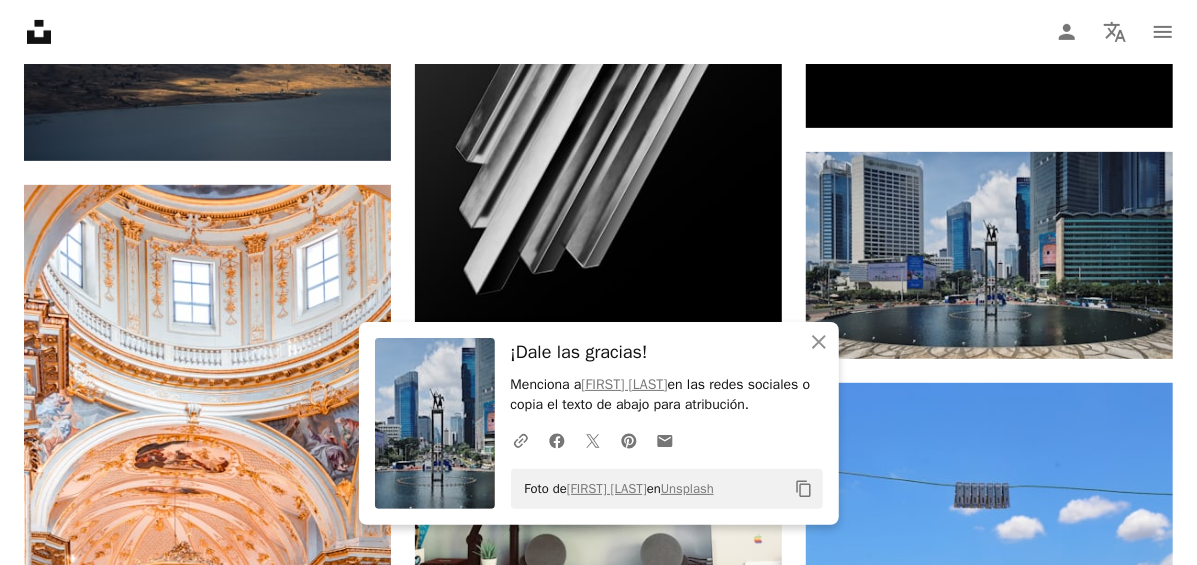 click on "¡Dale las gracias!" at bounding box center [667, 352] 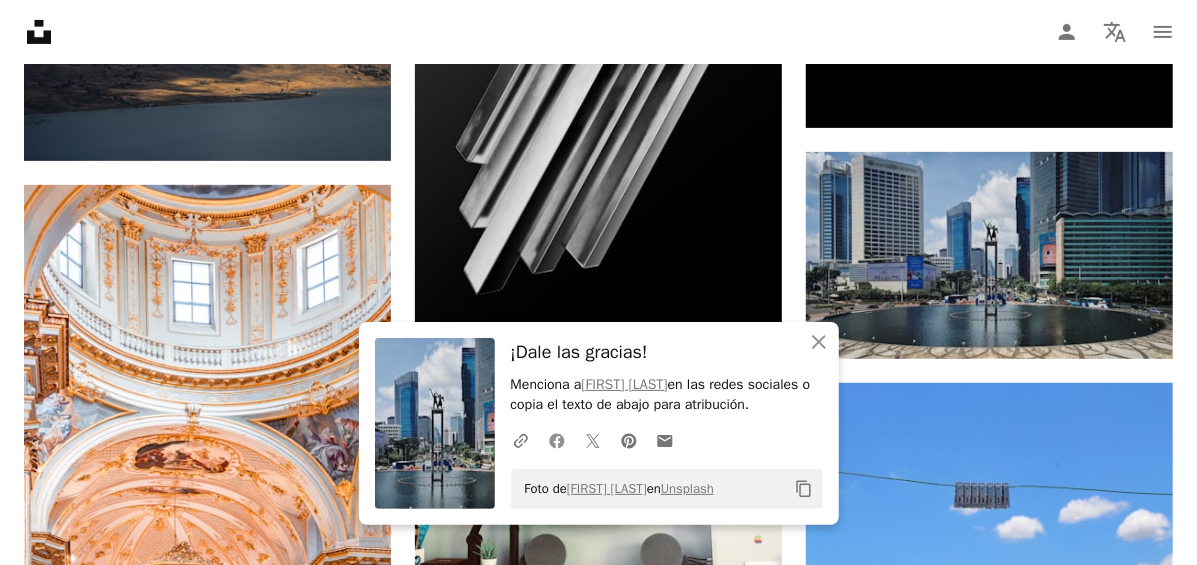 click on "Facebook icon" 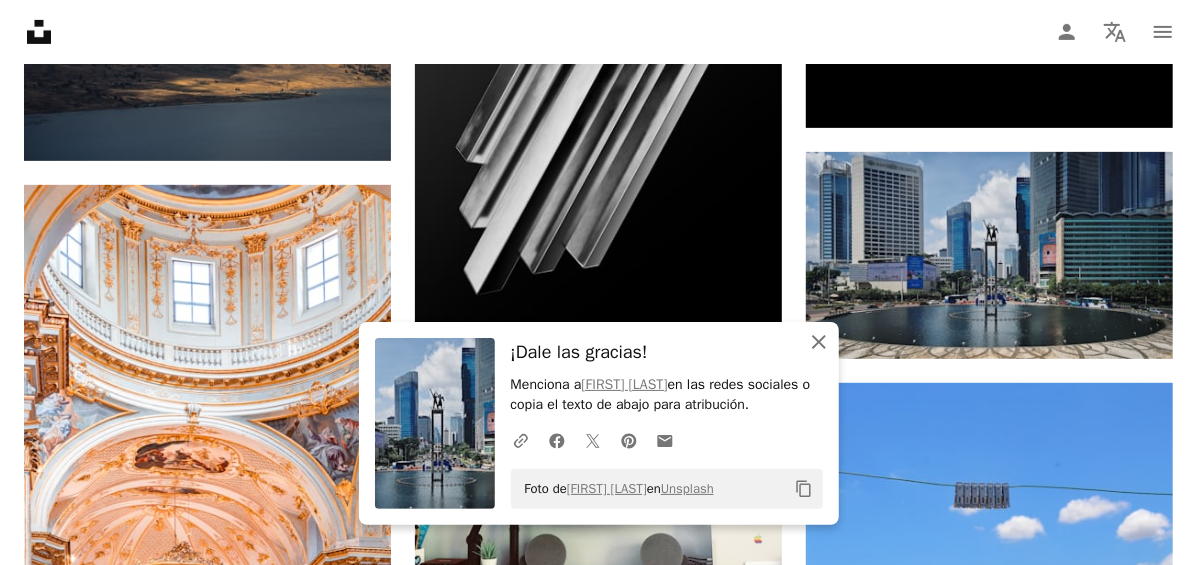 click on "An X shape" 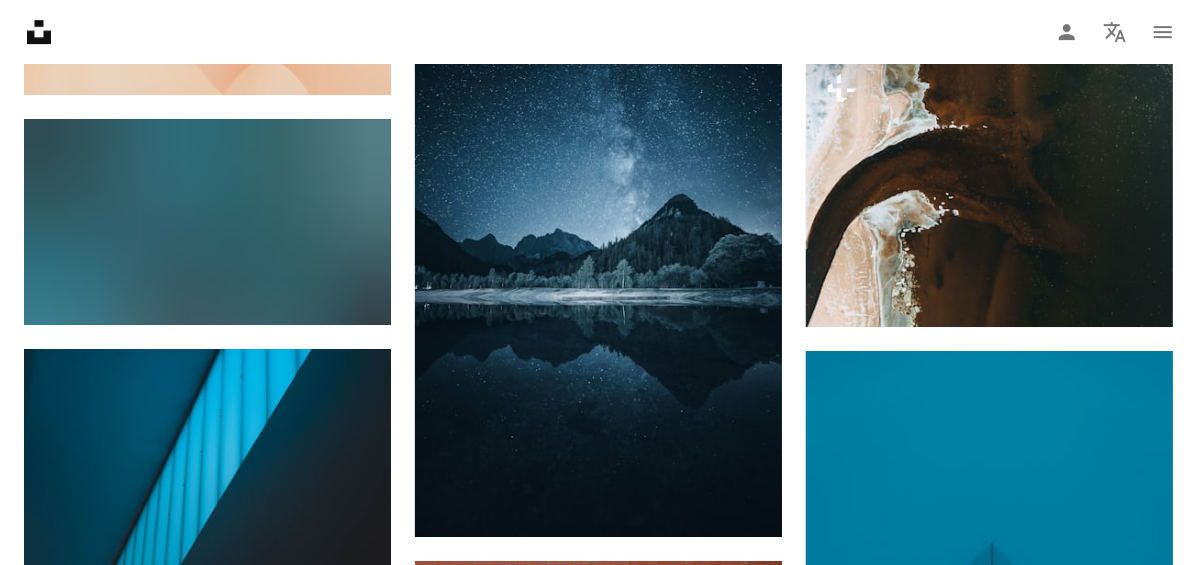 scroll, scrollTop: 103821, scrollLeft: 0, axis: vertical 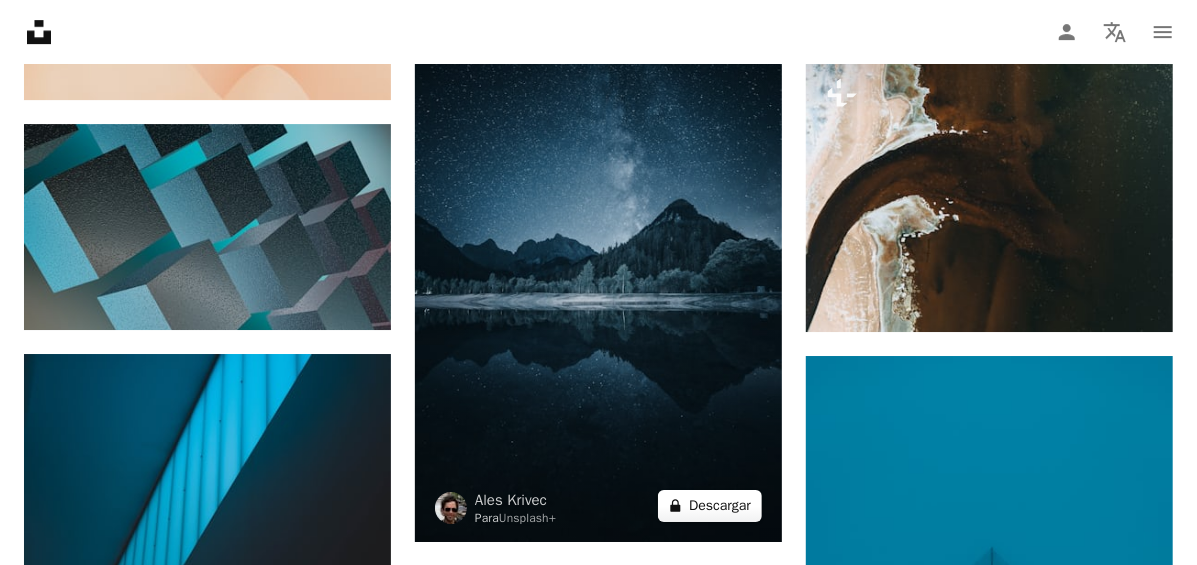 click on "A lock   Descargar" at bounding box center [710, 506] 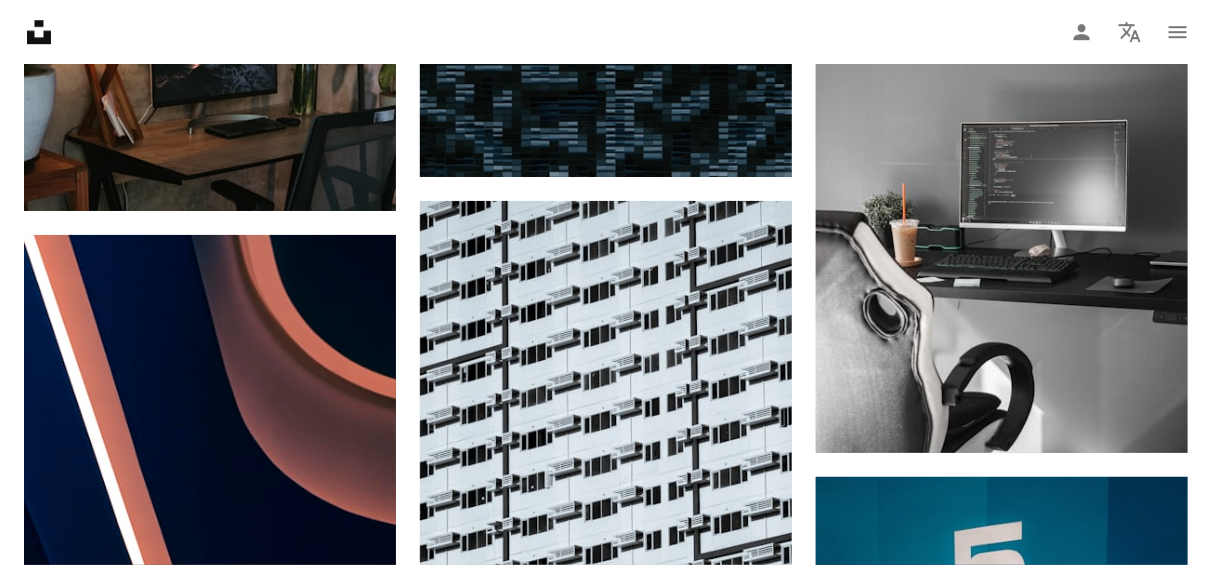 click on "An X shape Imágenes premium, listas para usar. Obtén acceso ilimitado. A plus sign Contenido solo para miembros añadido mensualmente A plus sign Descargas ilimitadas libres de derechos A plus sign Ilustraciones  Nuevo A plus sign Protecciones legales mejoradas anualmente 66 %  de descuento mensualmente 12 $   4 $ USD al mes * Obtener  Unsplash+ *Cuando se paga anualmente, se factura por adelantado  48 $ Más los impuestos aplicables. Se renueva automáticamente. Cancela cuando quieras." at bounding box center [606, 4734] 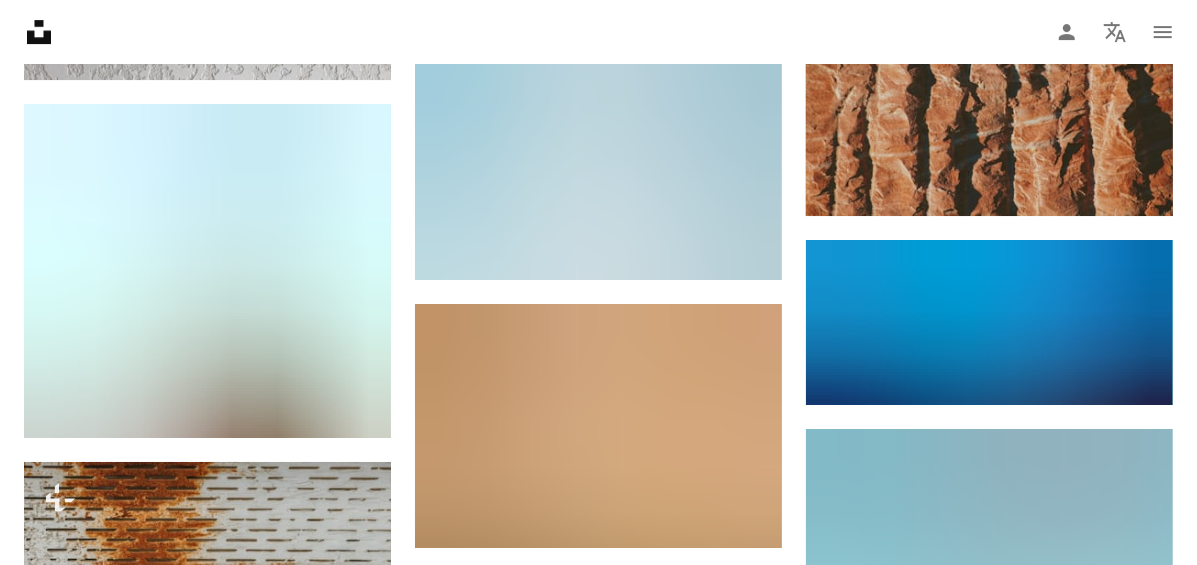 scroll, scrollTop: 118867, scrollLeft: 0, axis: vertical 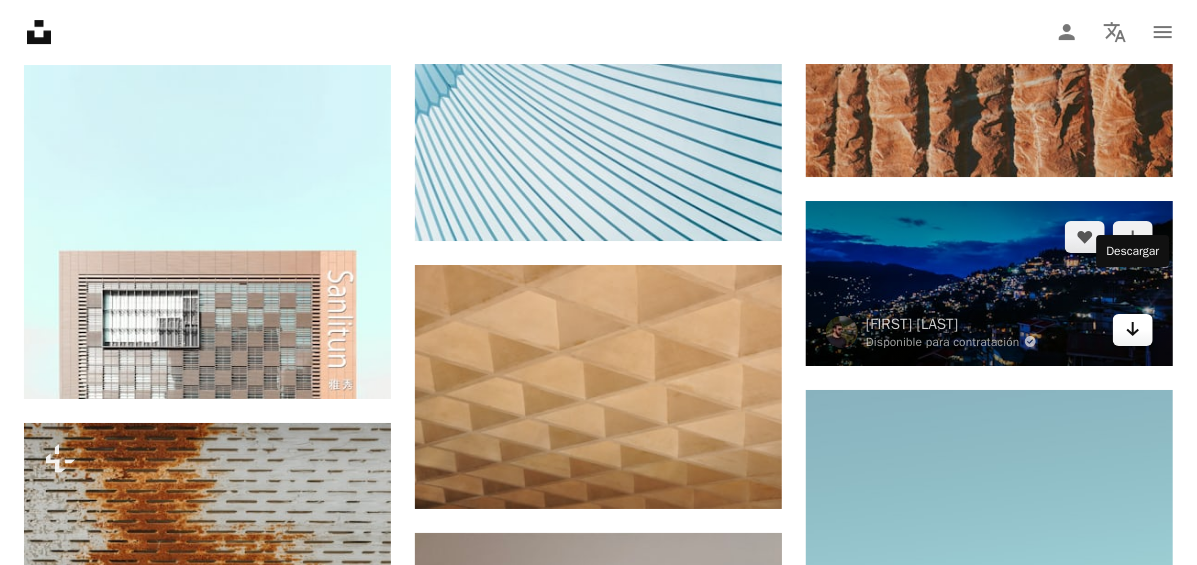 click on "Arrow pointing down" at bounding box center (1133, 330) 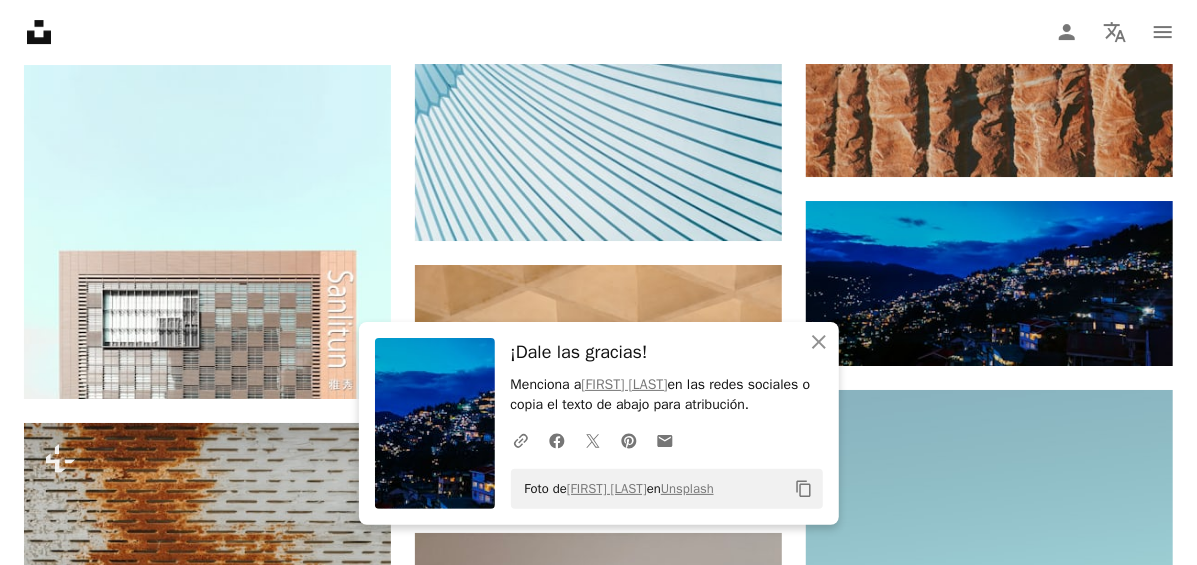 click on "¡Dale las gracias! Menciona a  [FIRST] [LAST]  en las redes sociales o copia el texto de abajo para atribución. A URL sharing icon (chains) Facebook icon X (formerly Twitter) icon Pinterest icon An envelope Foto de  [FIRST] [LAST]  en  Unsplash
Copy content" at bounding box center (667, 423) 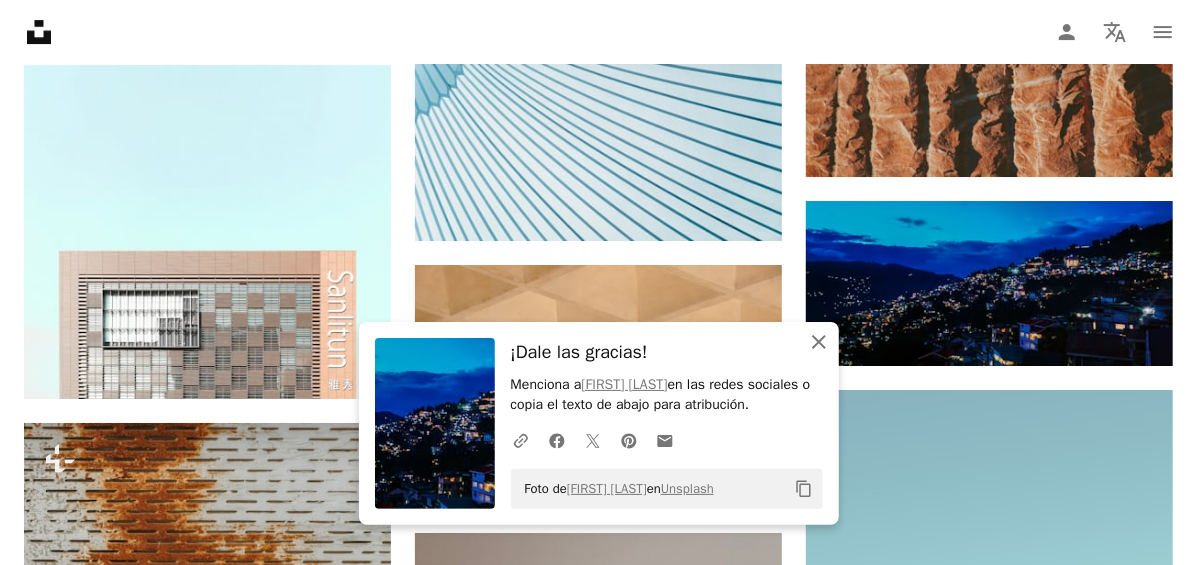 click on "An X shape" 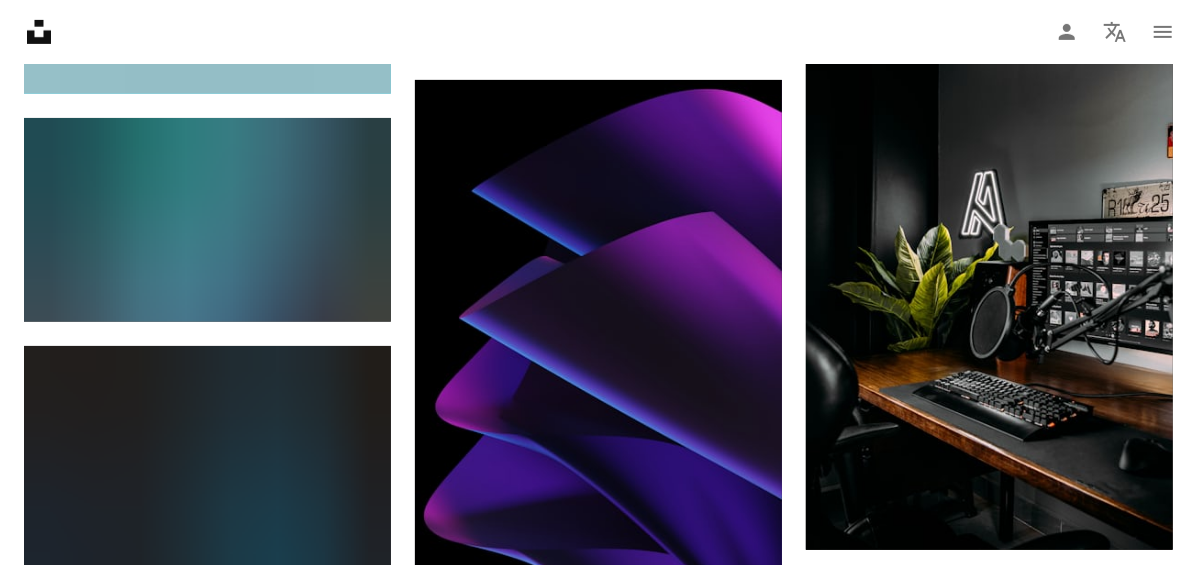 scroll, scrollTop: 138235, scrollLeft: 0, axis: vertical 